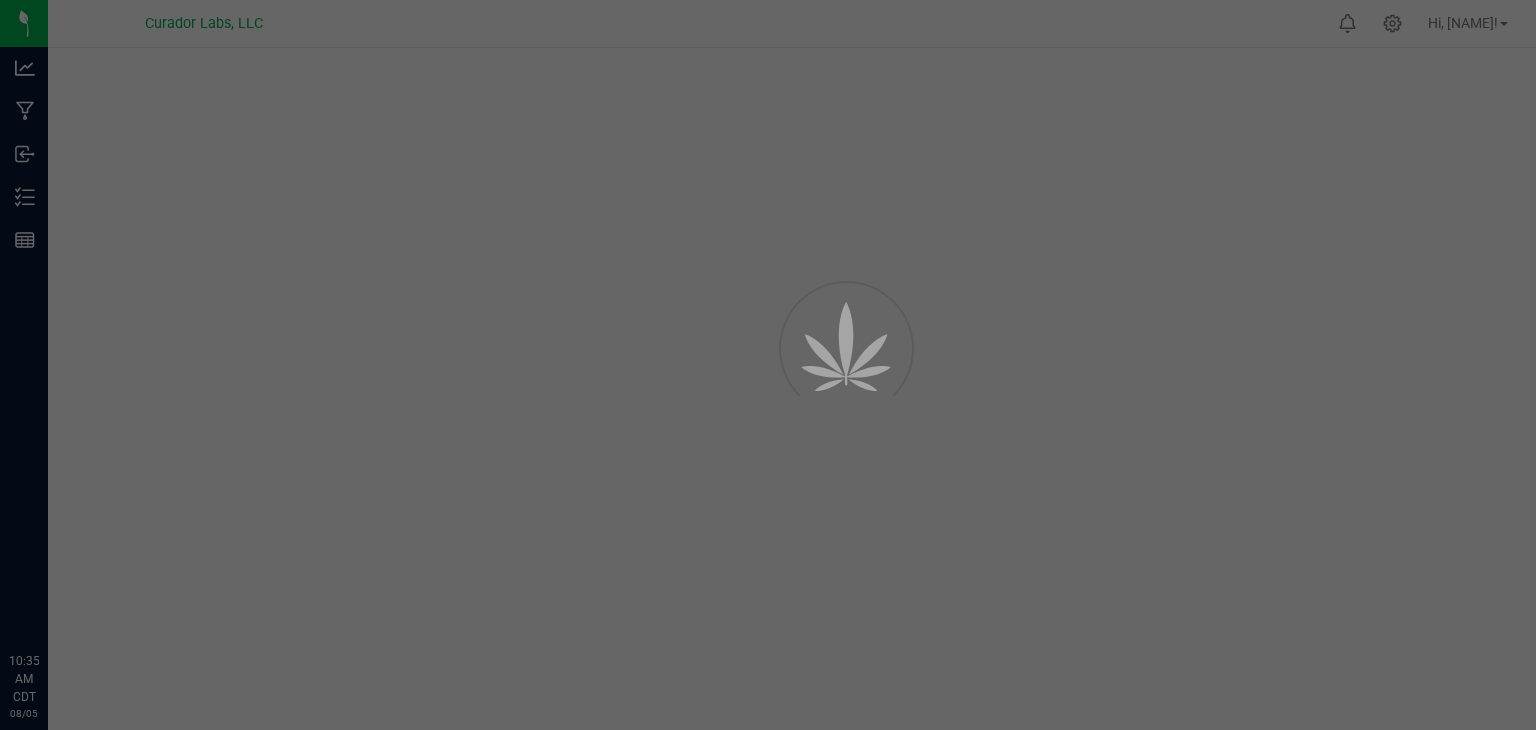 scroll, scrollTop: 0, scrollLeft: 0, axis: both 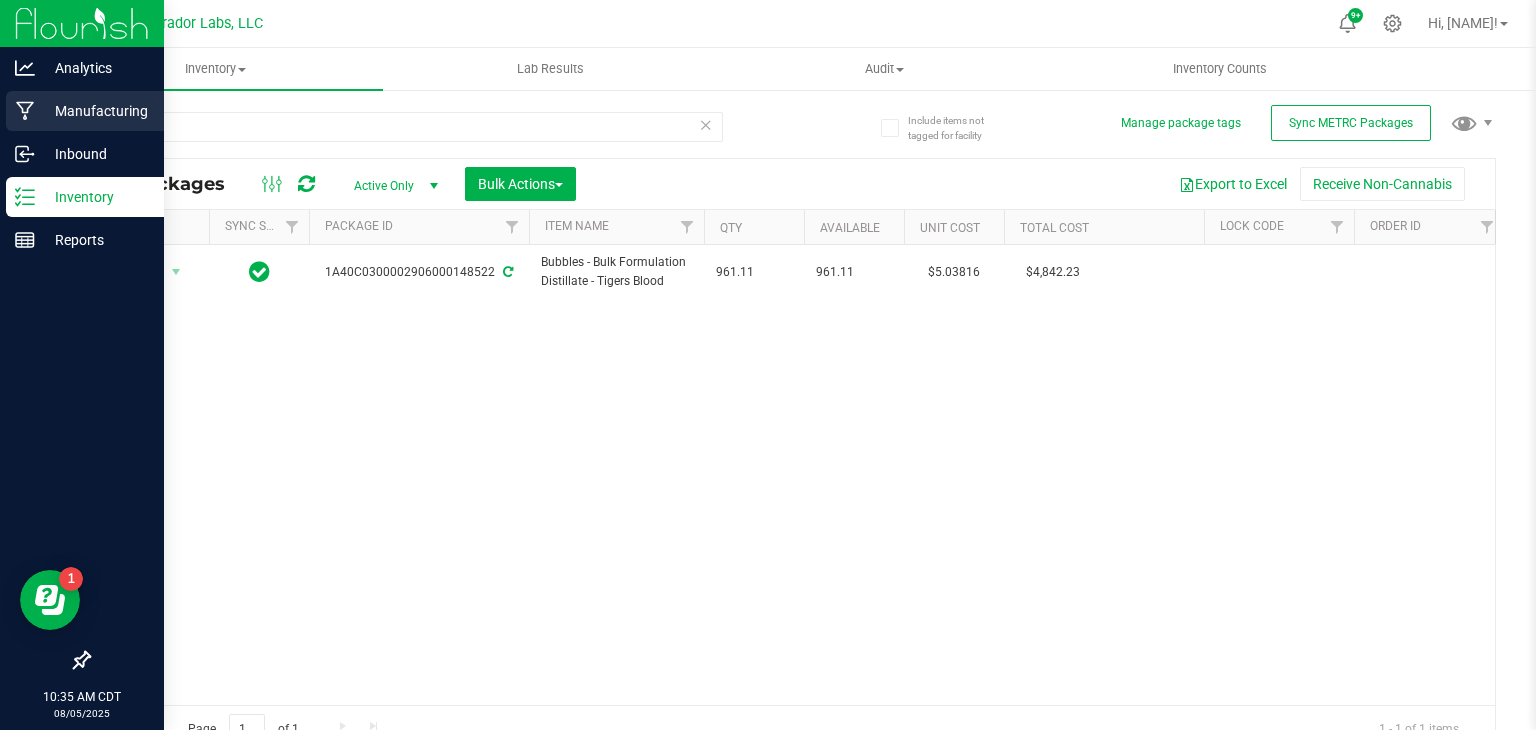 click on "Manufacturing" at bounding box center (95, 111) 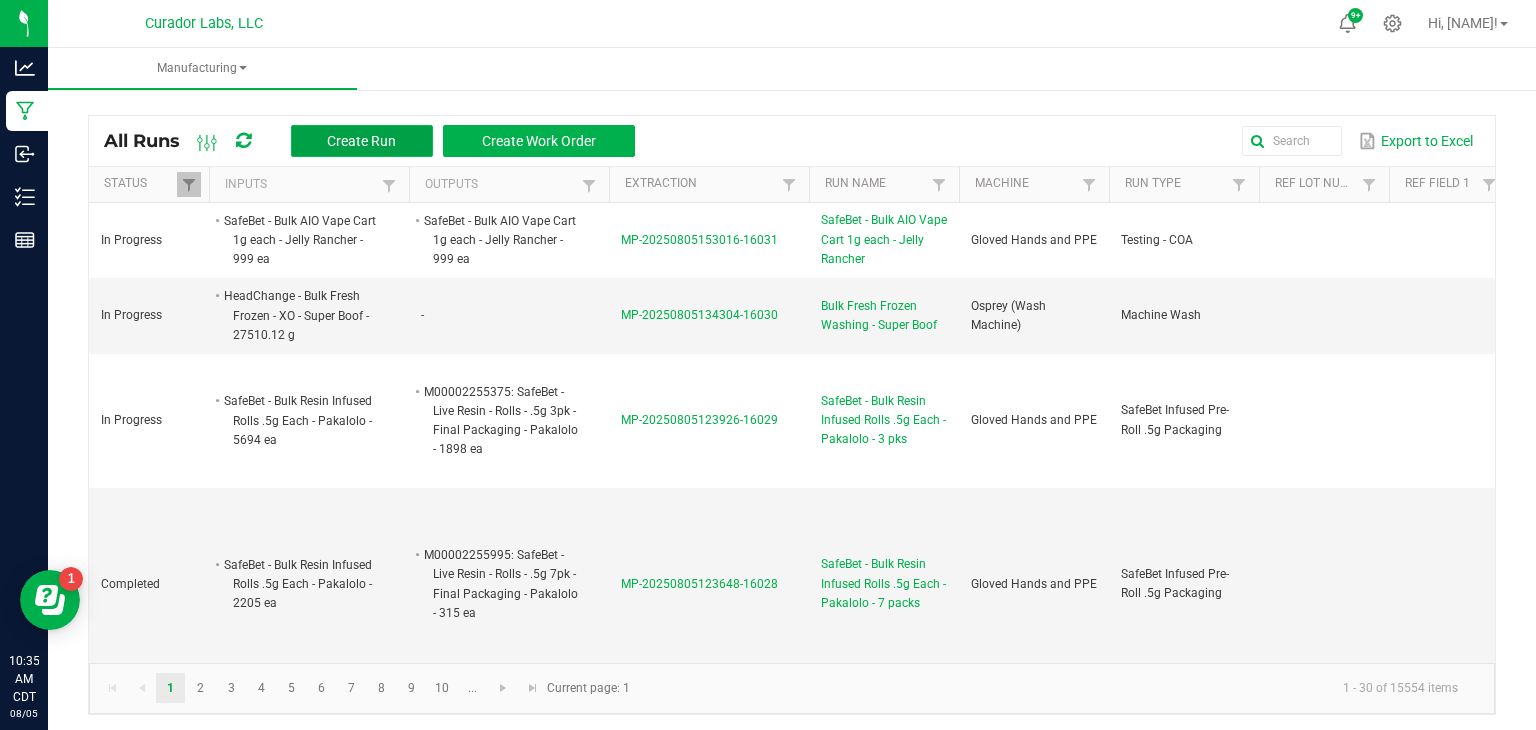 click on "Create Run" at bounding box center (361, 141) 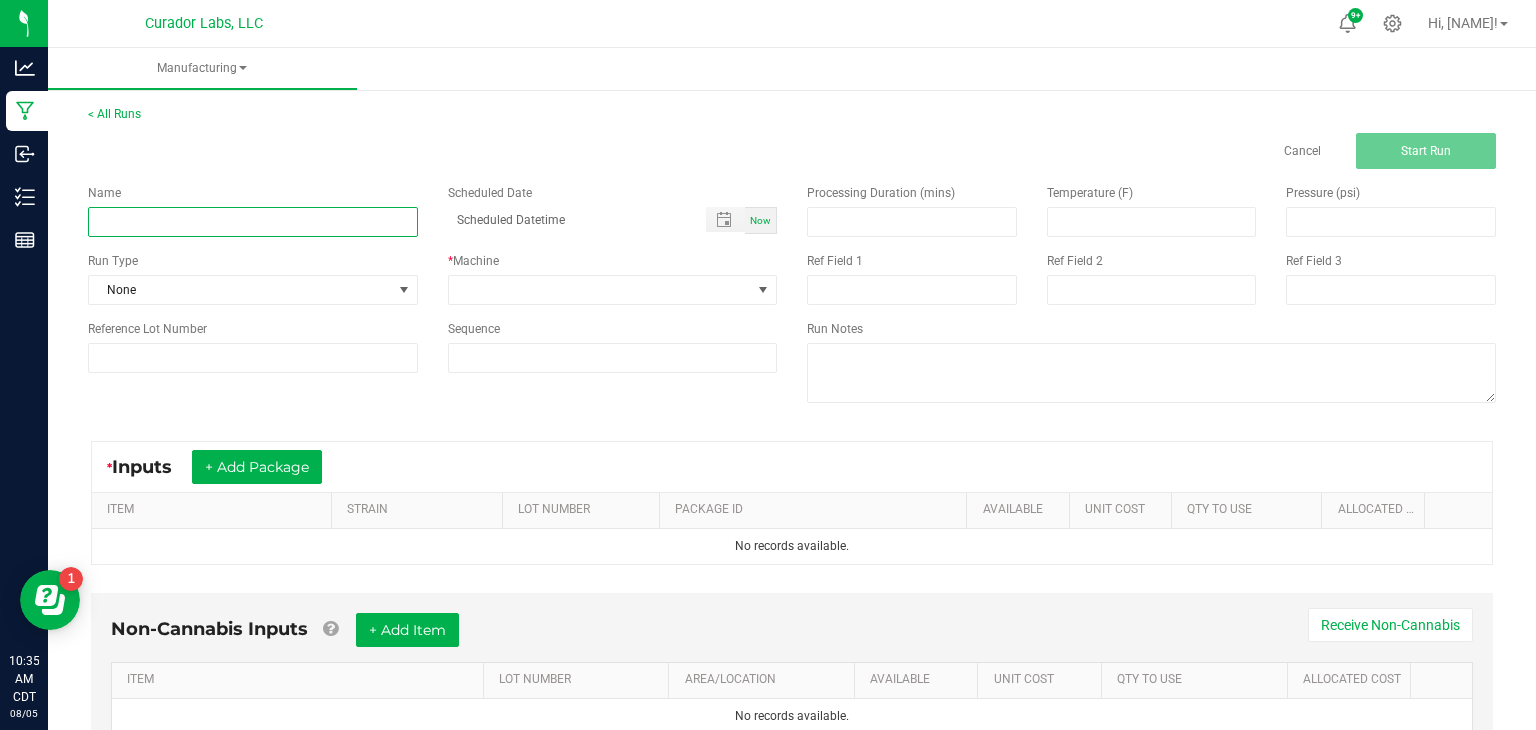 click at bounding box center [253, 222] 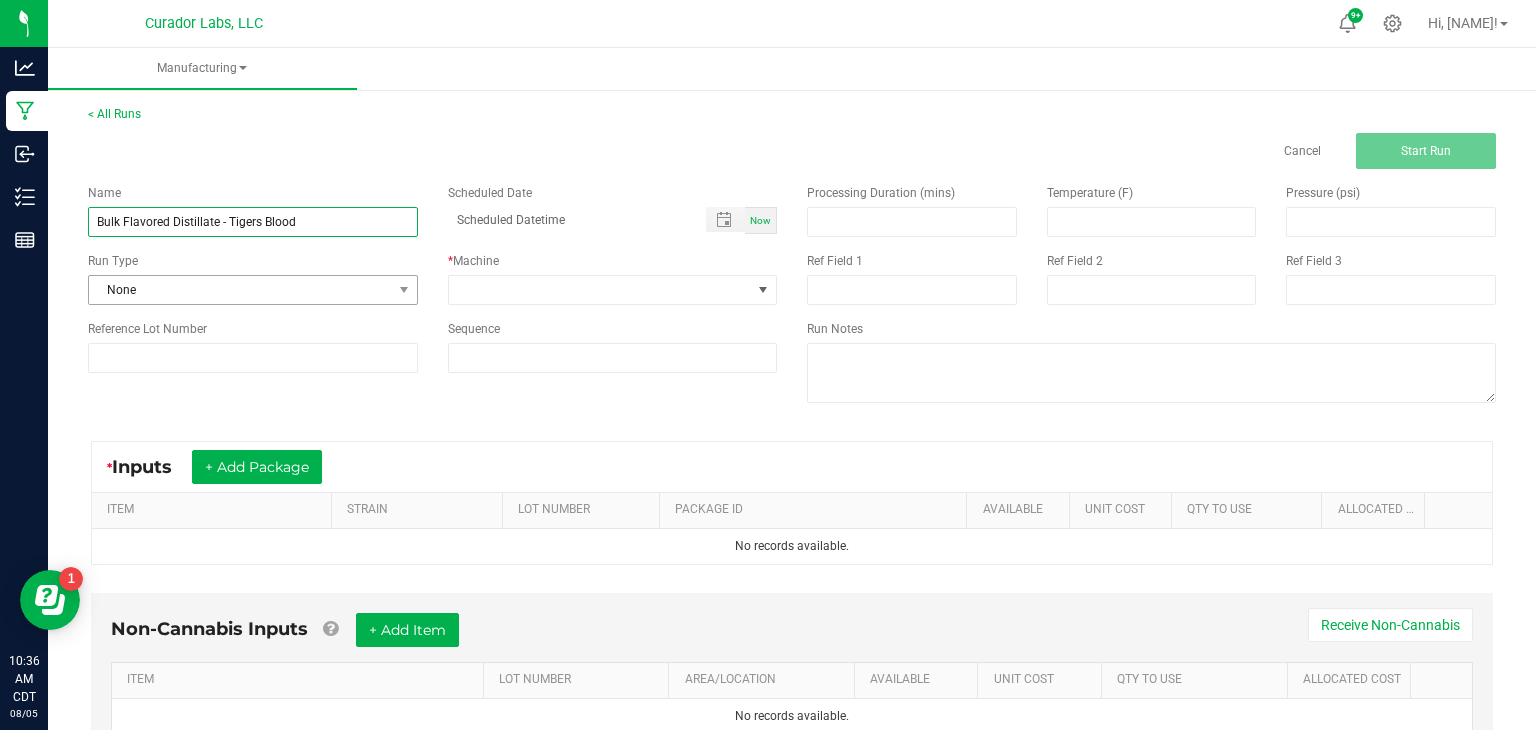 type on "Bulk Flavored Distillate - Tigers Blood" 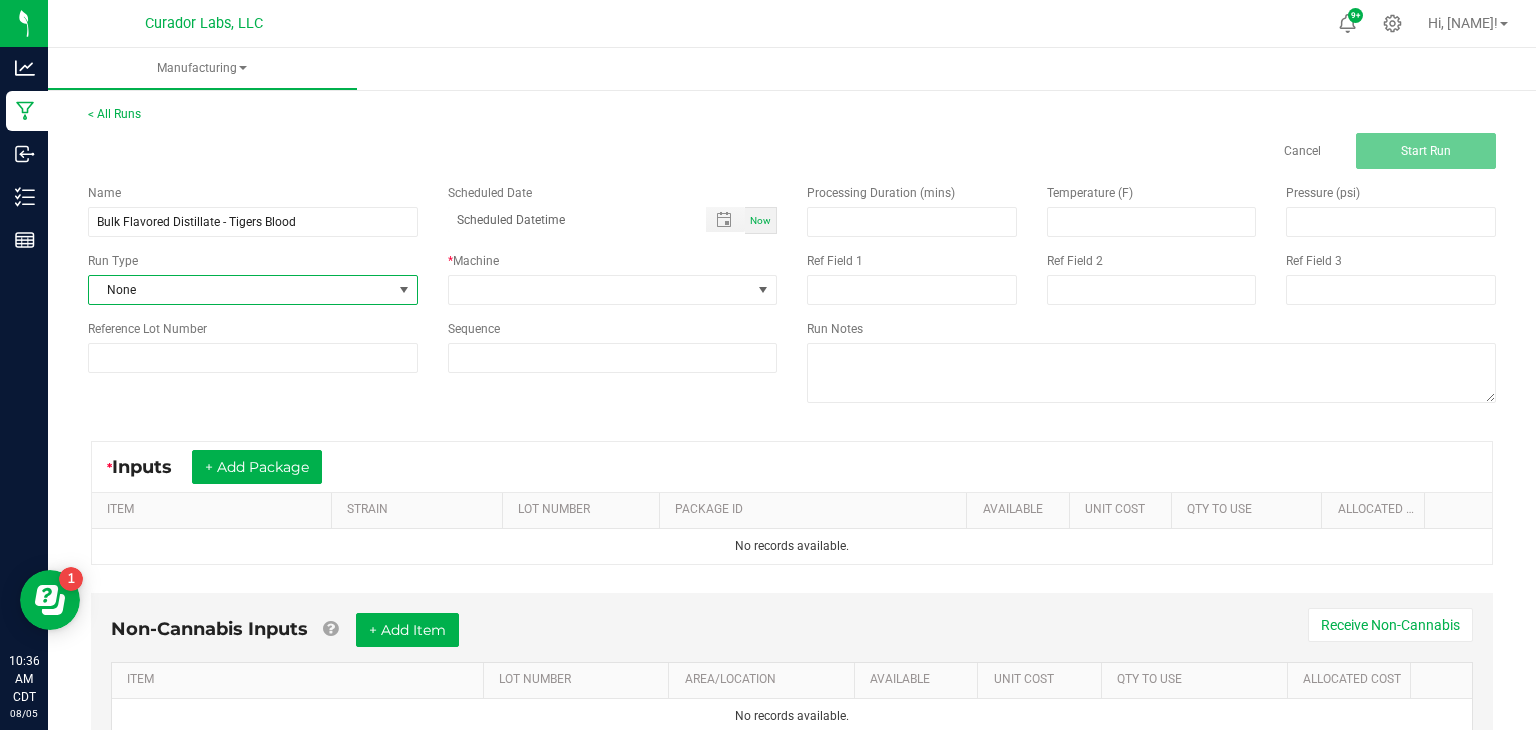 click on "None" at bounding box center (240, 290) 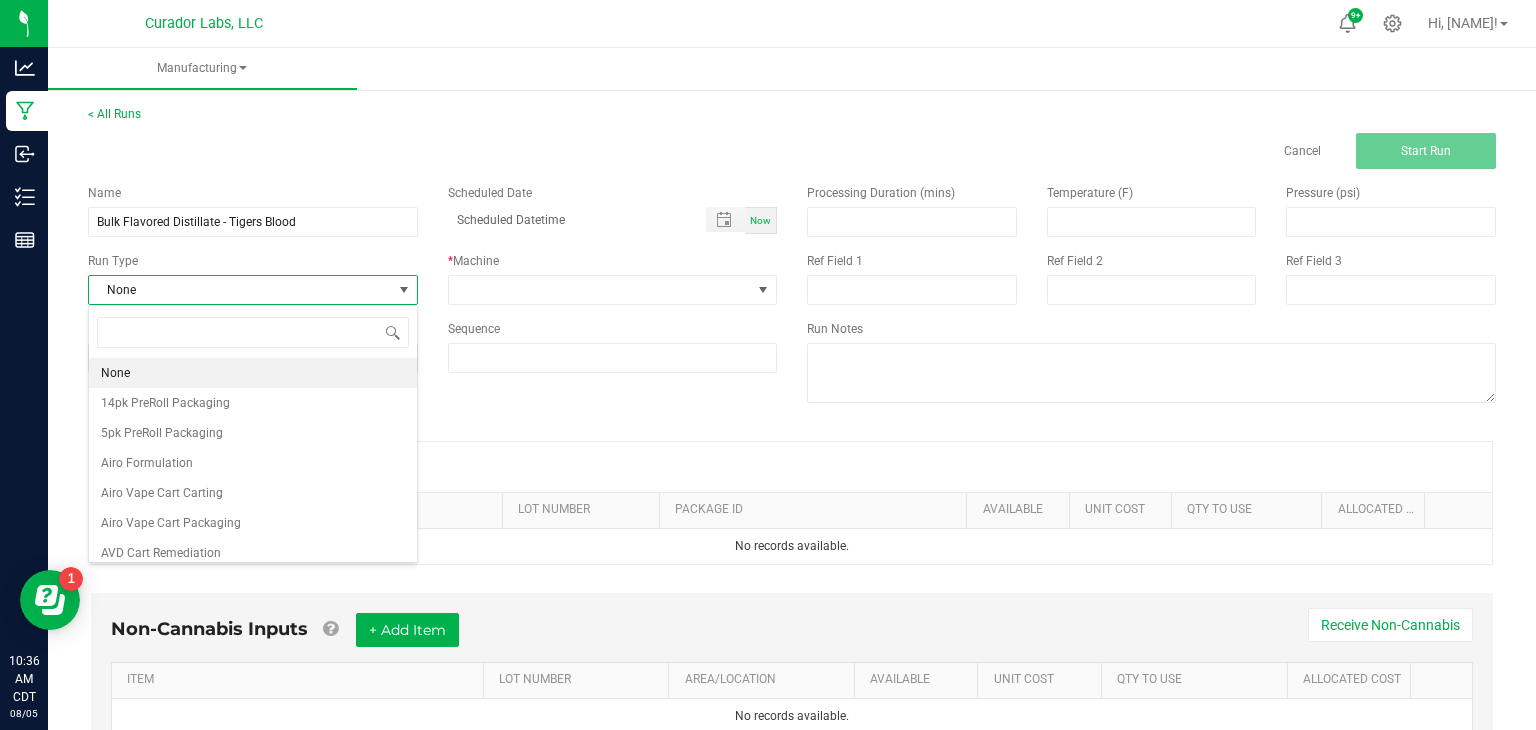 scroll, scrollTop: 99970, scrollLeft: 99670, axis: both 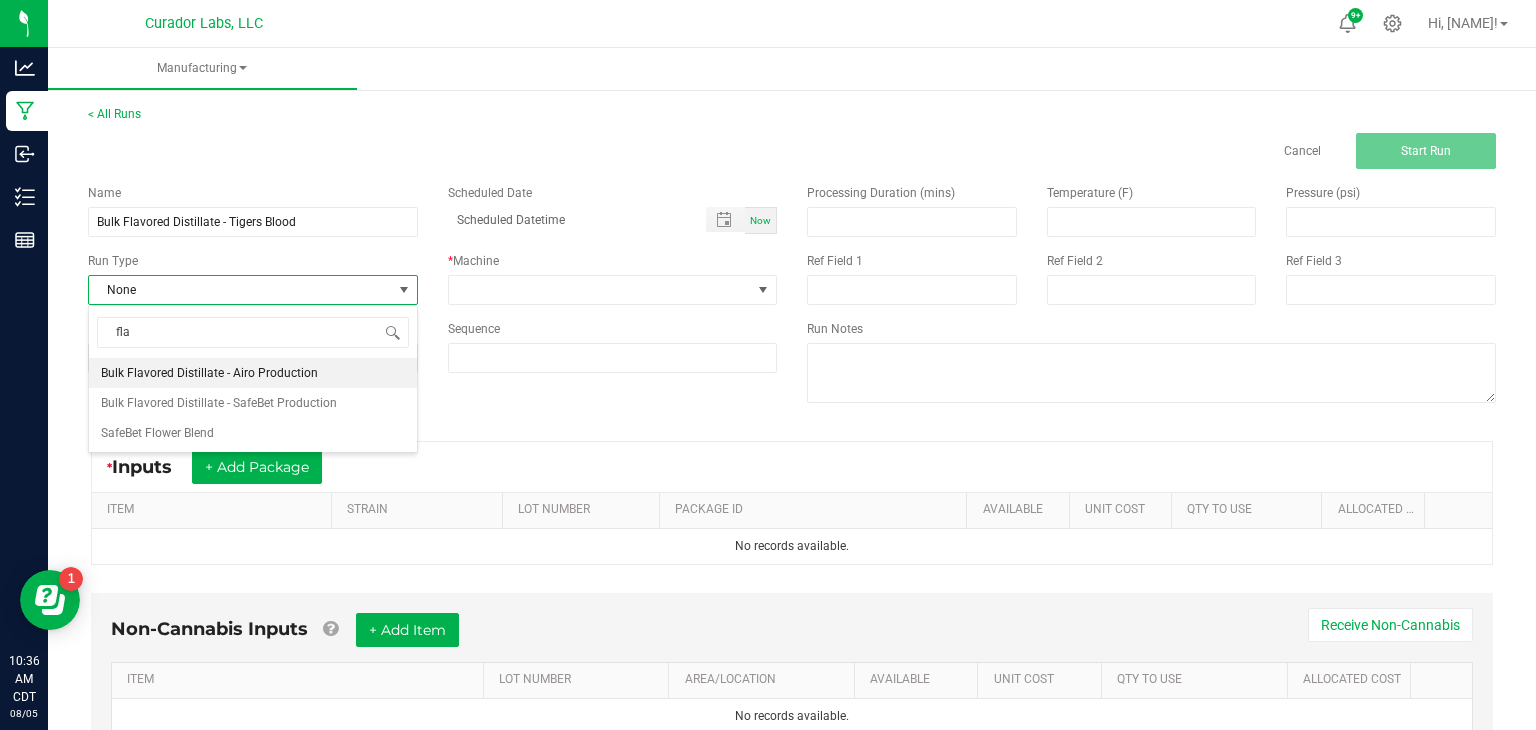 type on "flav" 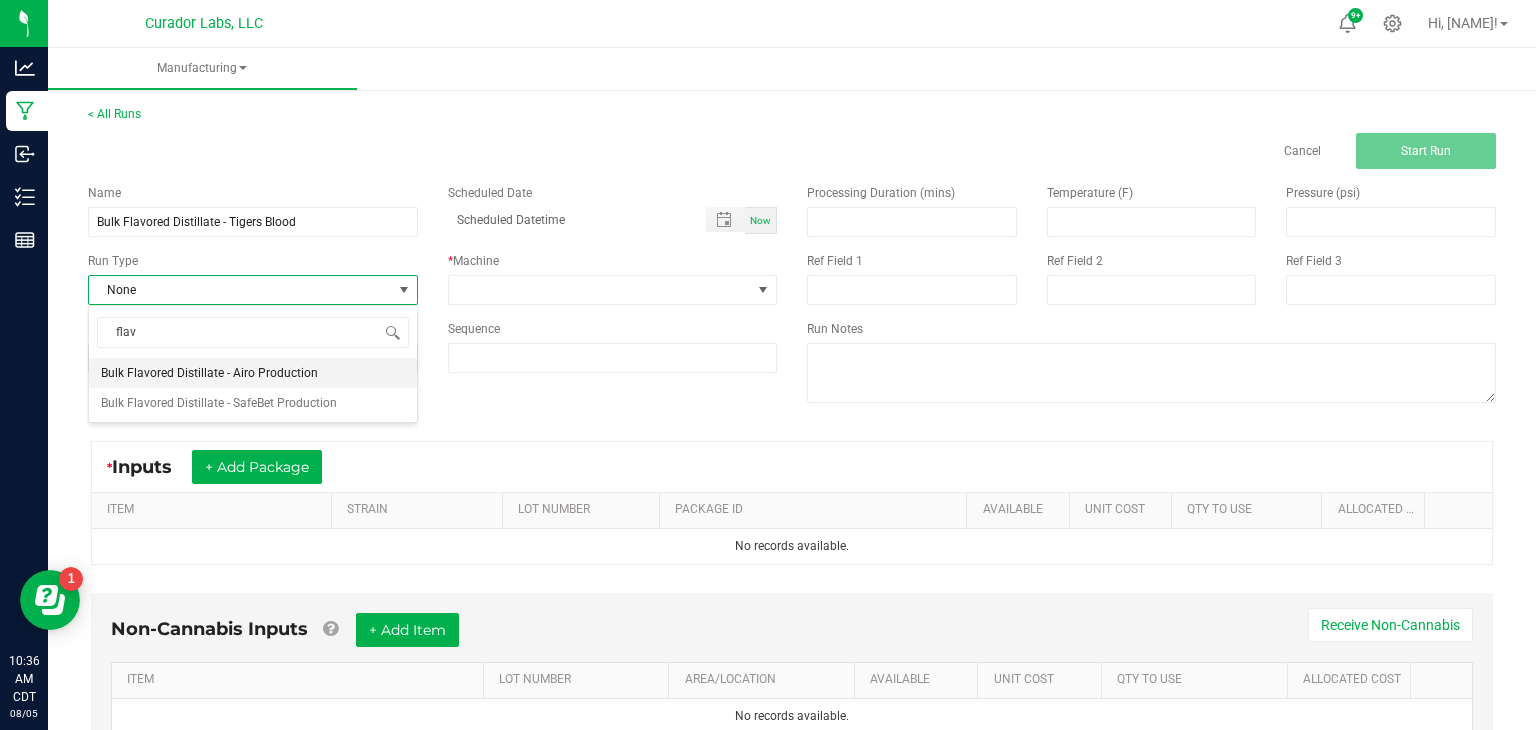 click on "Bulk Flavored Distillate - Airo Production" at bounding box center [209, 373] 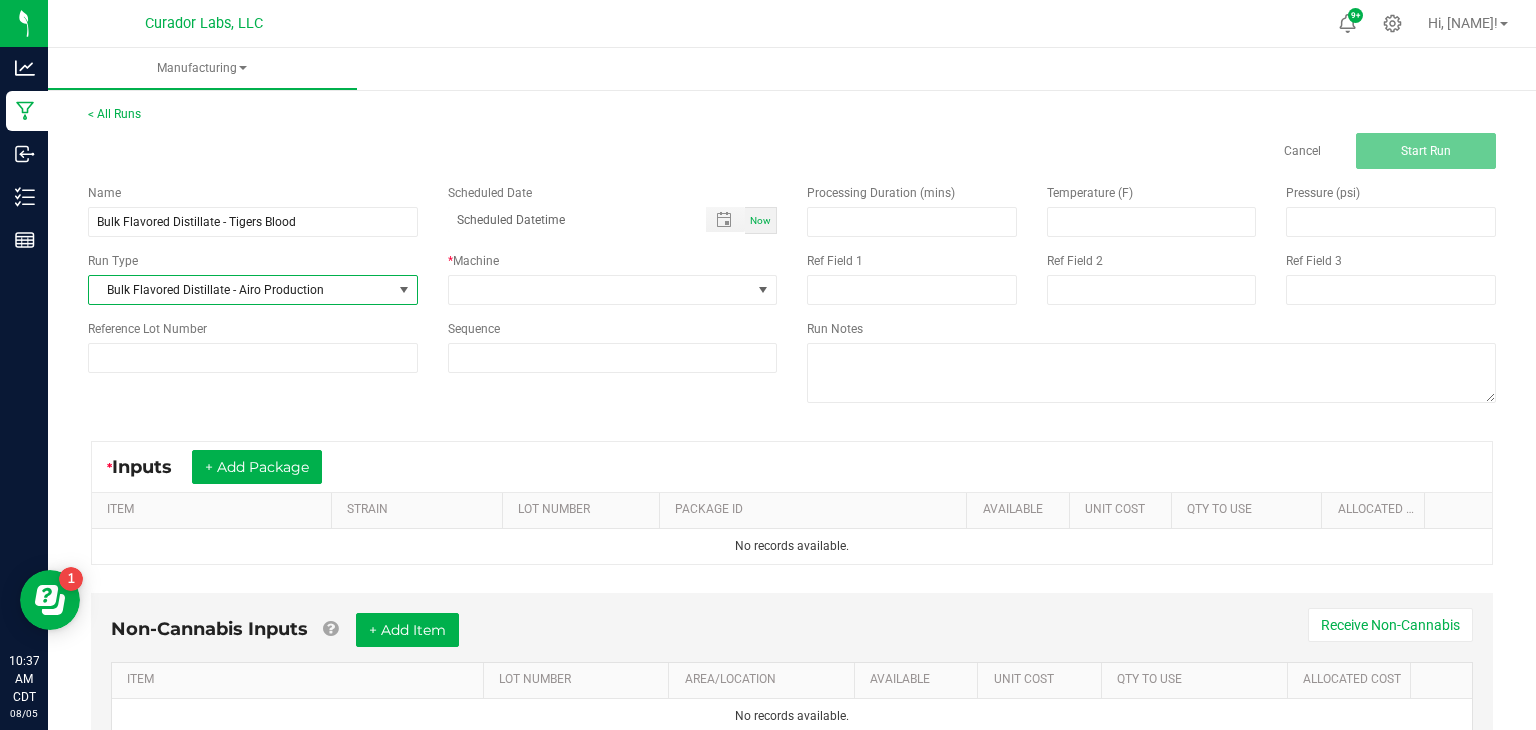 click on "Name  Bulk Flavored Distillate - Tigers Blood  Scheduled Date  Now  Run Type  Bulk Flavored Distillate - Airo Production  *   Machine   Reference Lot Number   Sequence" at bounding box center (432, 278) 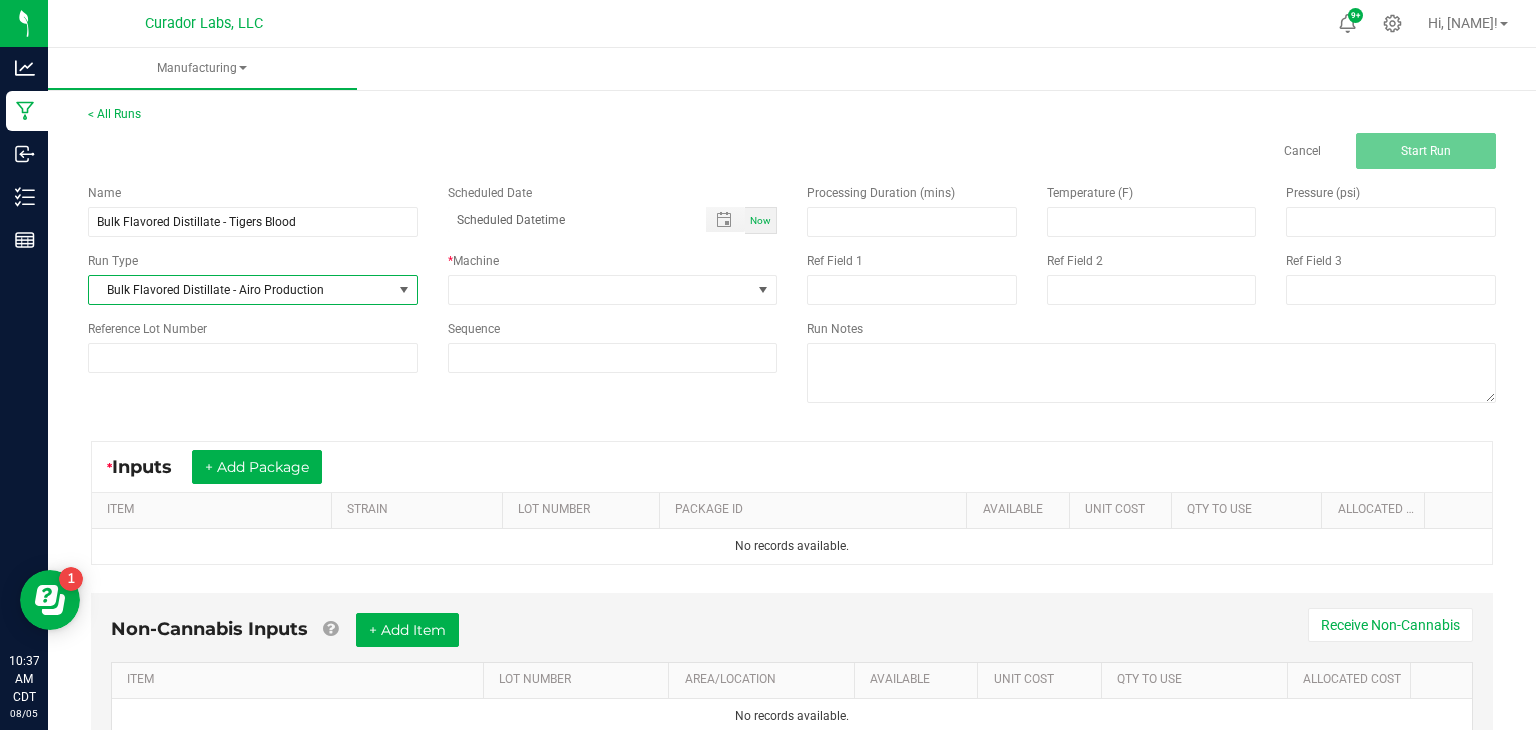 click at bounding box center (404, 290) 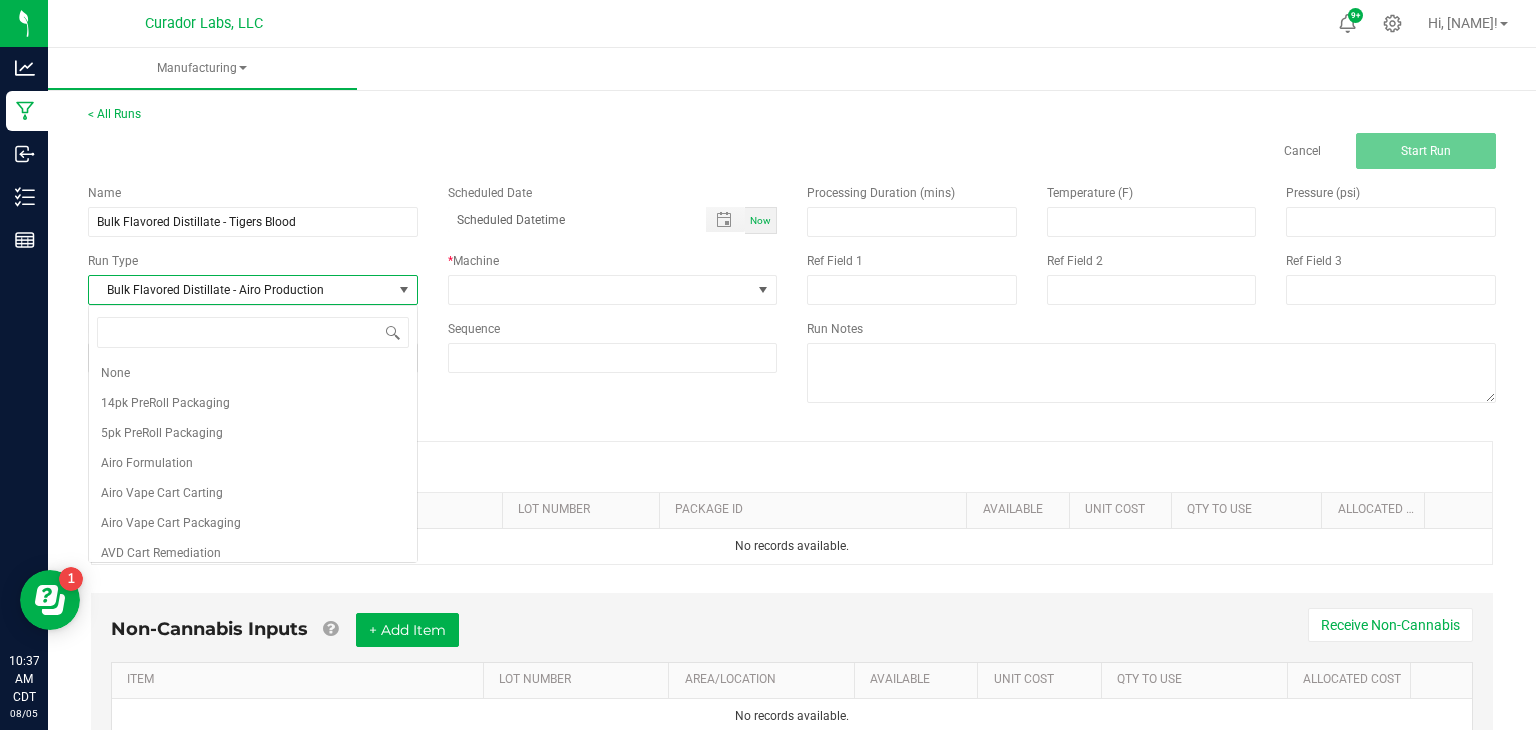 scroll, scrollTop: 99970, scrollLeft: 99670, axis: both 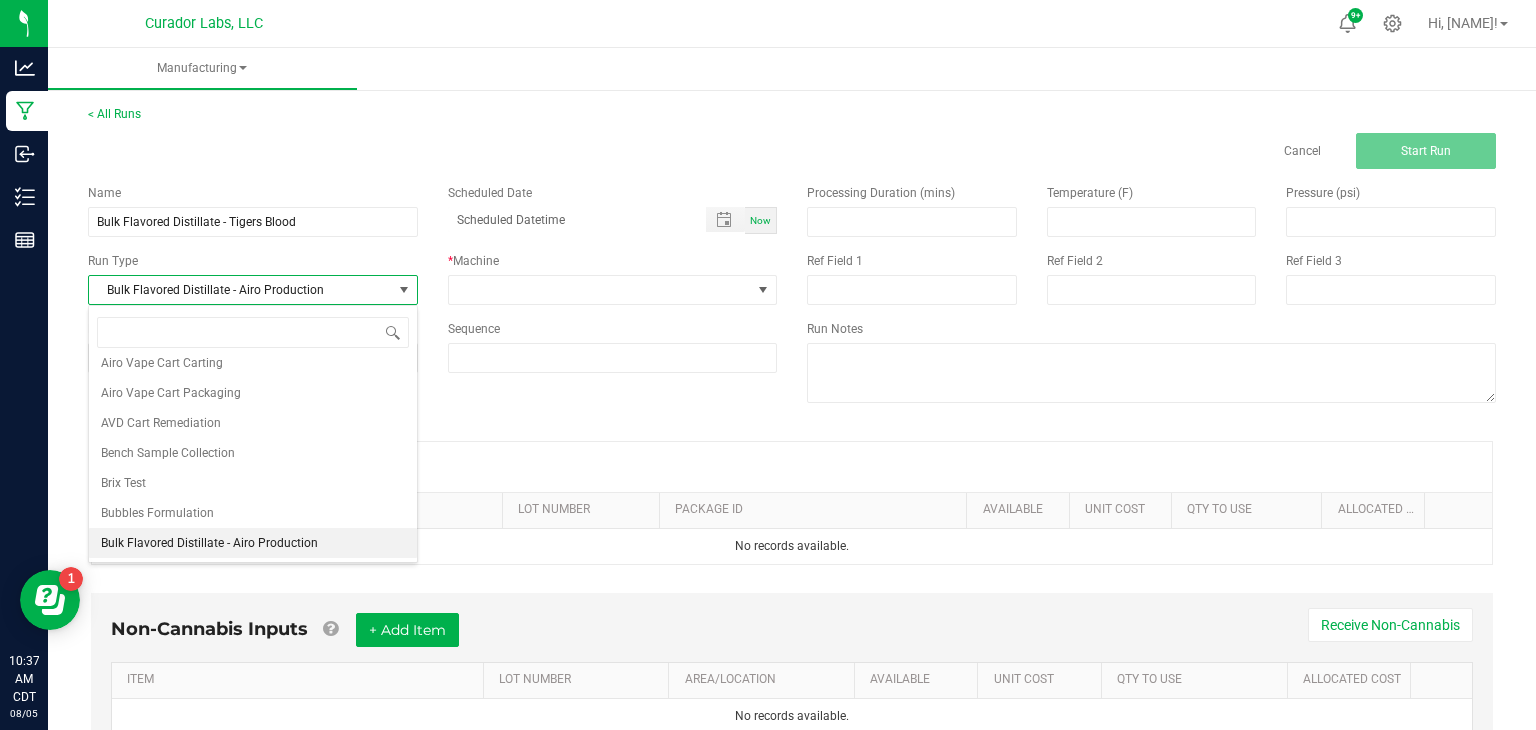 click at bounding box center (404, 290) 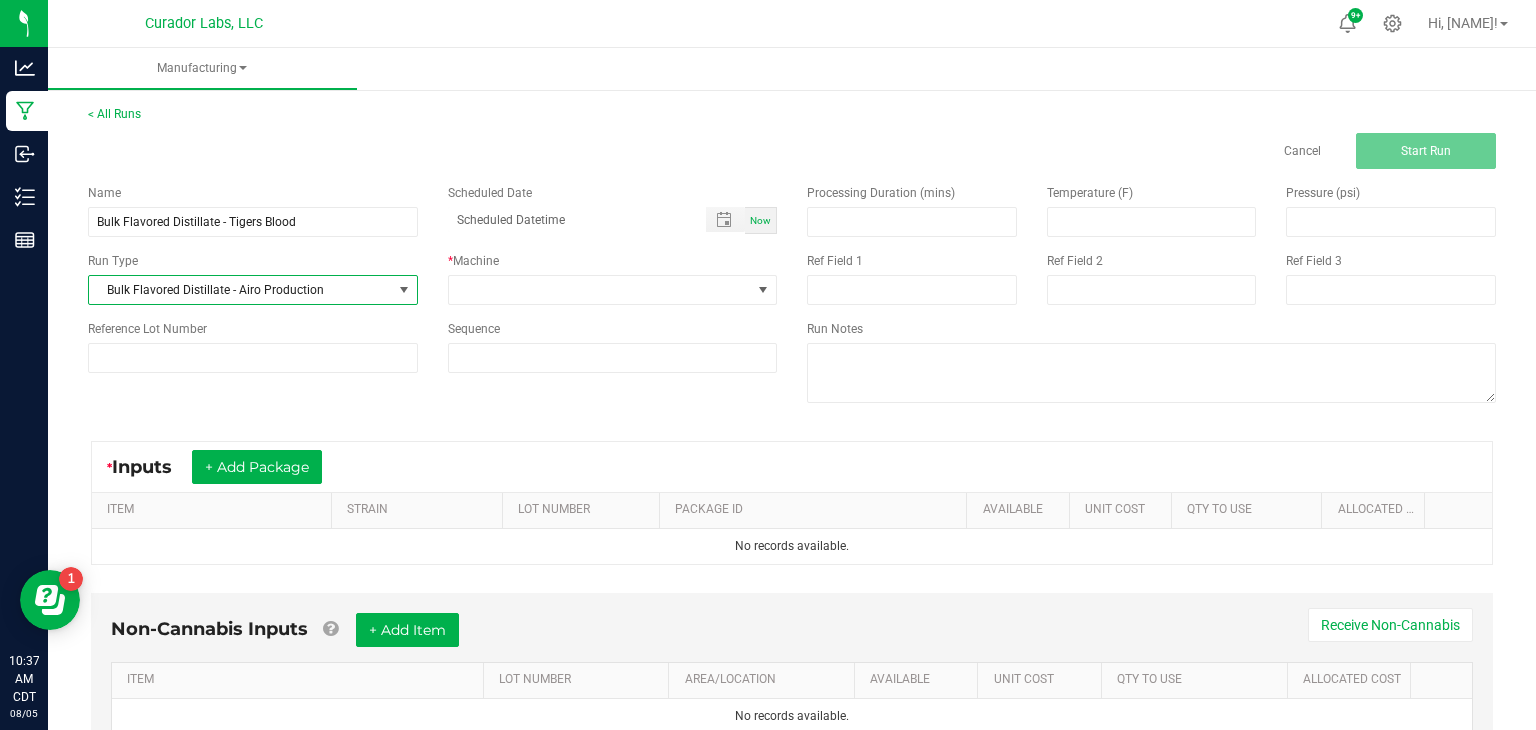 click at bounding box center [404, 290] 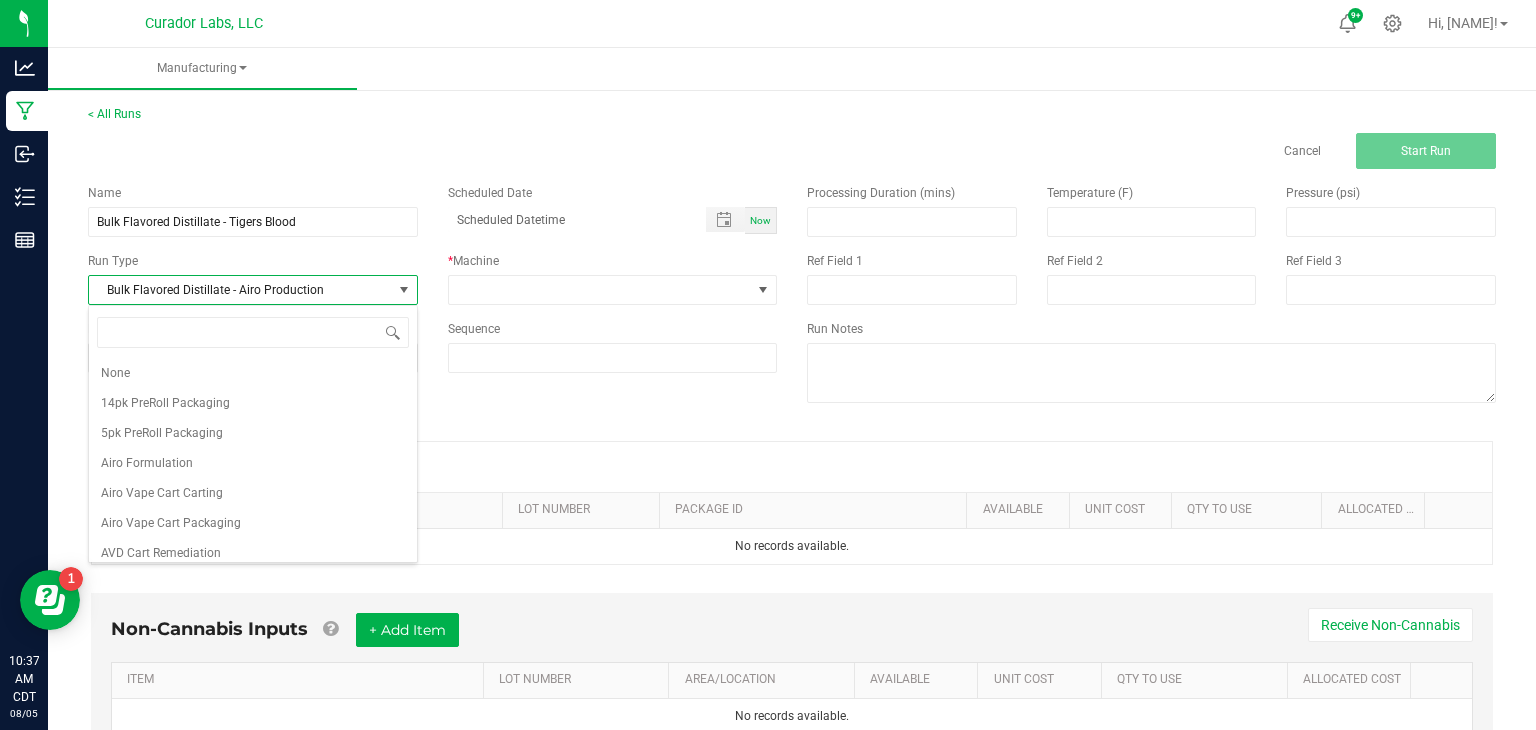 scroll, scrollTop: 130, scrollLeft: 0, axis: vertical 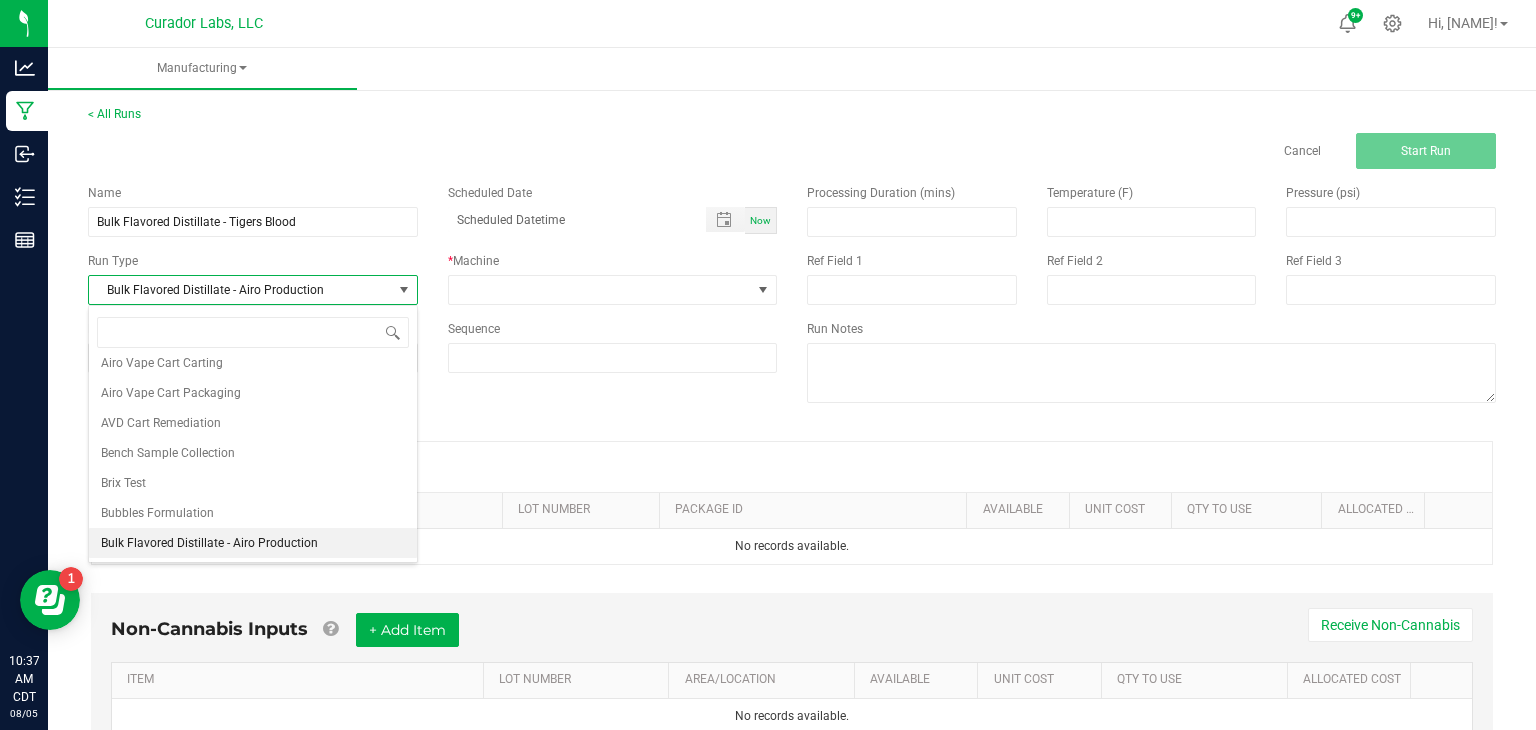 click at bounding box center [404, 290] 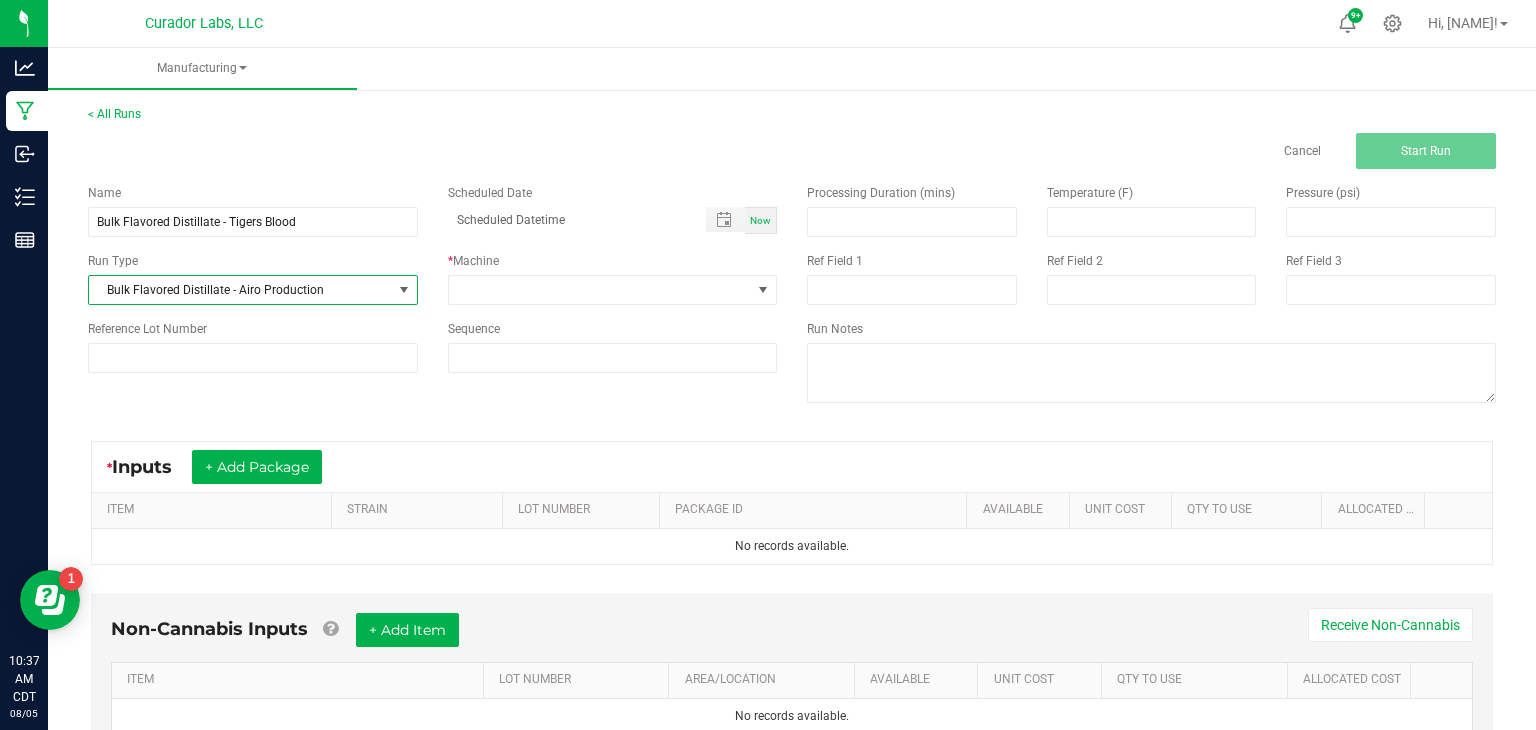 click on "Bulk Flavored Distillate - Airo Production" at bounding box center (240, 290) 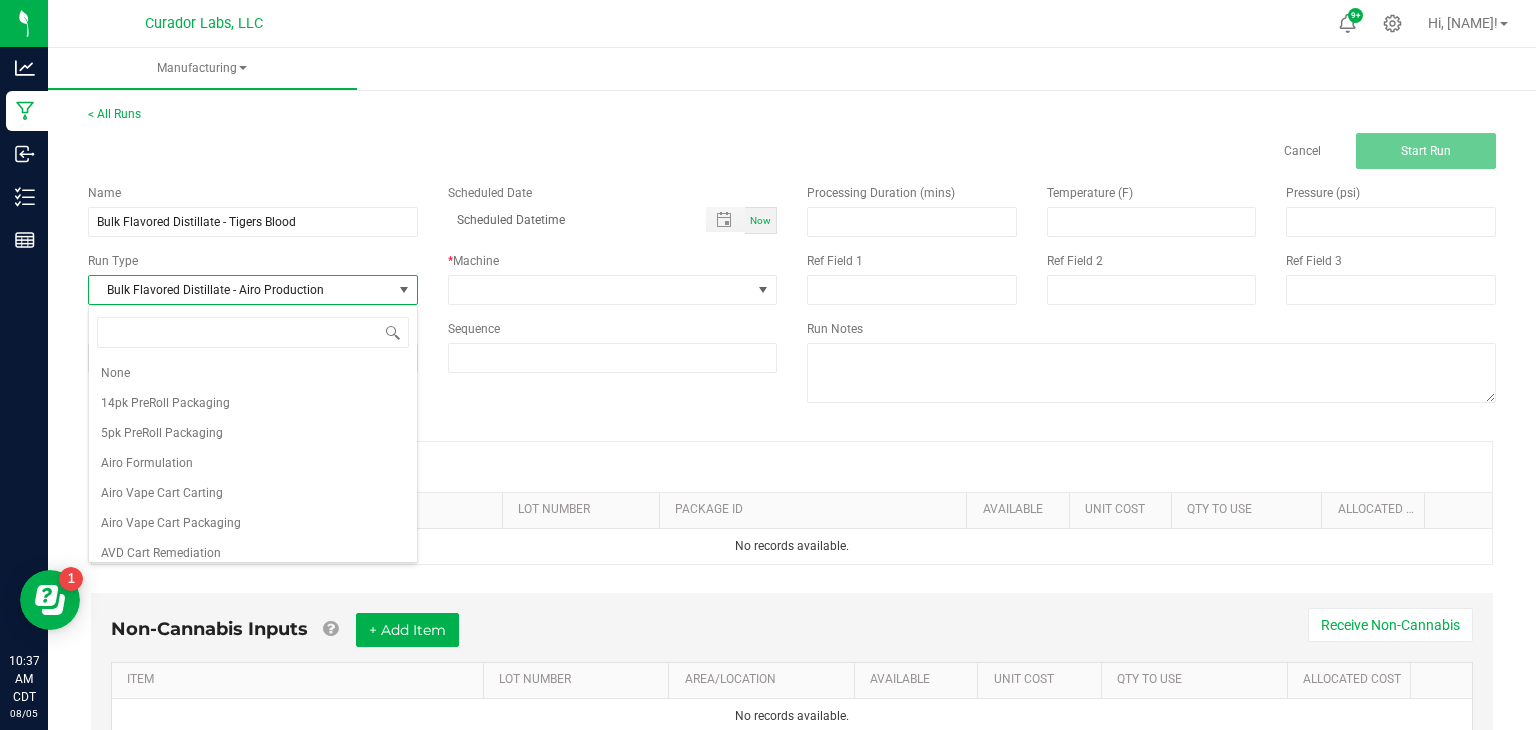 scroll, scrollTop: 130, scrollLeft: 0, axis: vertical 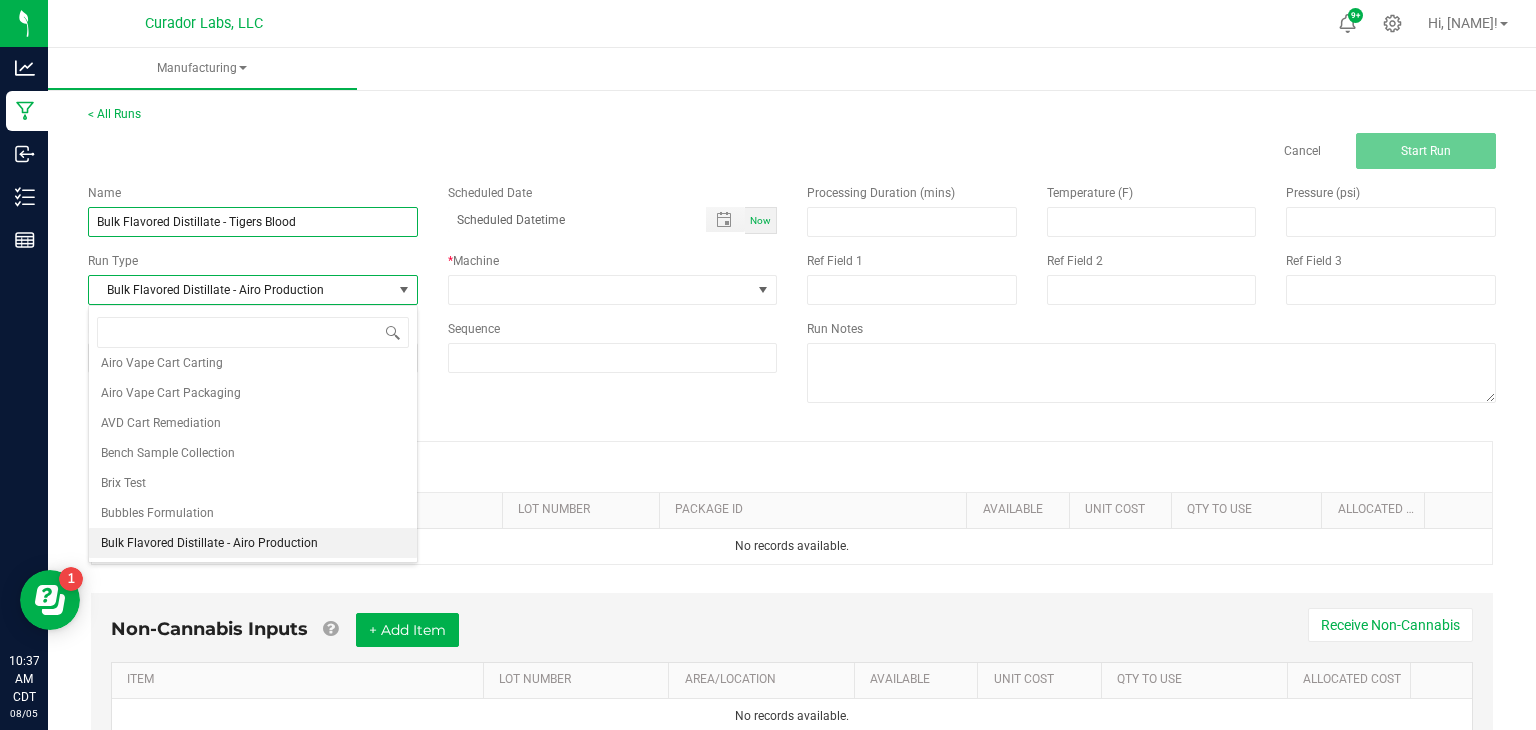 click on "Bulk Flavored Distillate - Tigers Blood" at bounding box center [253, 222] 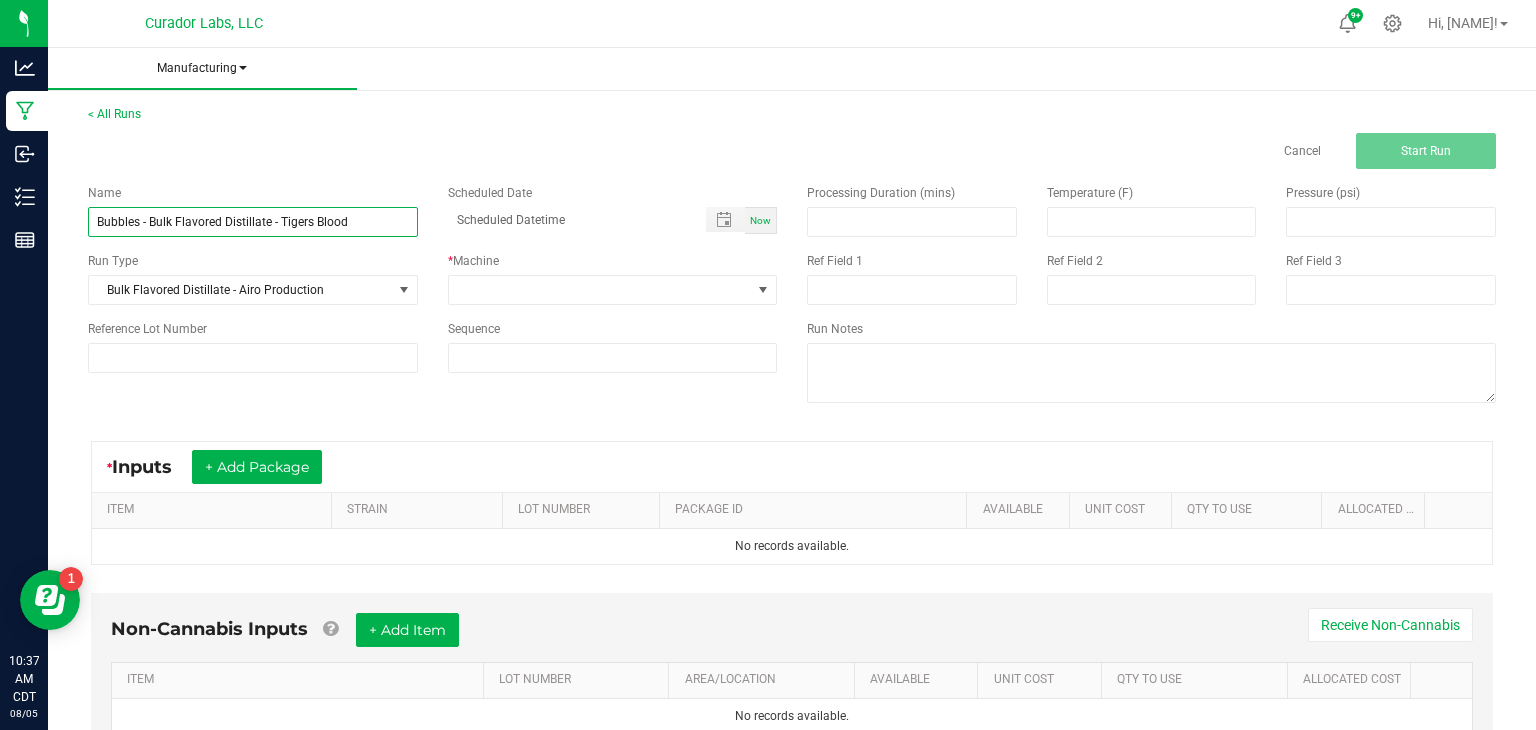 type on "Bubbles - Bulk Flavored Distillate - Tigers Blood" 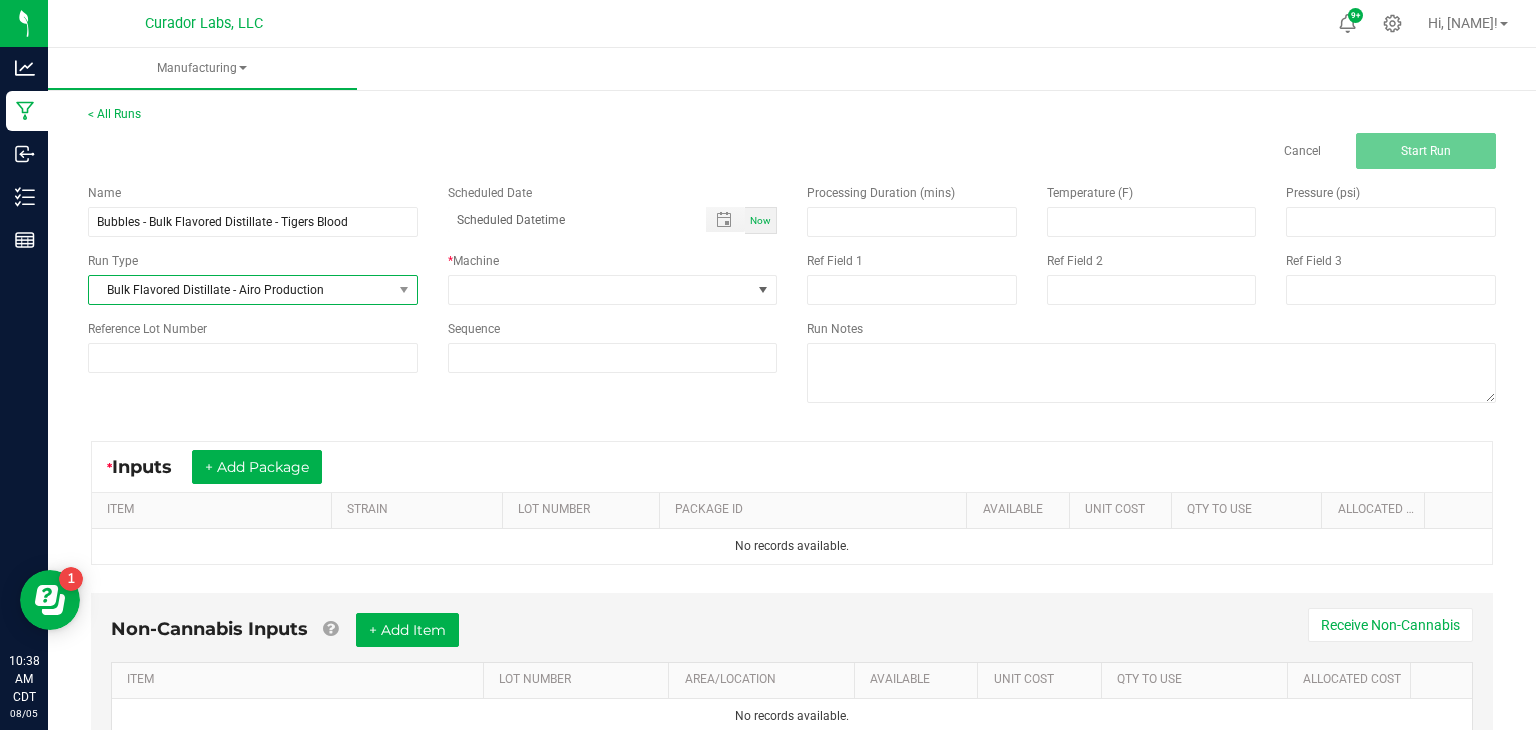 click on "Bulk Flavored Distillate - Airo Production" at bounding box center (240, 290) 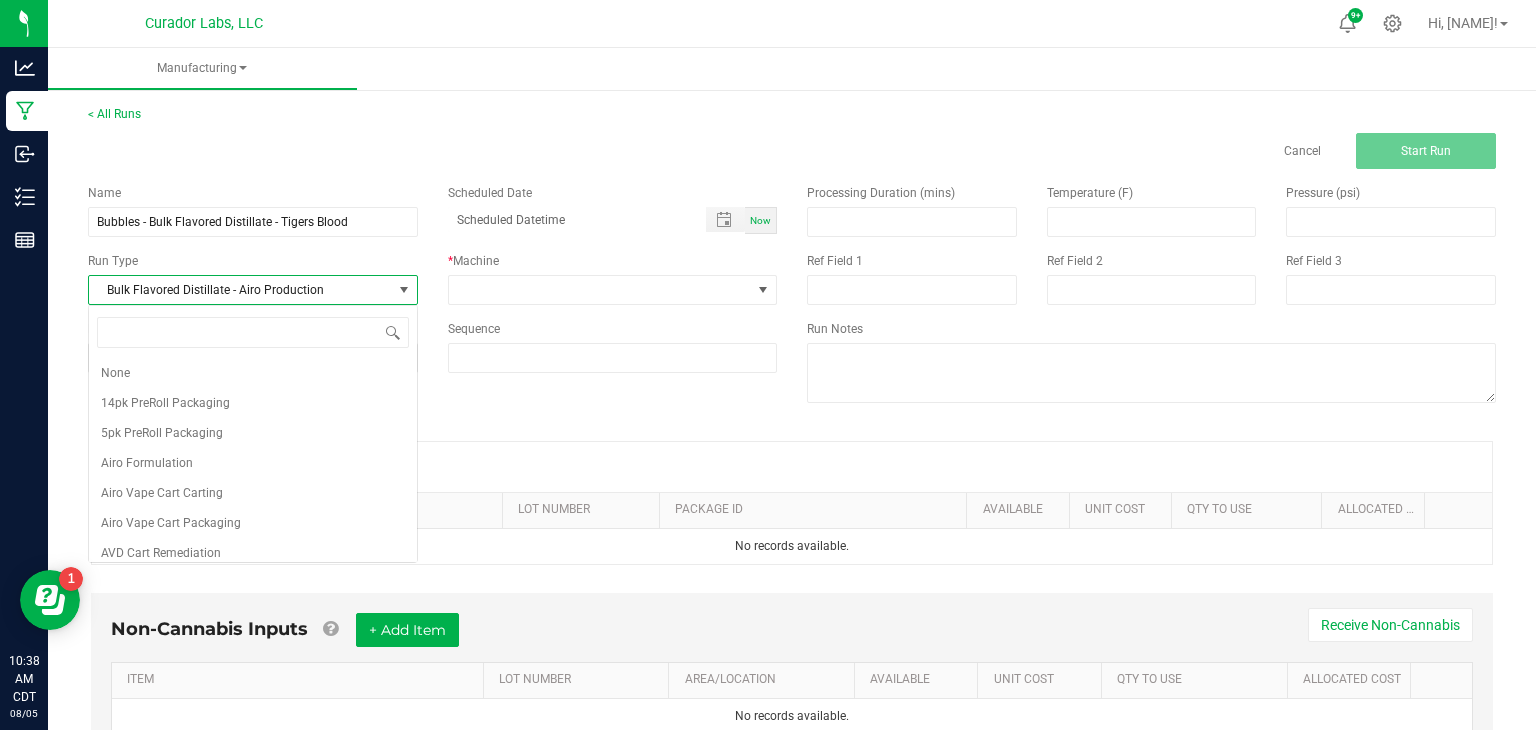 scroll, scrollTop: 99970, scrollLeft: 99670, axis: both 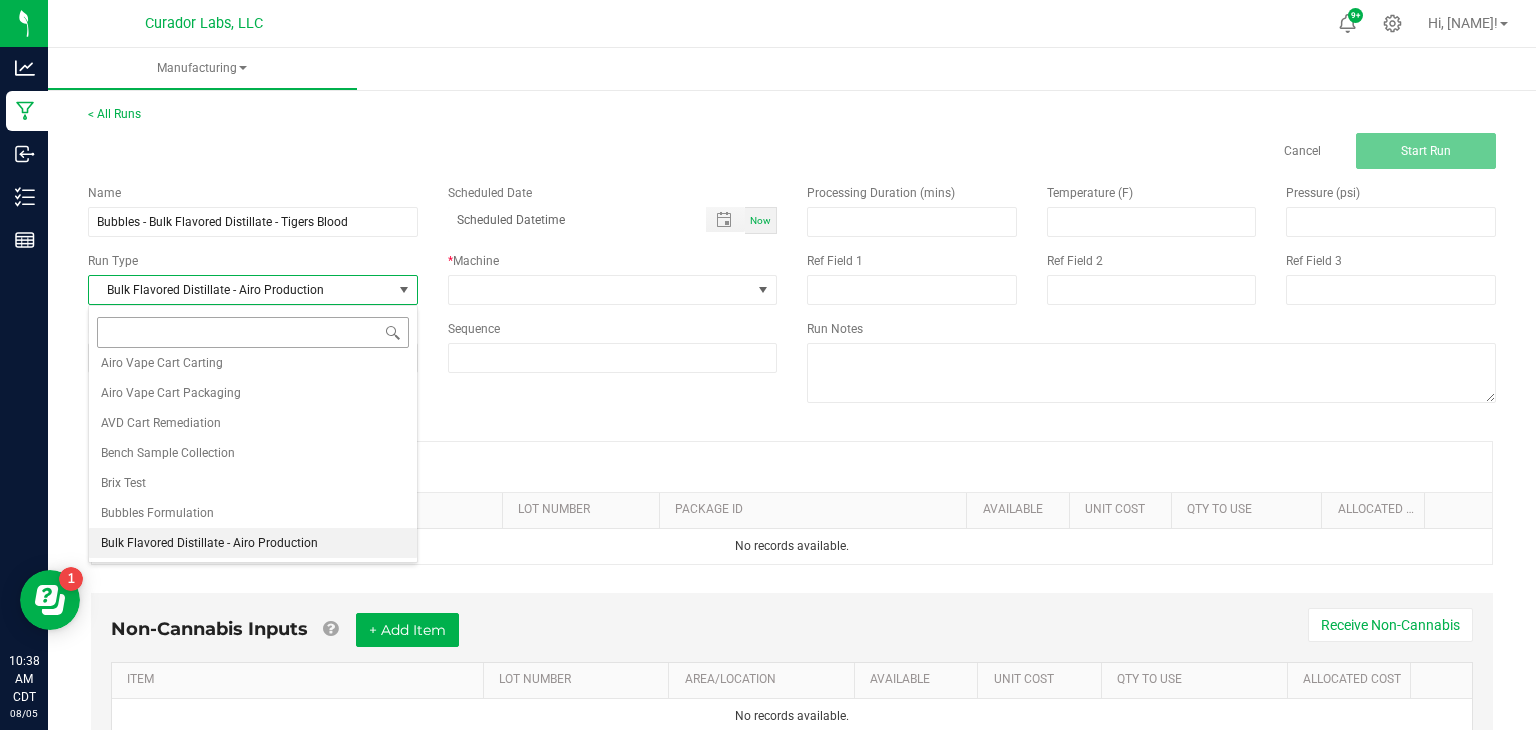 click at bounding box center (253, 332) 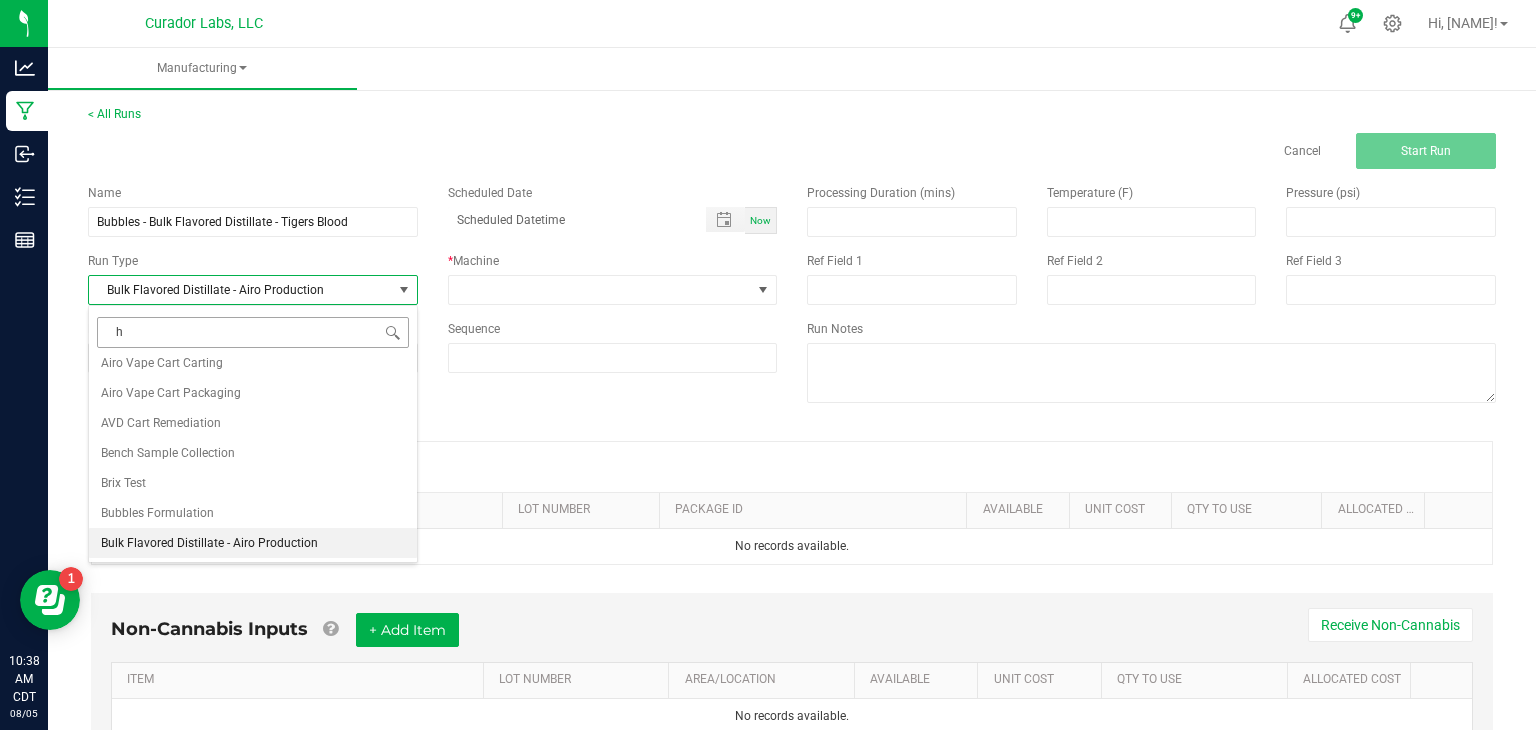 scroll, scrollTop: 0, scrollLeft: 0, axis: both 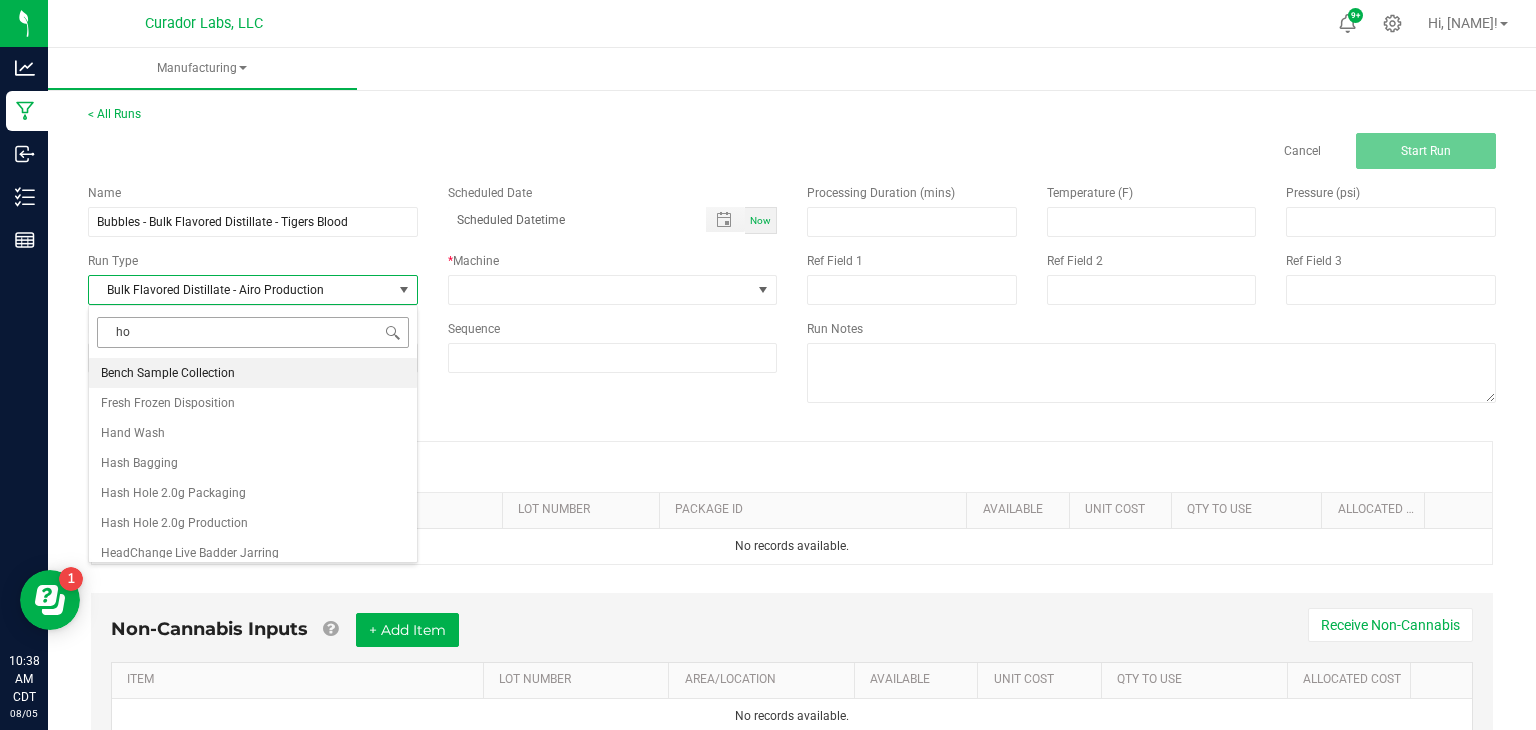 type on "hom" 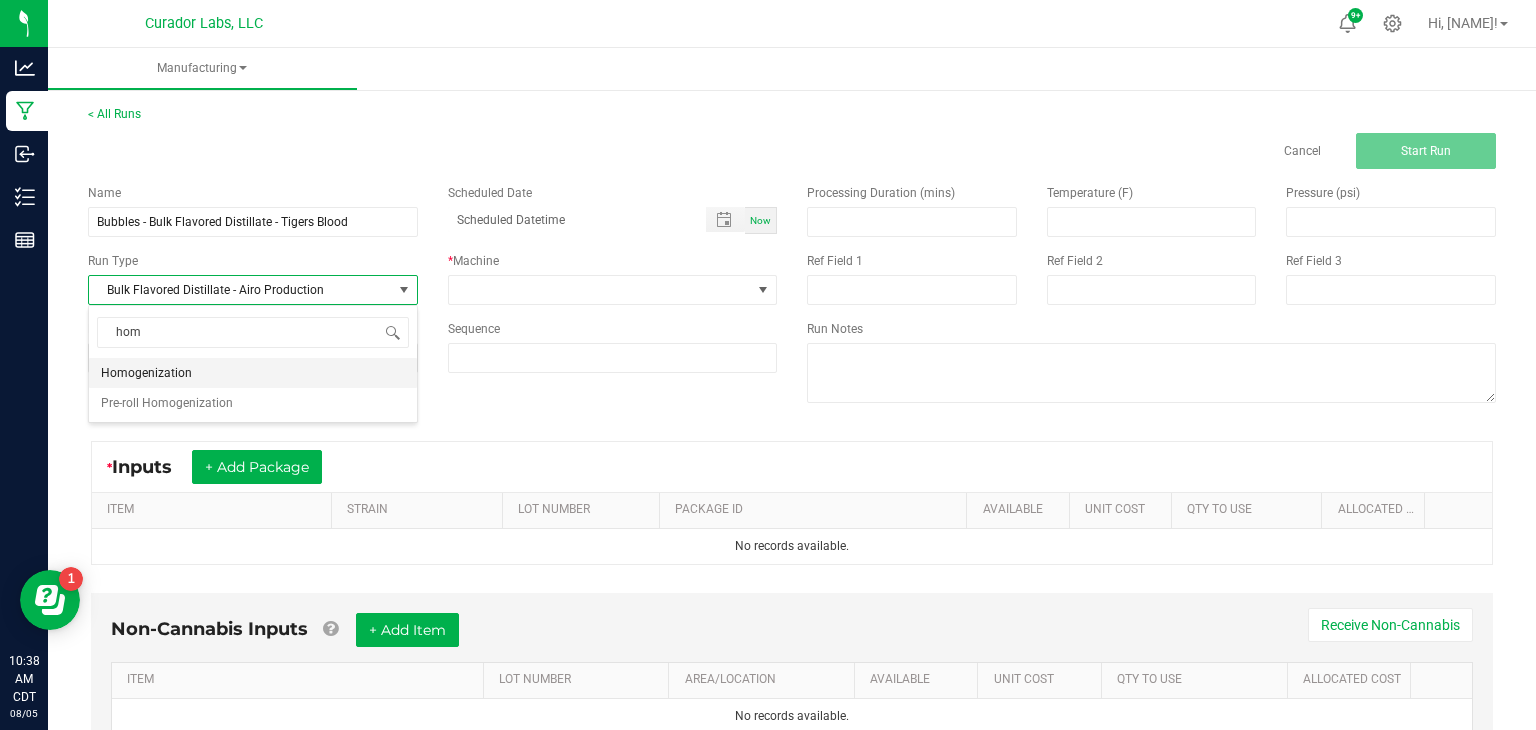 click on "Homogenization" at bounding box center [253, 373] 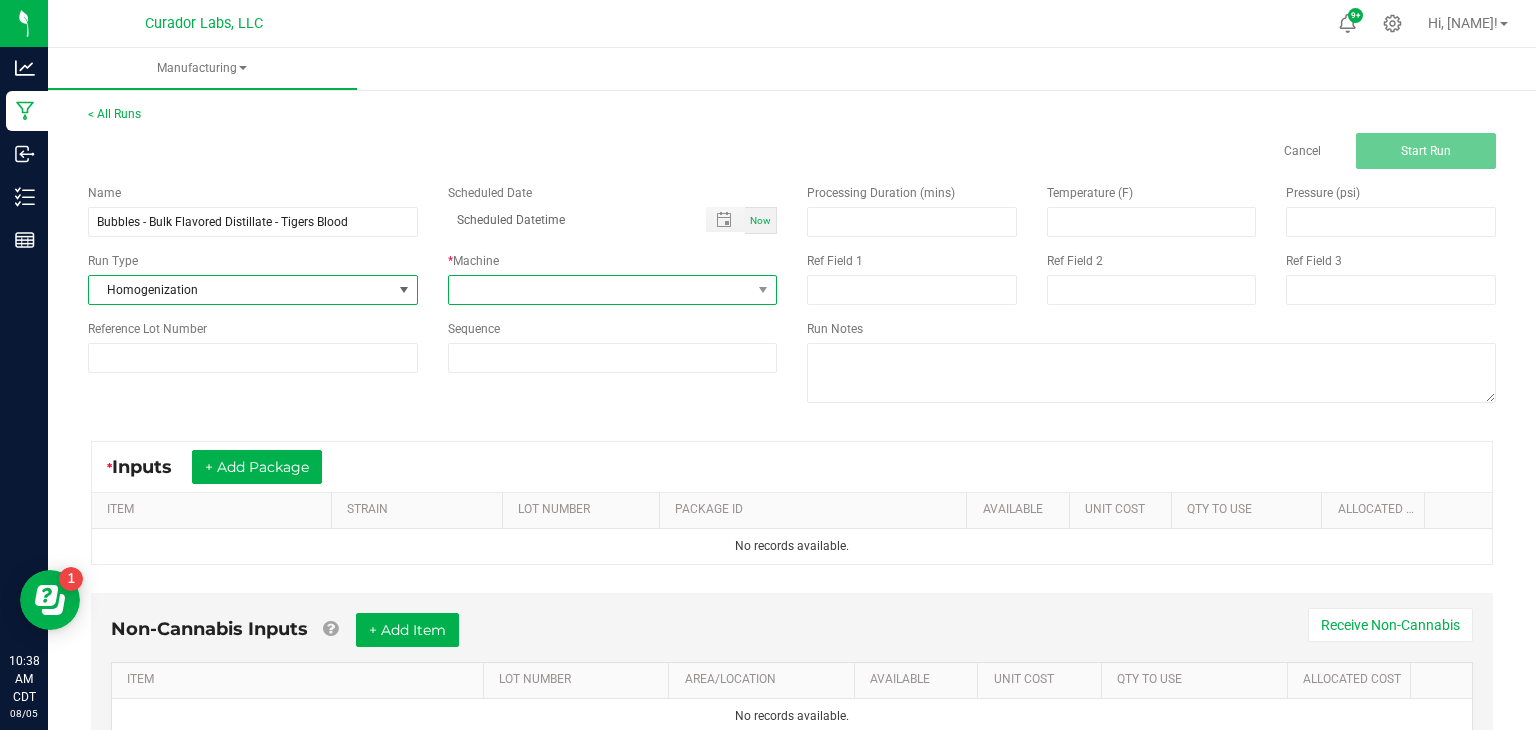 click at bounding box center (600, 290) 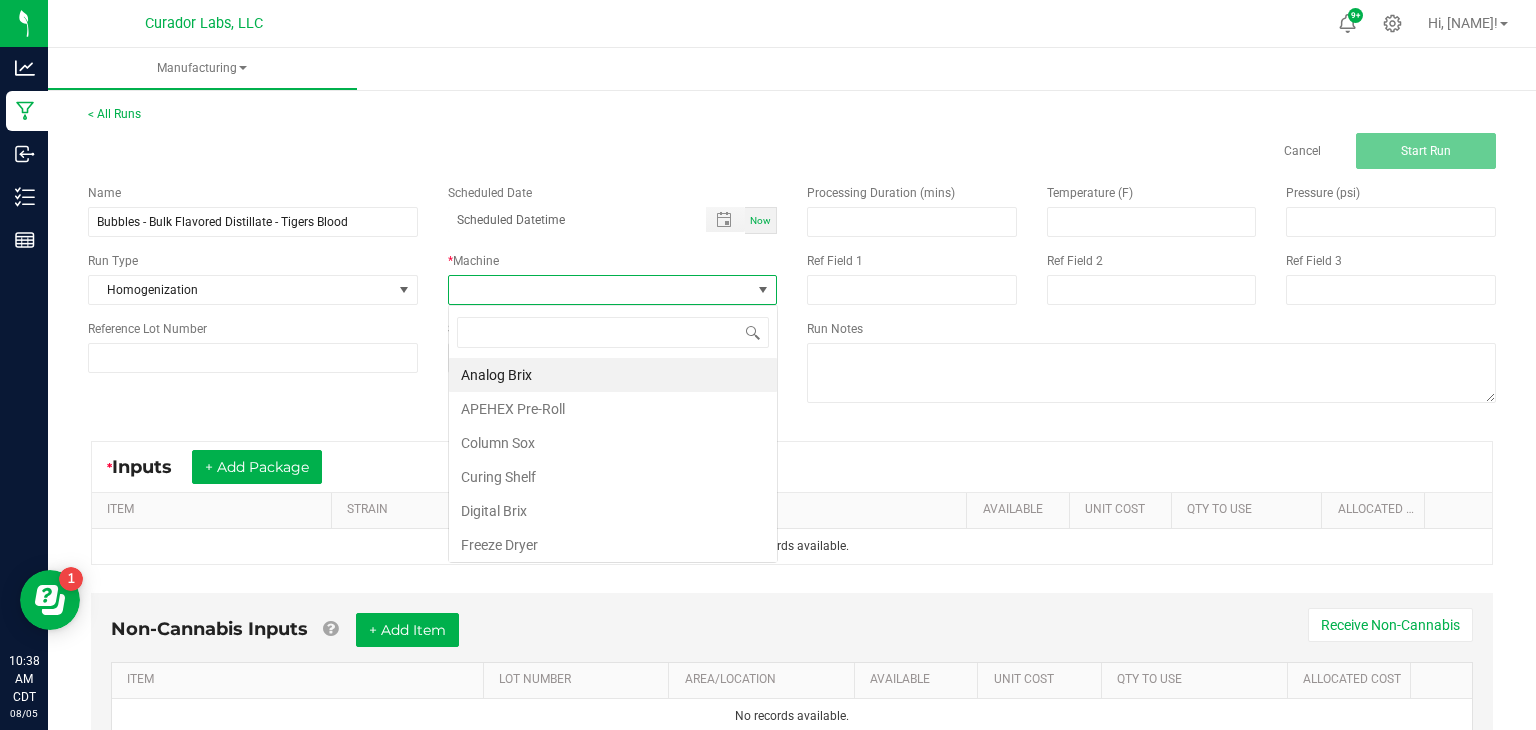 scroll, scrollTop: 99970, scrollLeft: 99670, axis: both 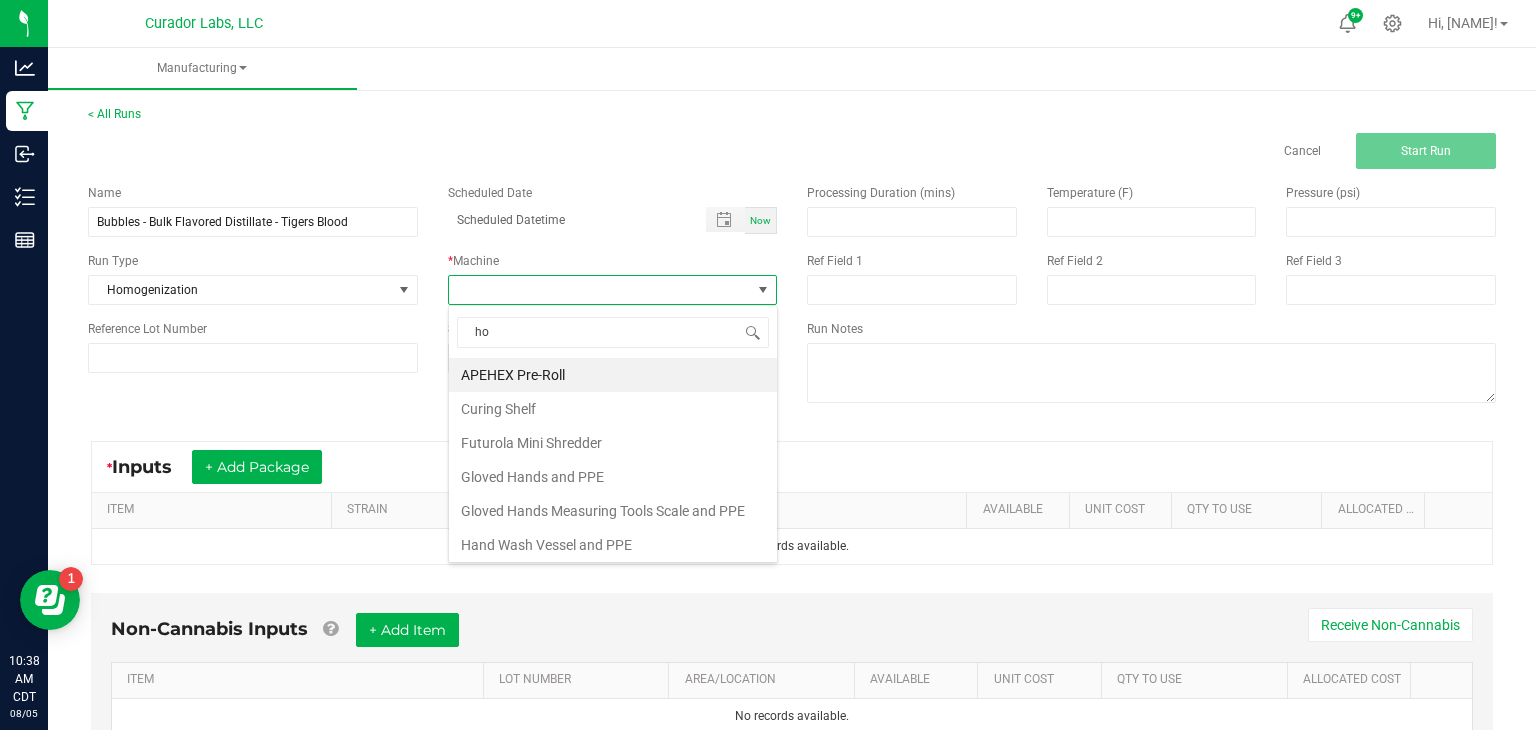 type on "hom" 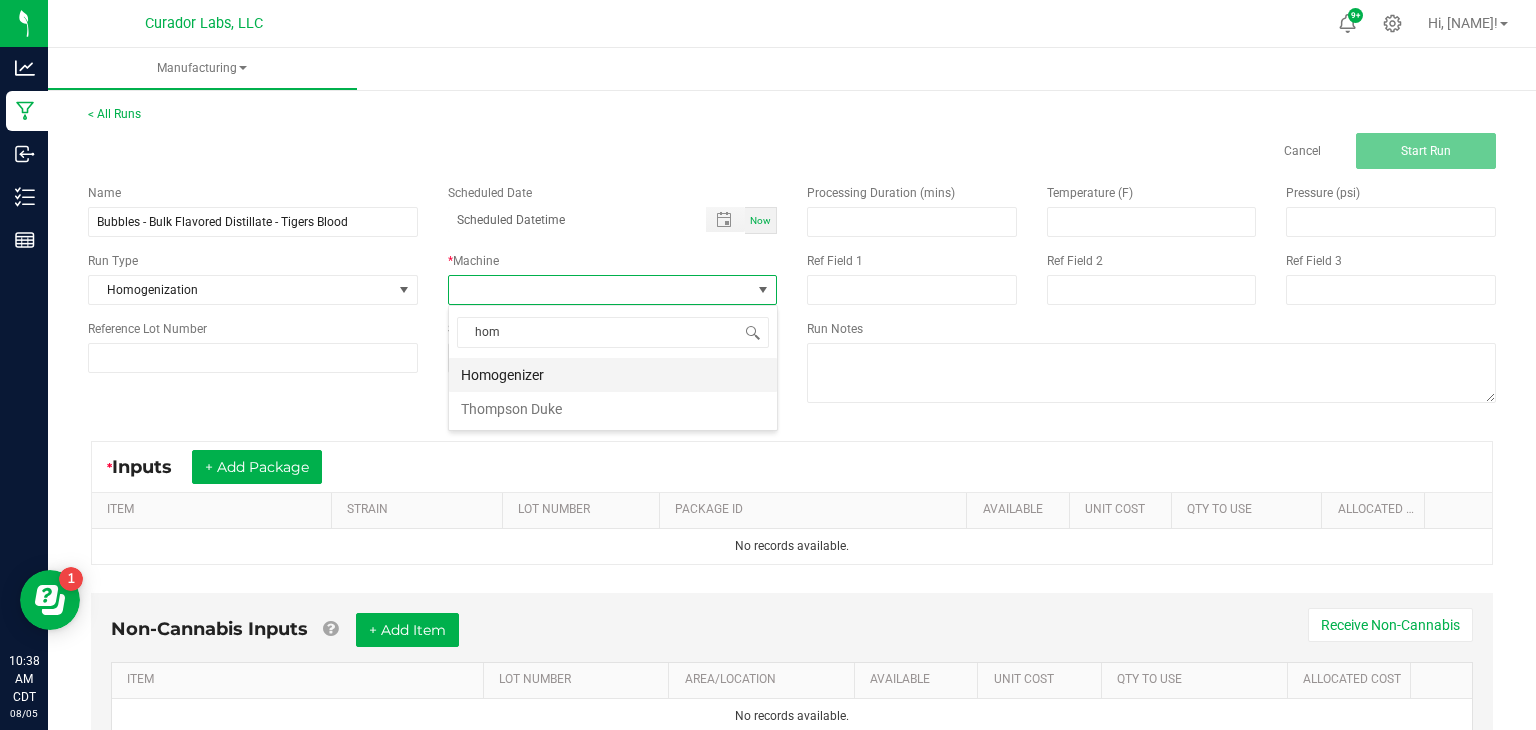 click on "Homogenizer" at bounding box center [613, 375] 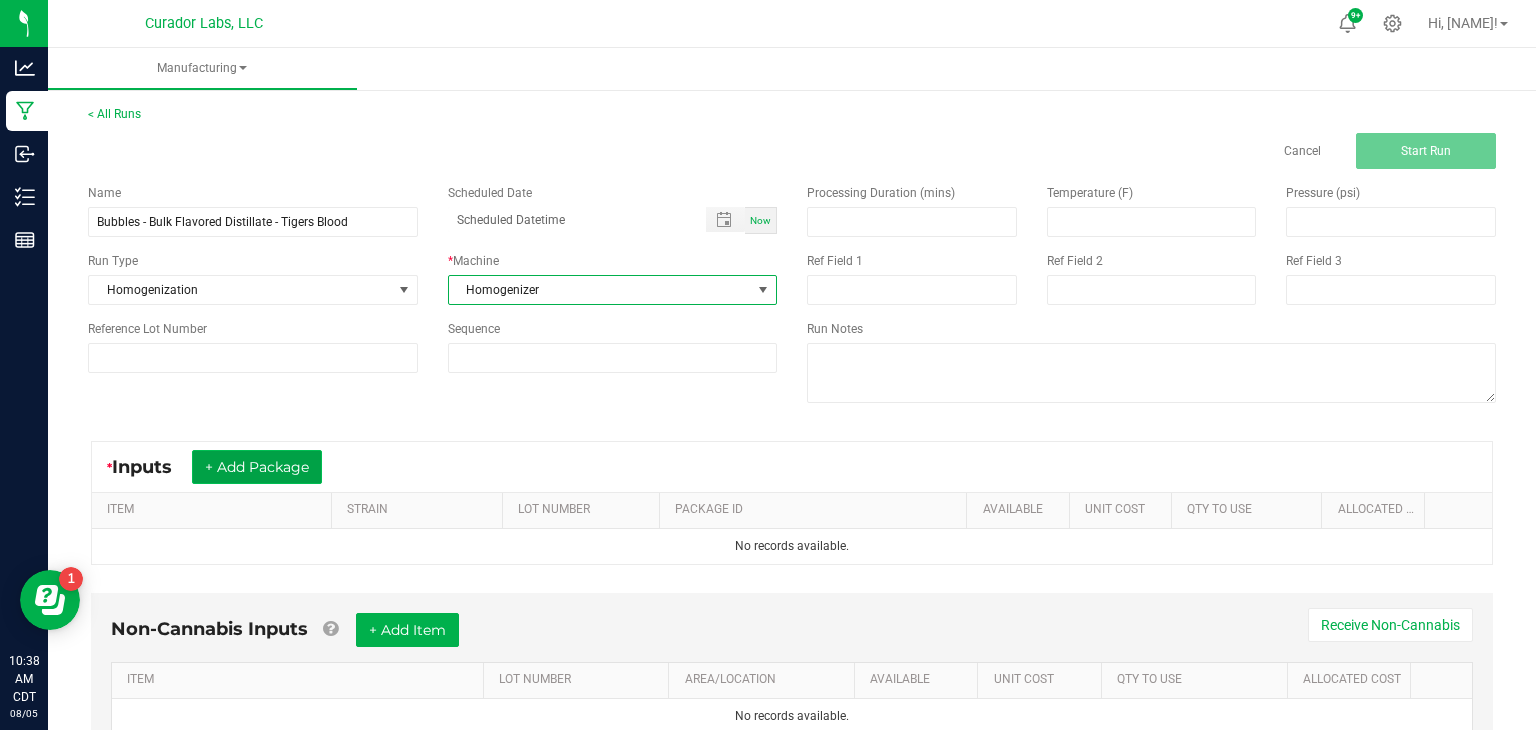 click on "+ Add Package" at bounding box center [257, 467] 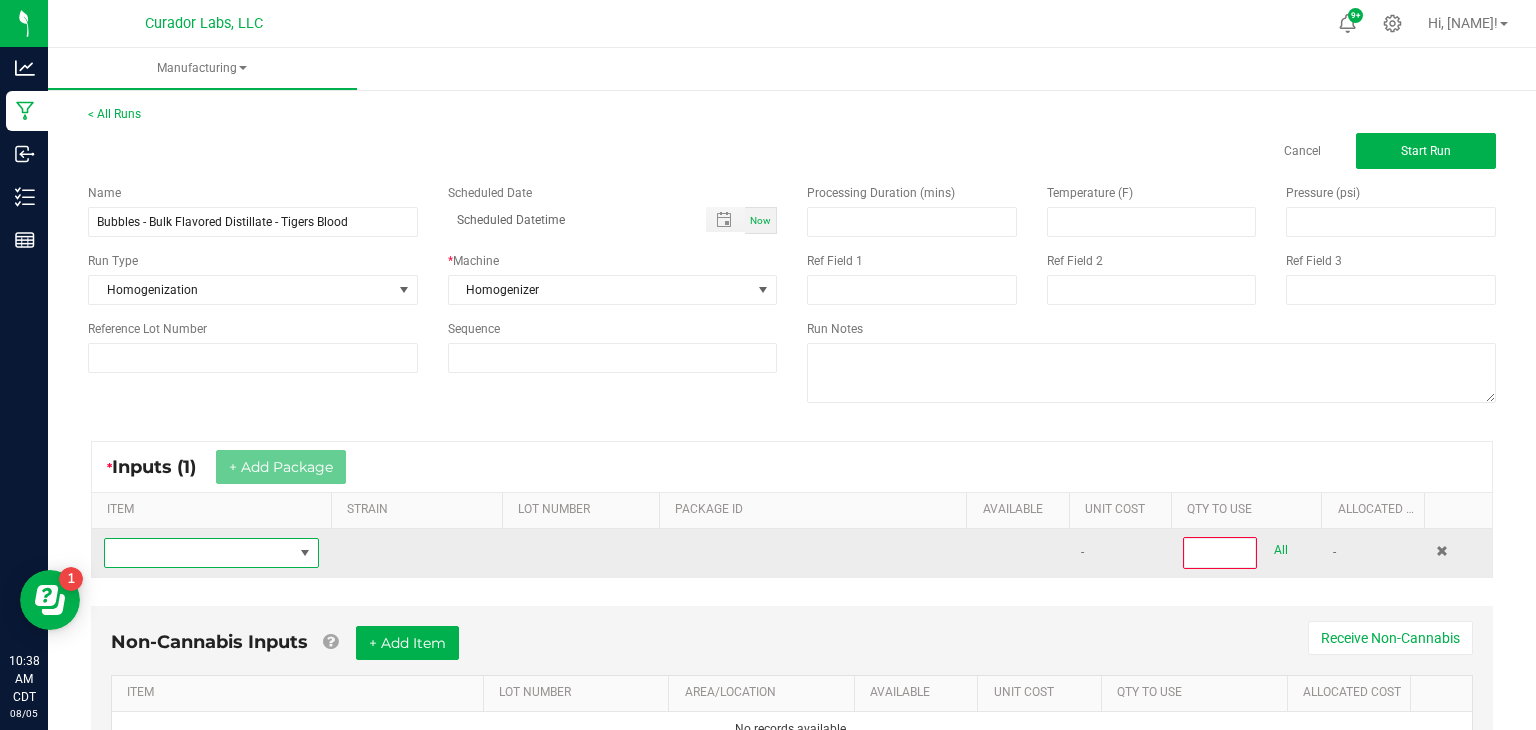 click at bounding box center (199, 553) 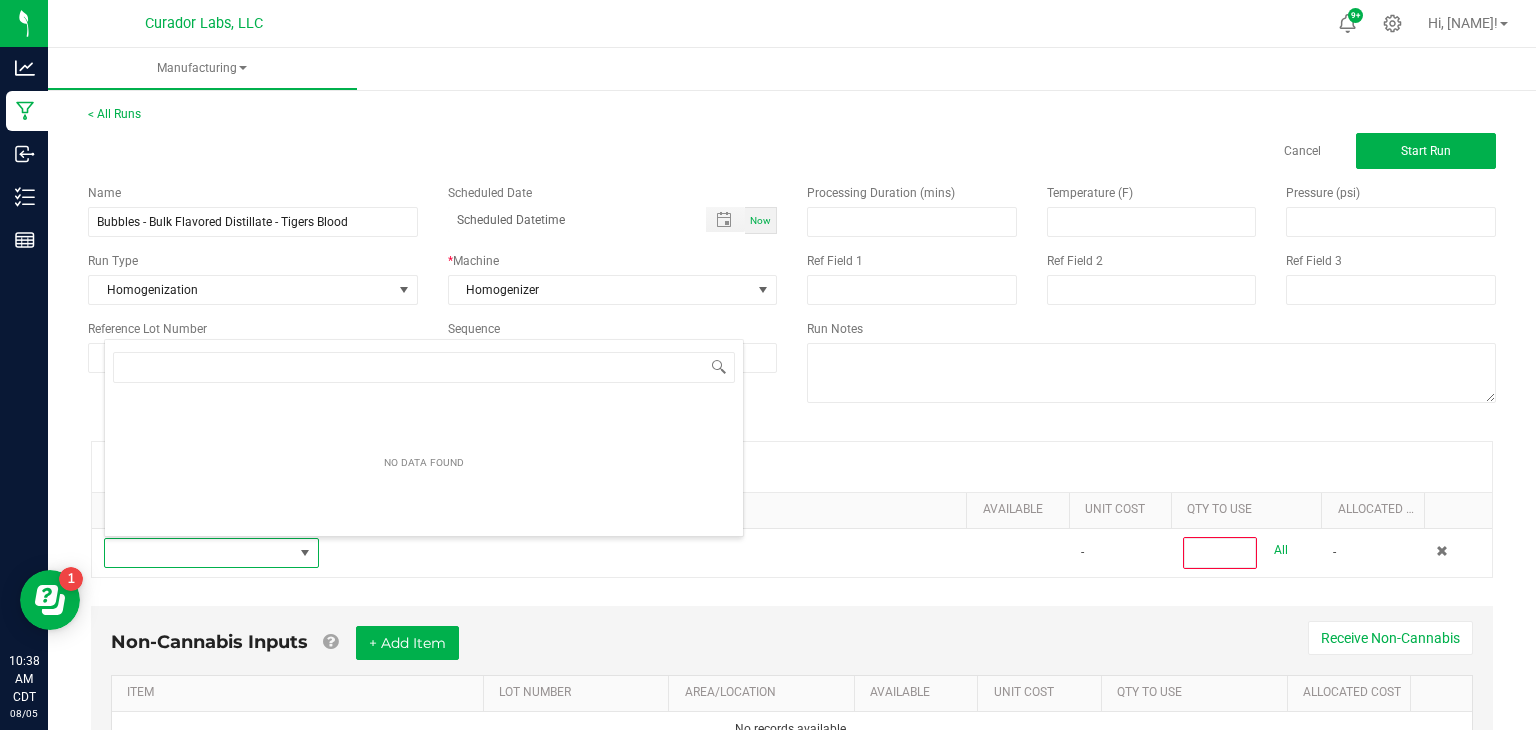 scroll, scrollTop: 99970, scrollLeft: 99784, axis: both 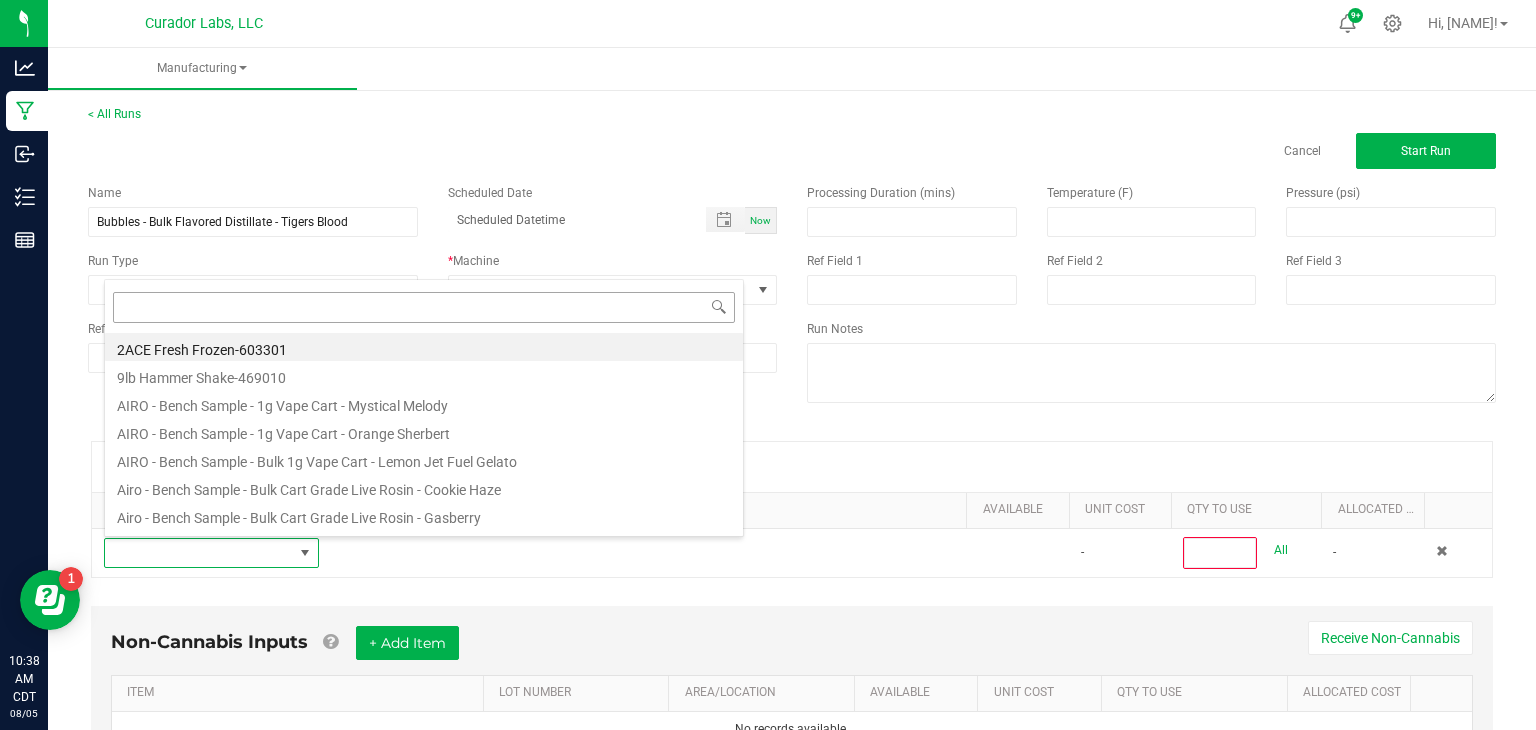 click on "9lb Hammer Shake-469010" at bounding box center [424, 375] 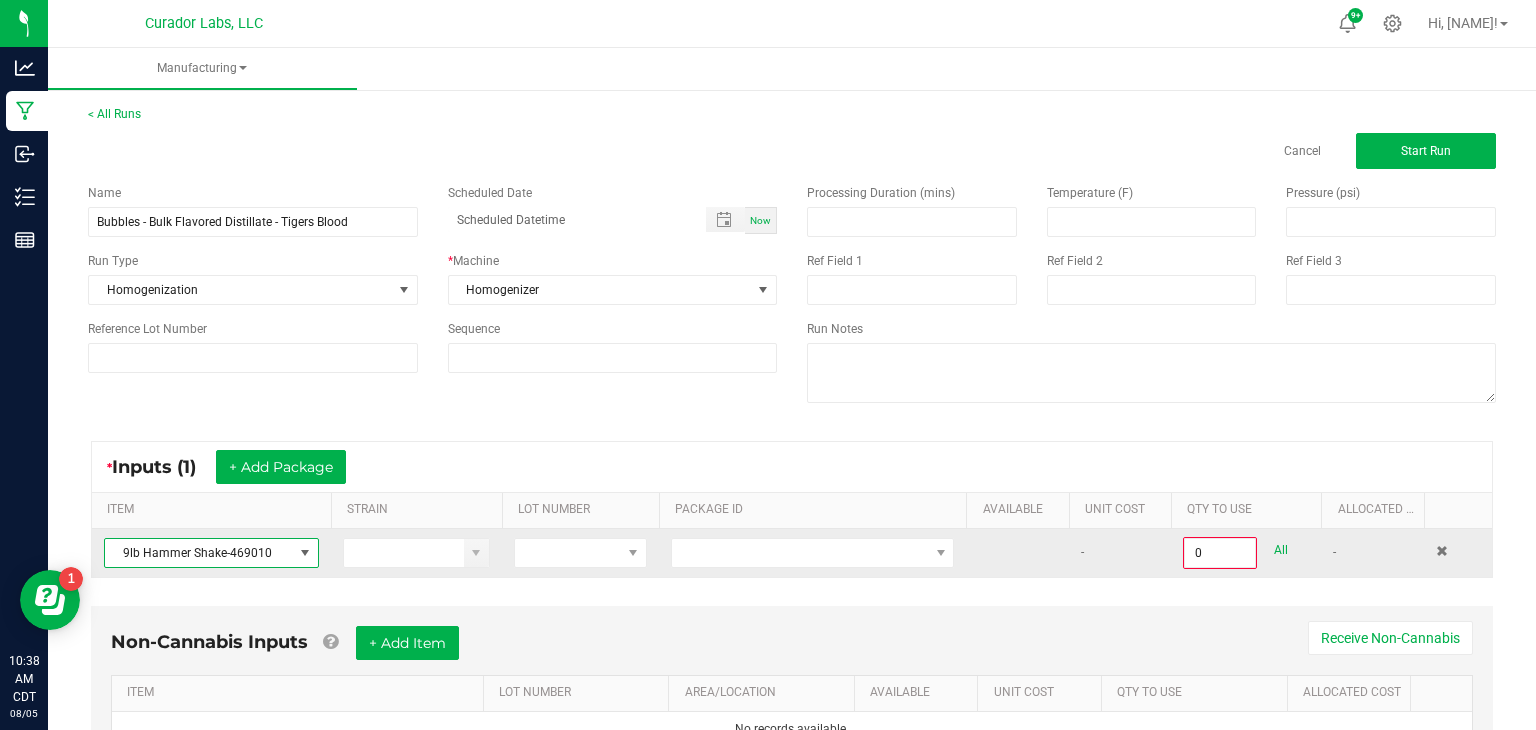 click at bounding box center [305, 553] 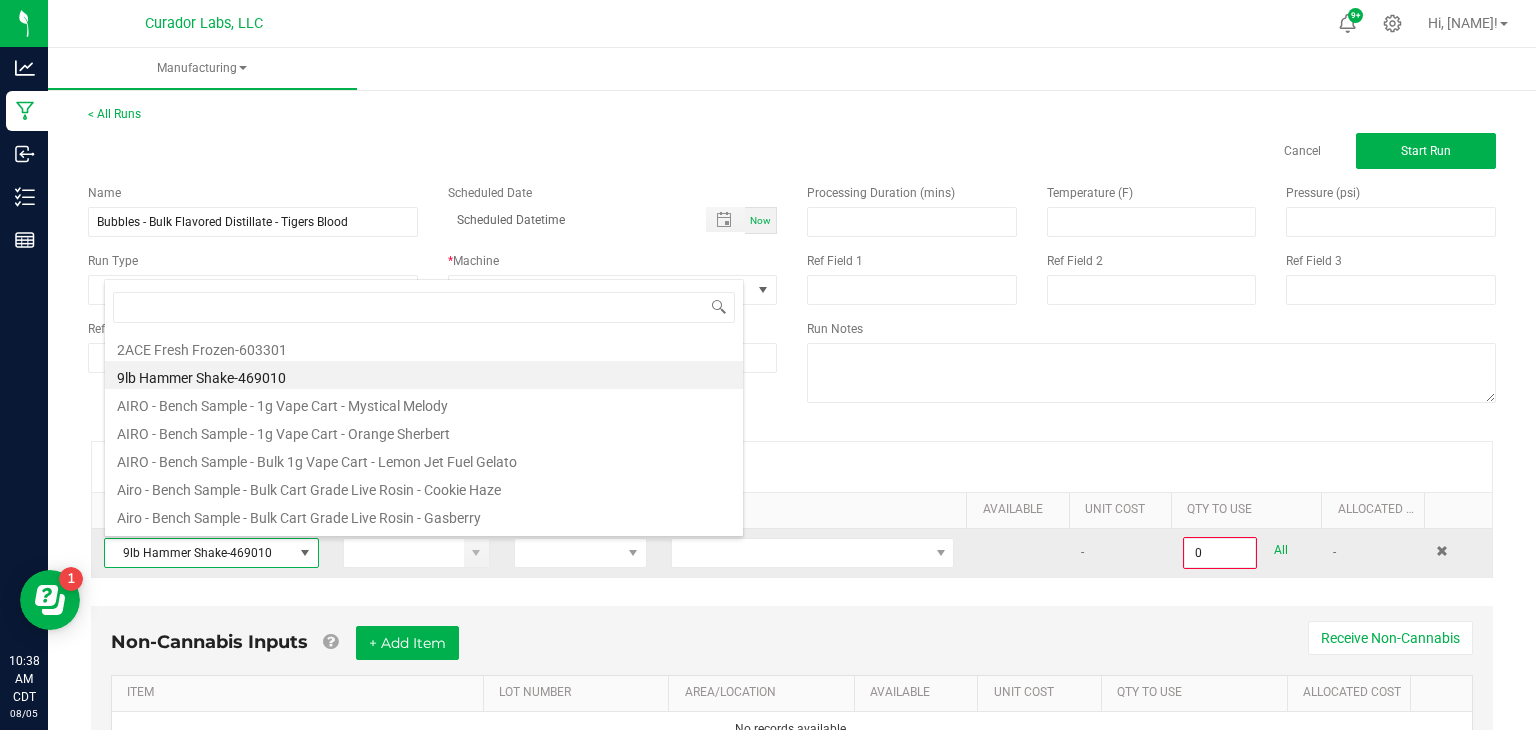 scroll, scrollTop: 99970, scrollLeft: 99784, axis: both 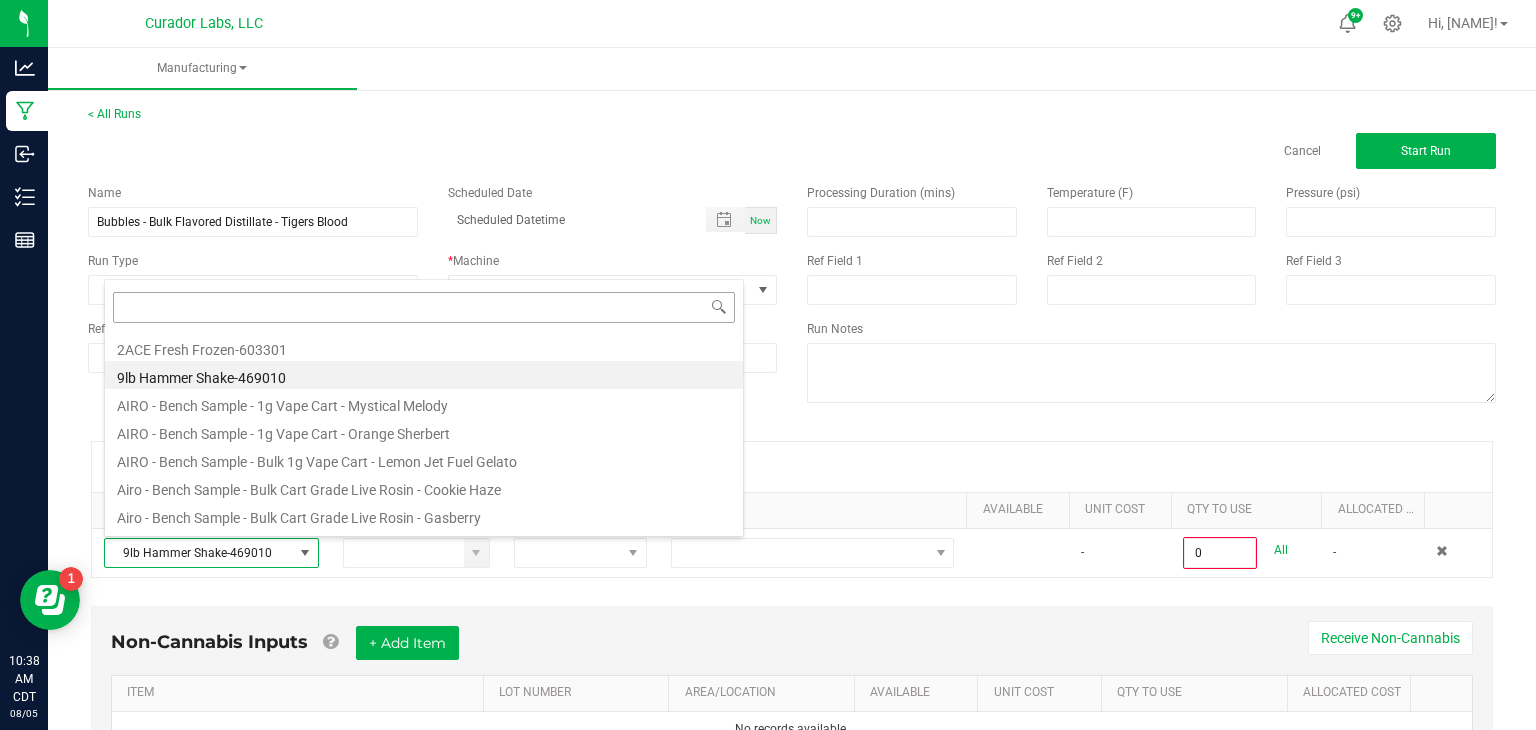 click at bounding box center (424, 307) 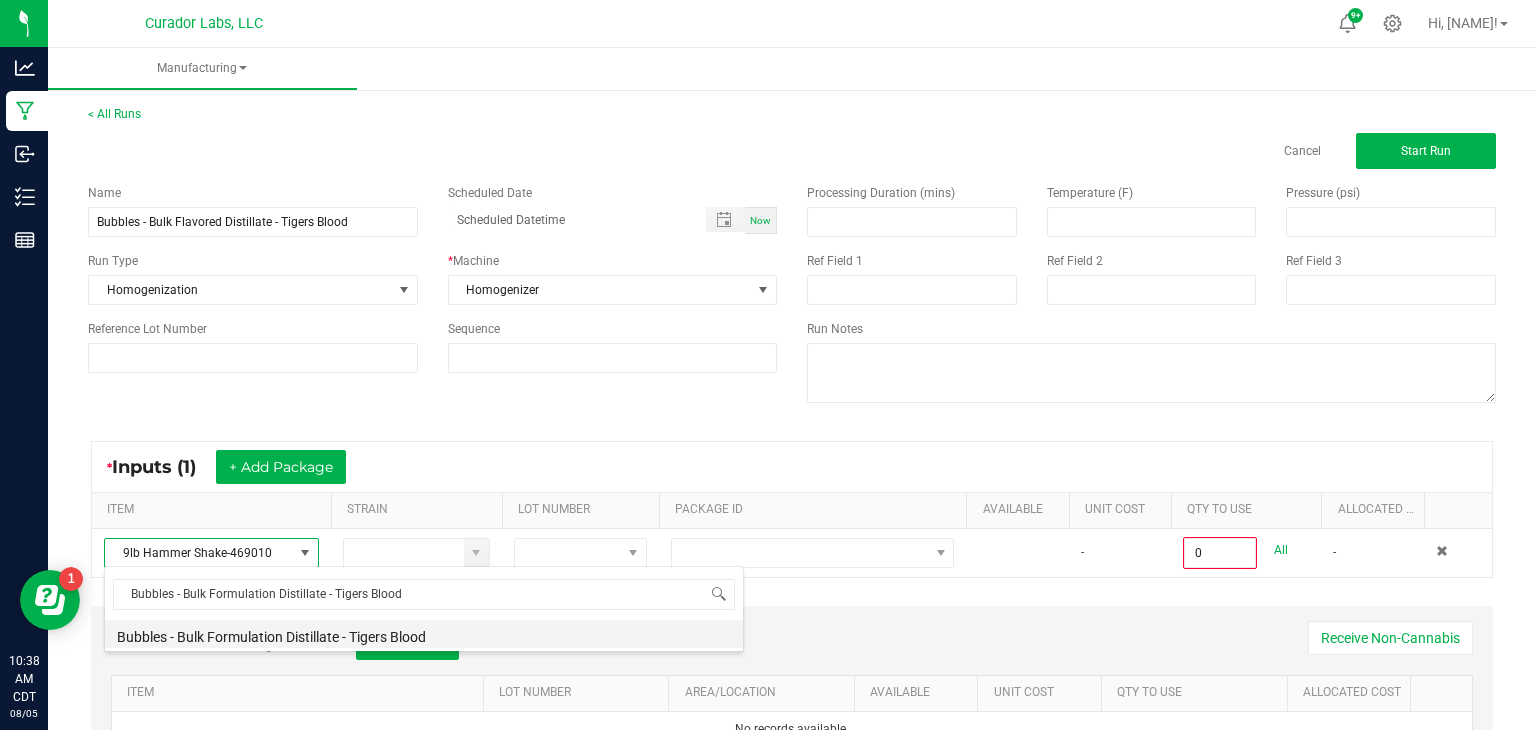 click on "Bubbles - Bulk Formulation Distillate - Tigers Blood" at bounding box center (424, 634) 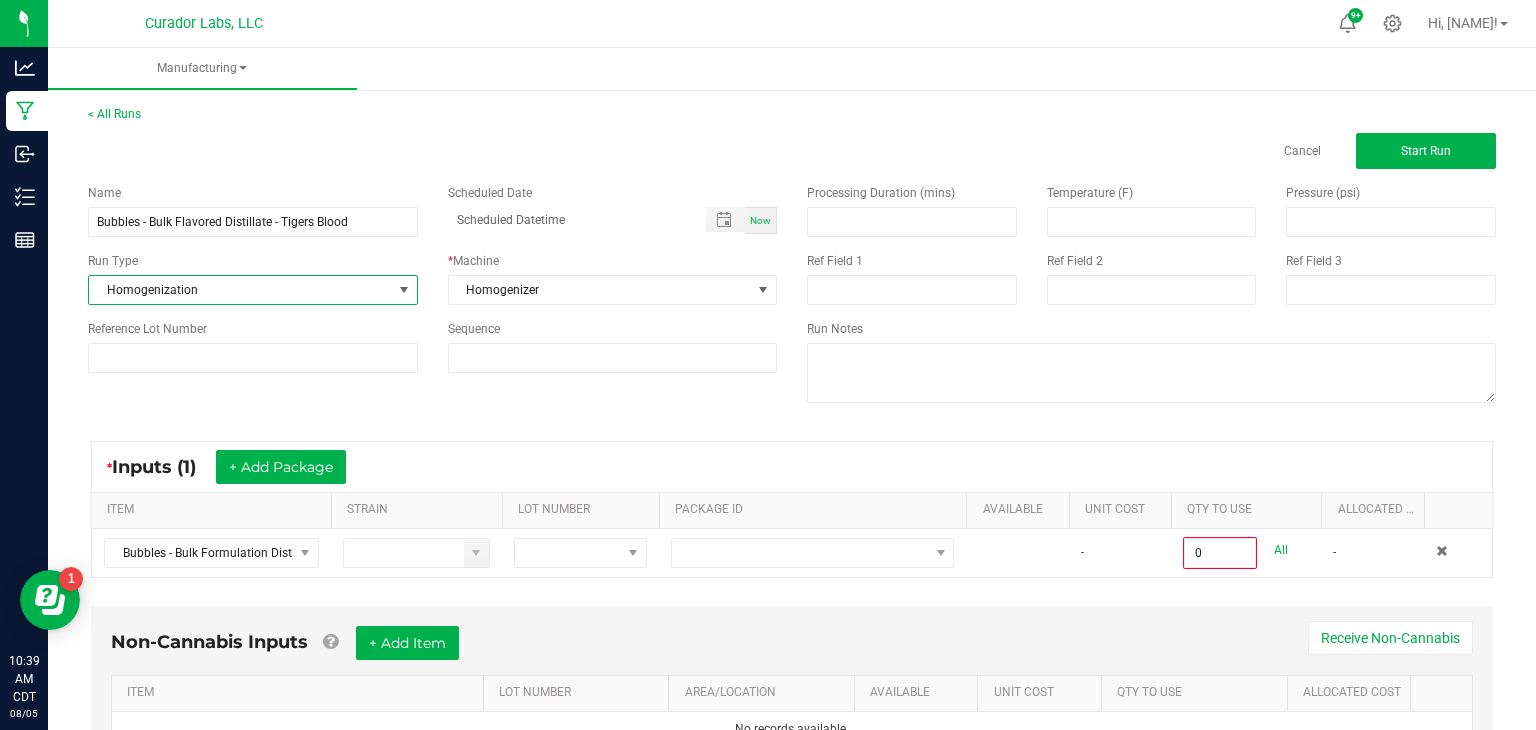 click on "Homogenization" at bounding box center (240, 290) 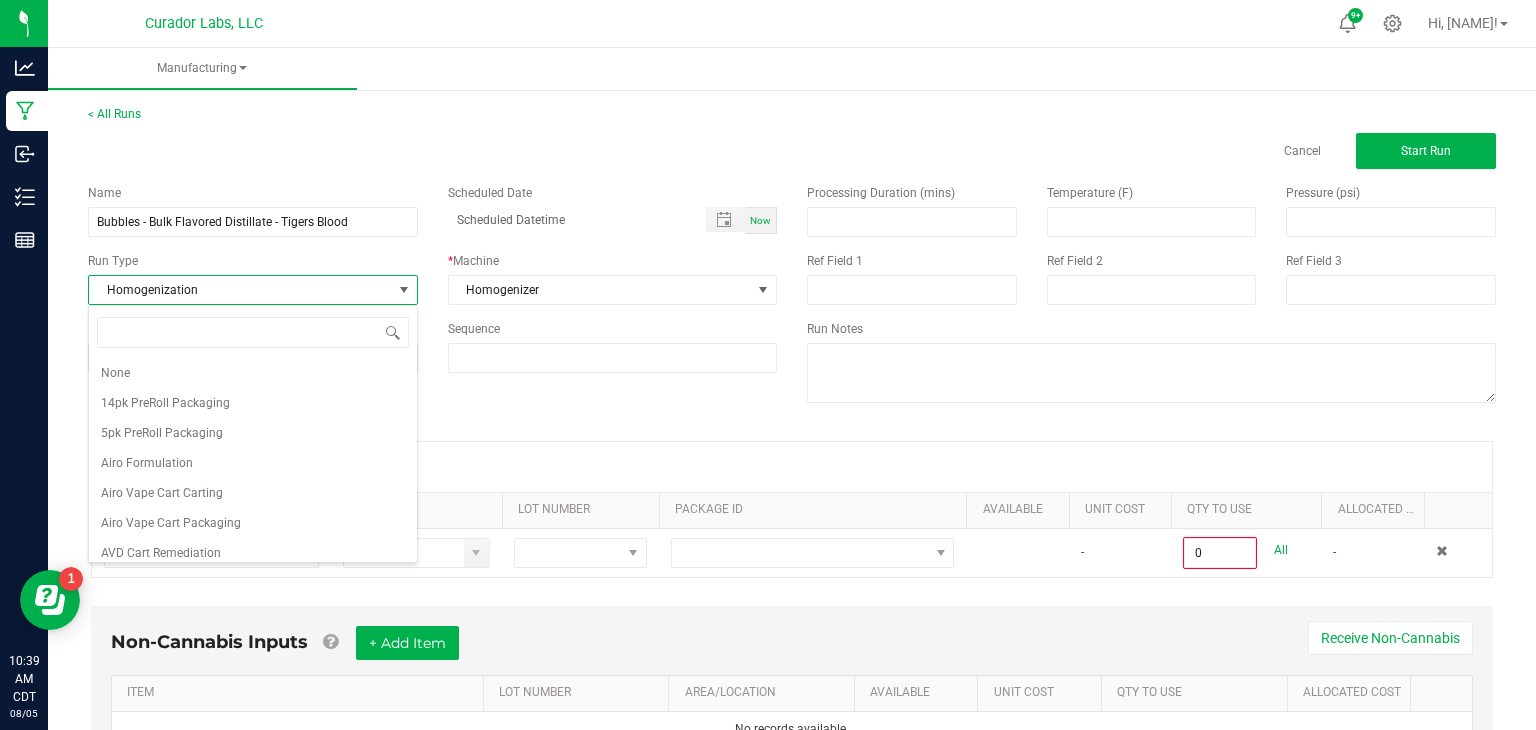 scroll, scrollTop: 790, scrollLeft: 0, axis: vertical 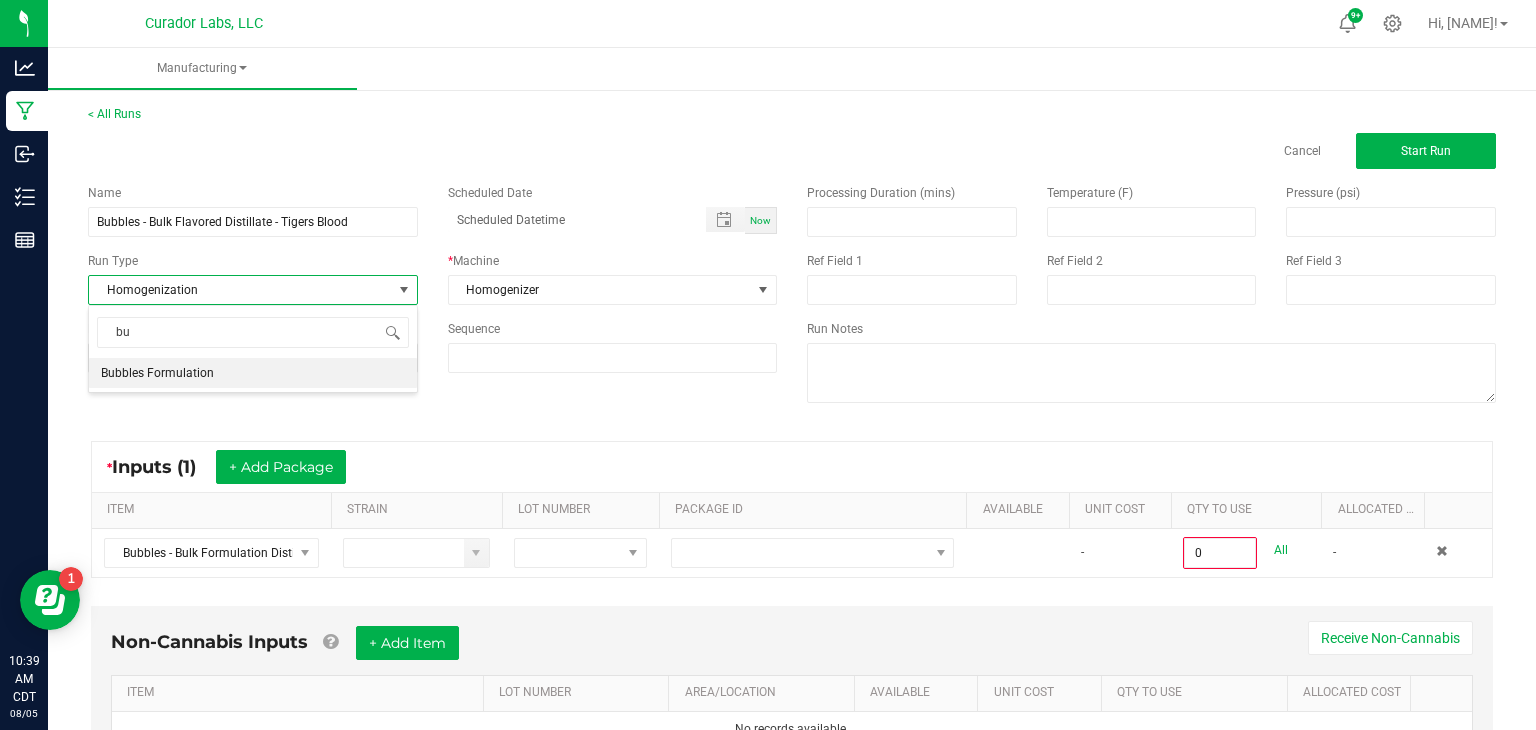 type on "b" 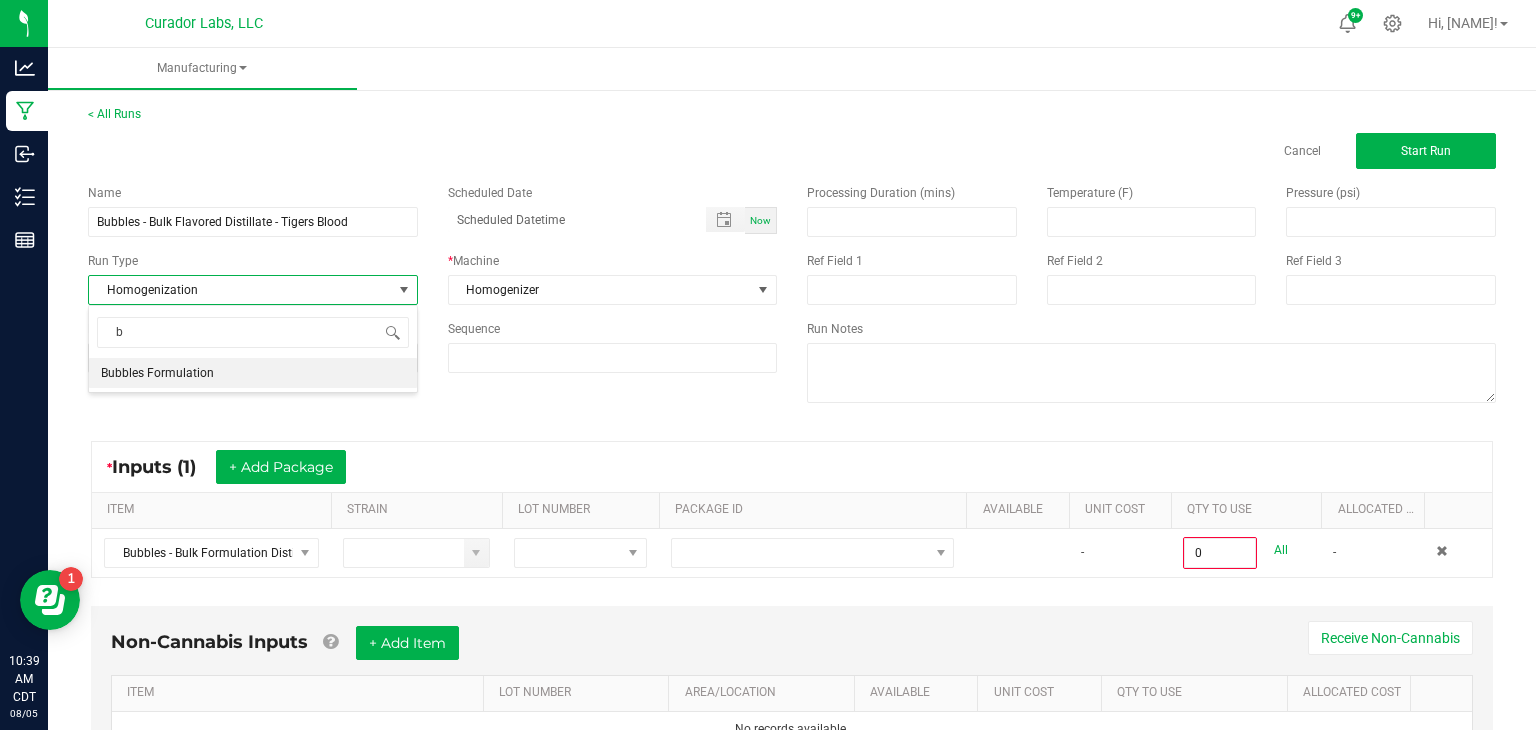 type 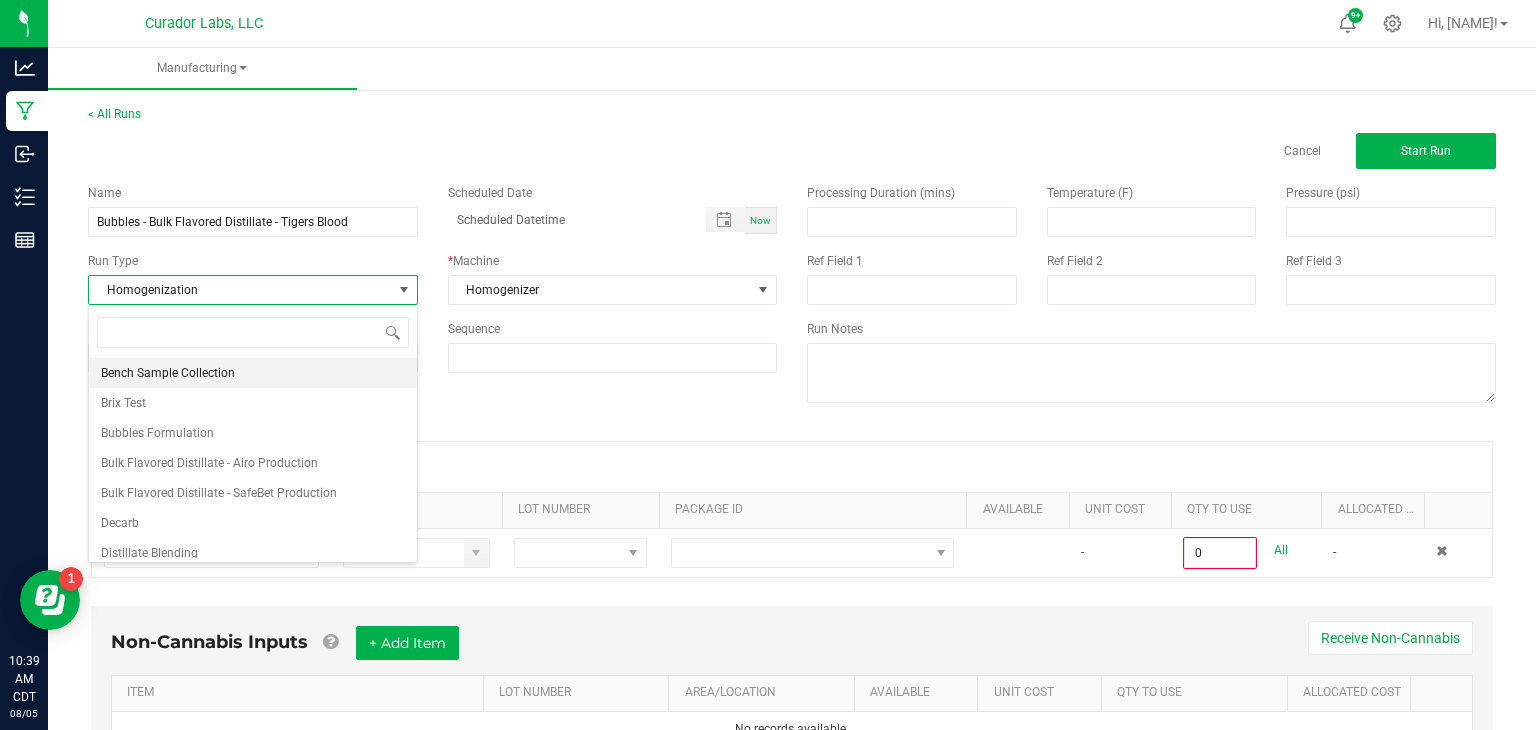 scroll, scrollTop: 1600, scrollLeft: 0, axis: vertical 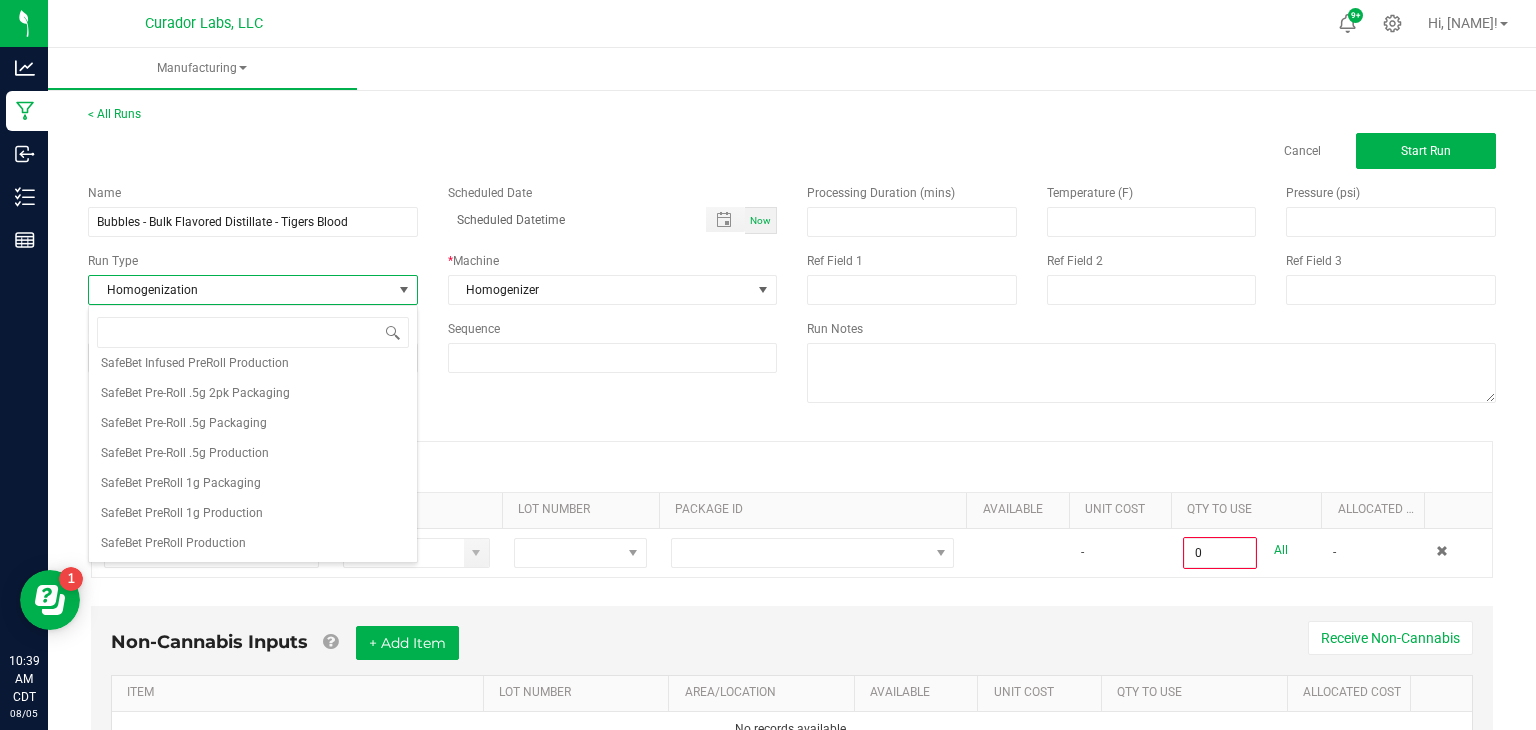 click on "*    Inputs (1)   + Add Package" at bounding box center (792, 467) 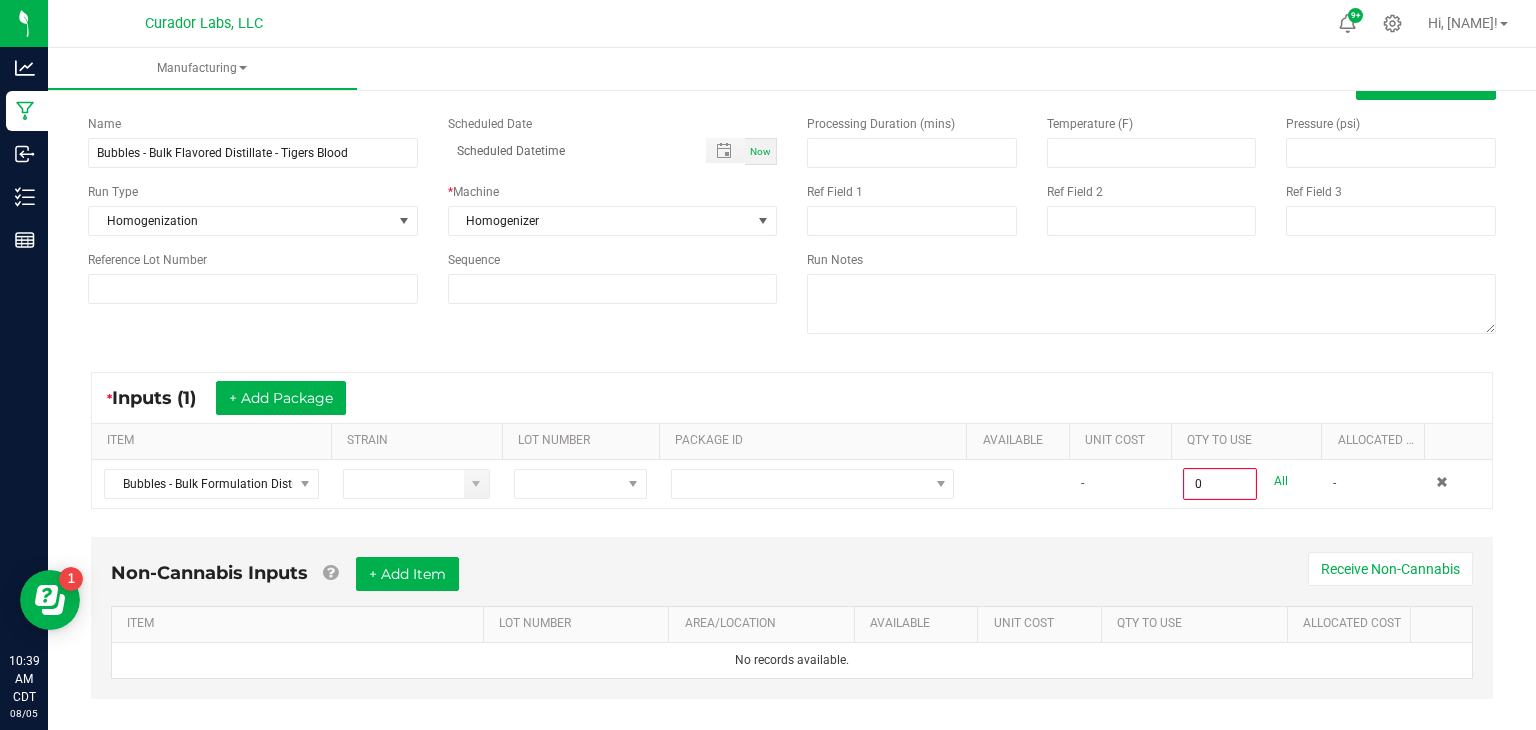 scroll, scrollTop: 79, scrollLeft: 0, axis: vertical 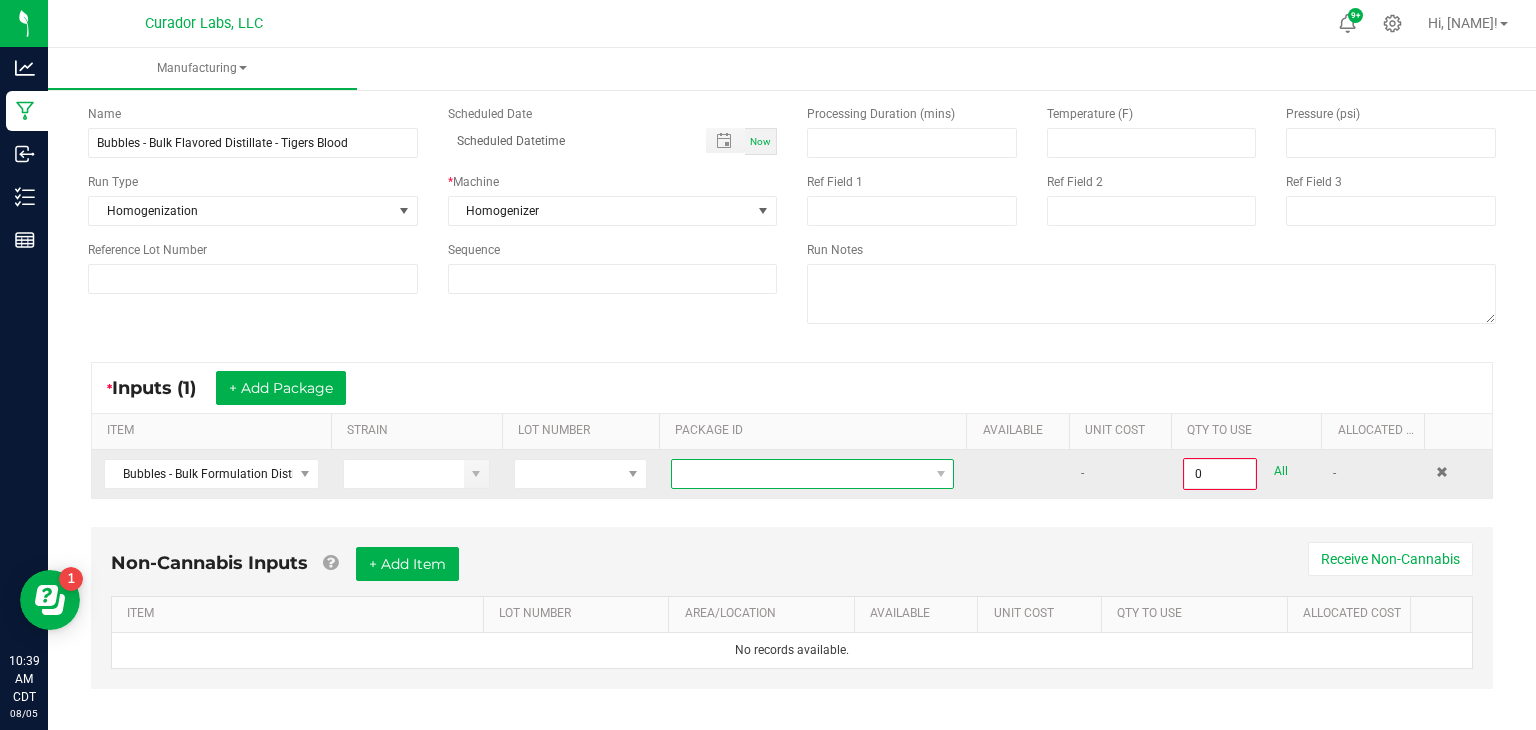 click at bounding box center (800, 474) 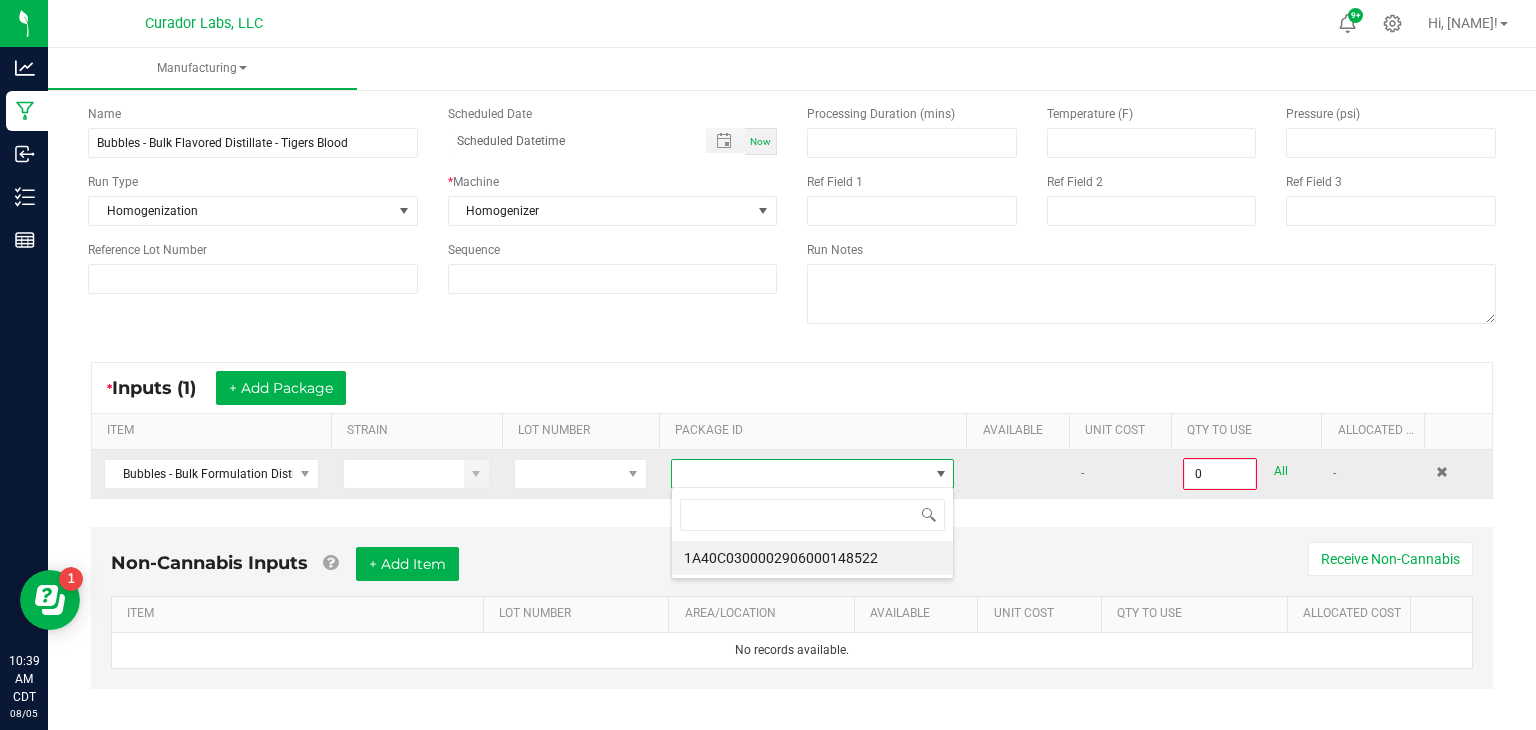 scroll, scrollTop: 99970, scrollLeft: 99716, axis: both 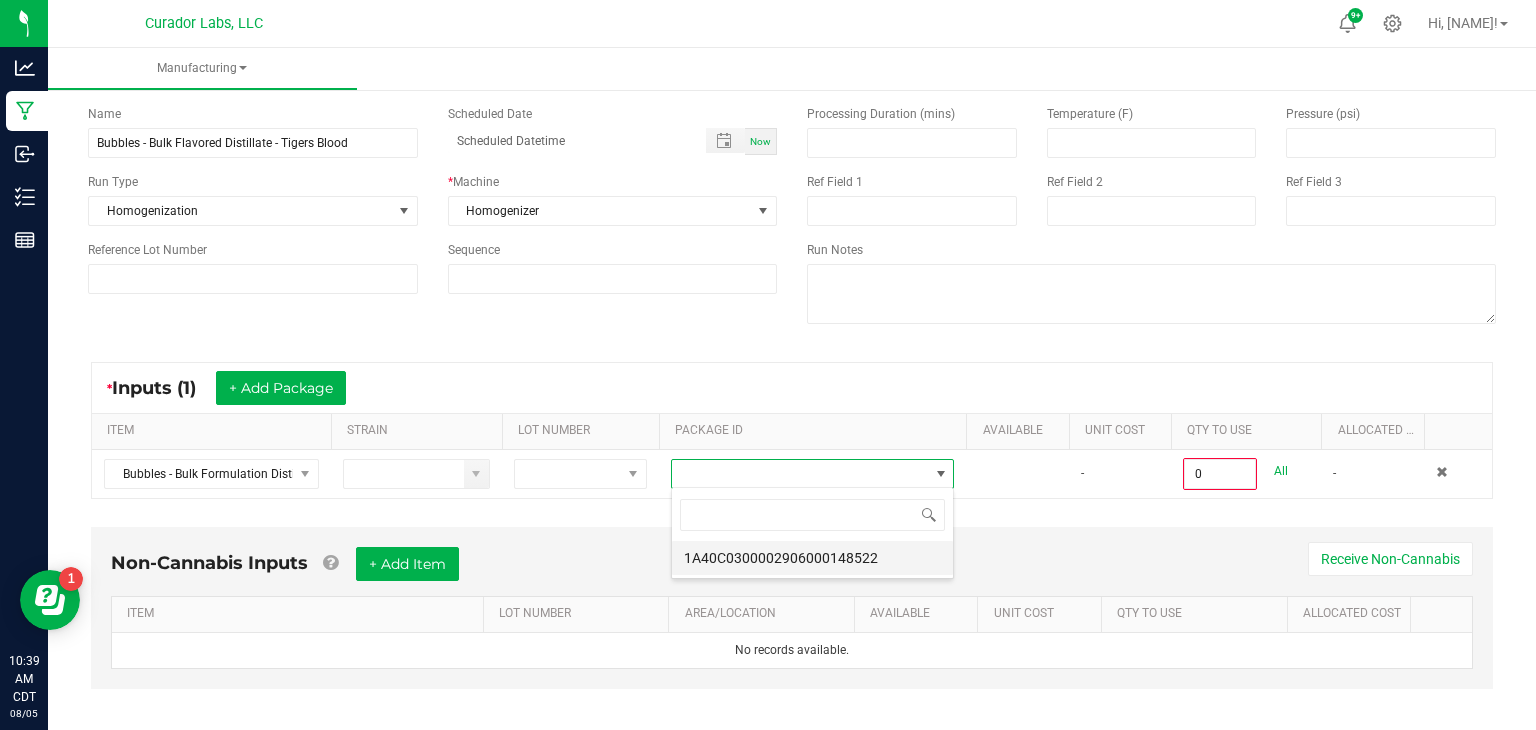 click on "1A40C0300002906000148522" at bounding box center (812, 558) 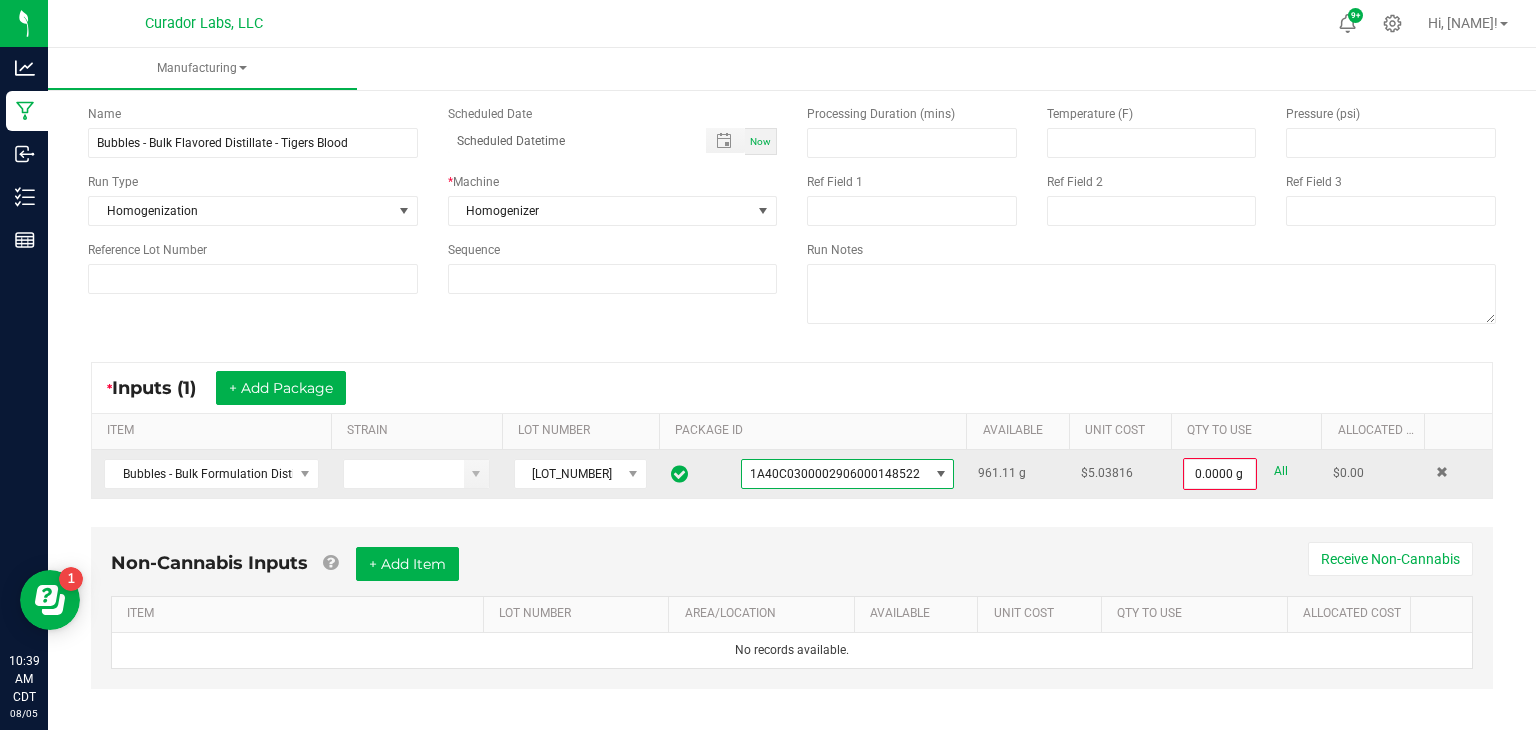 click on "All" at bounding box center [1281, 471] 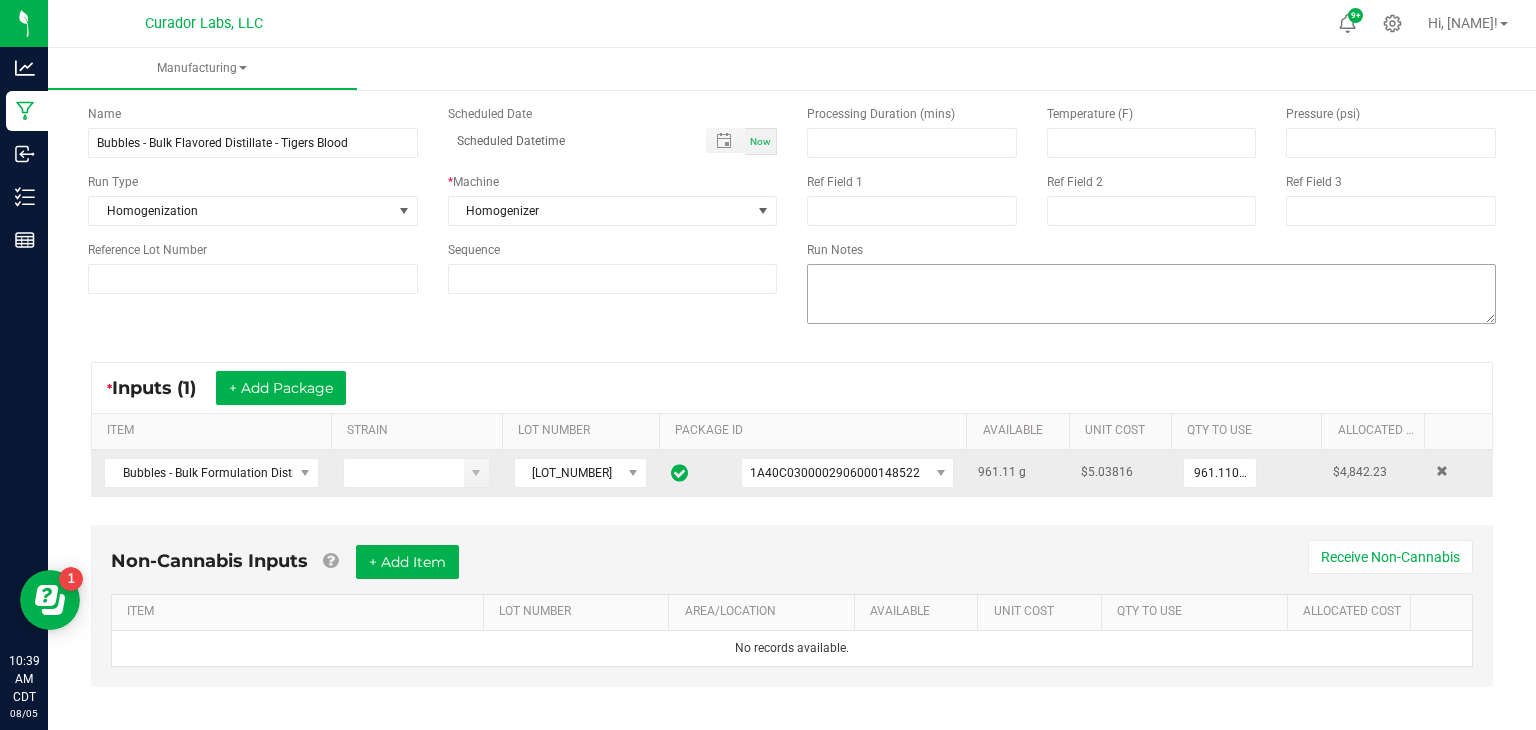 scroll, scrollTop: 0, scrollLeft: 0, axis: both 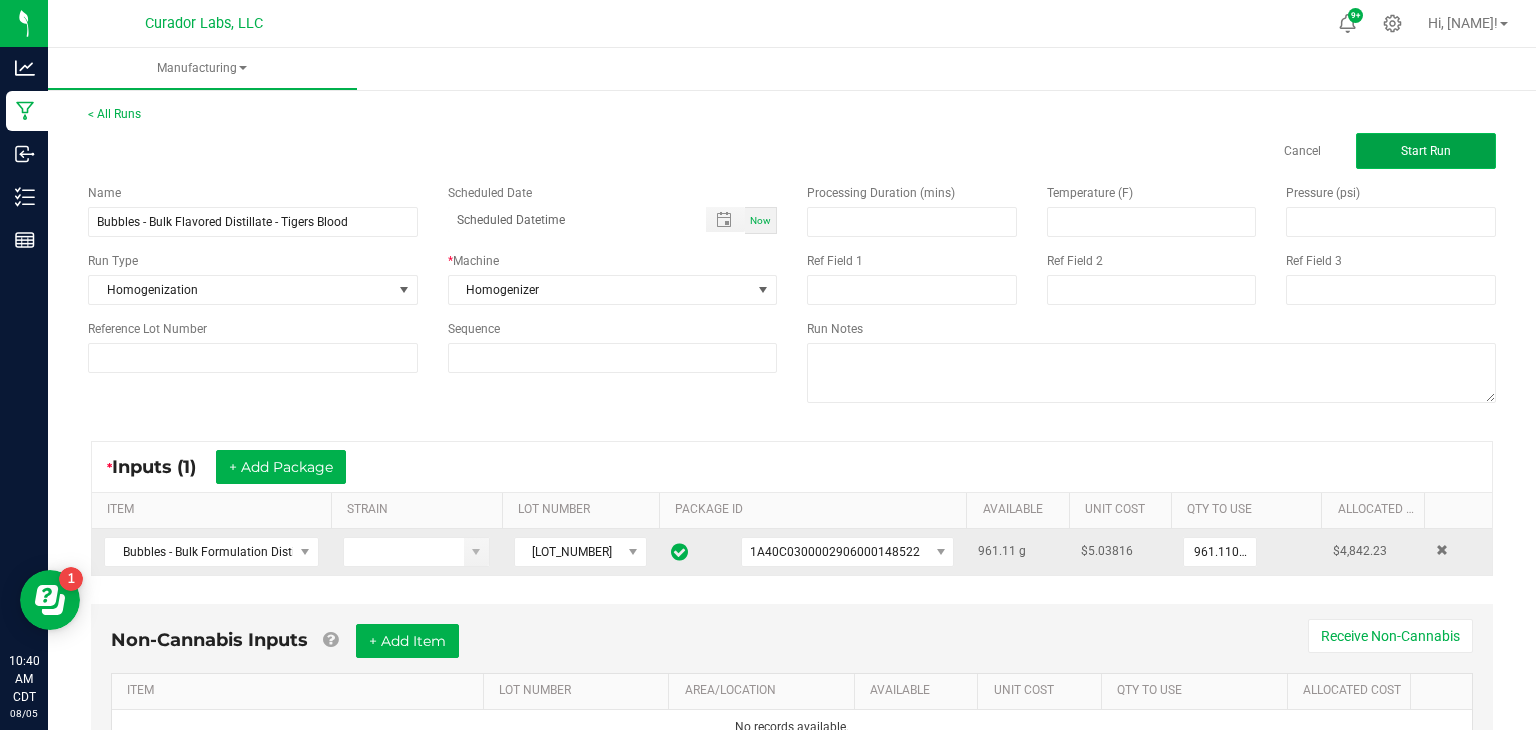 click on "Start Run" 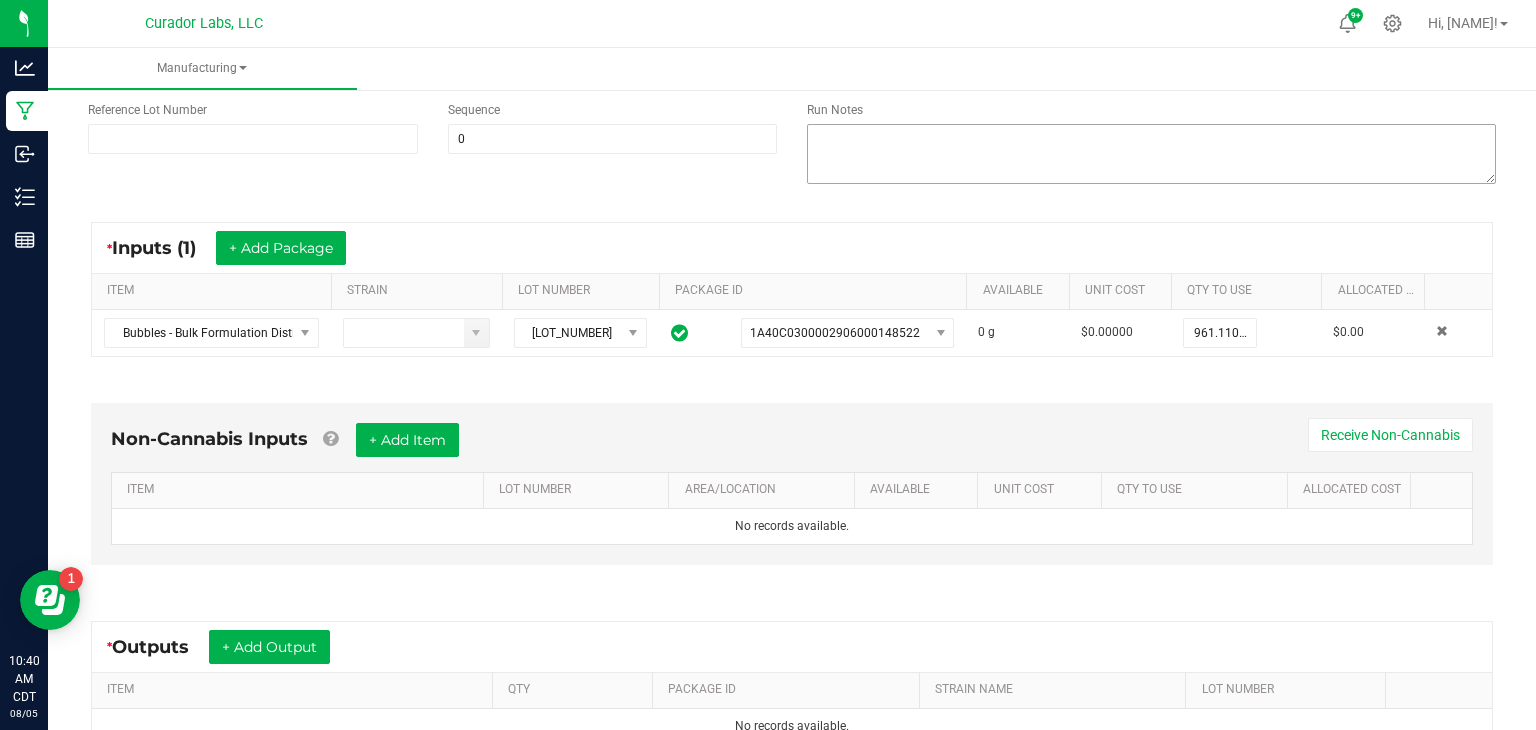 scroll, scrollTop: 248, scrollLeft: 0, axis: vertical 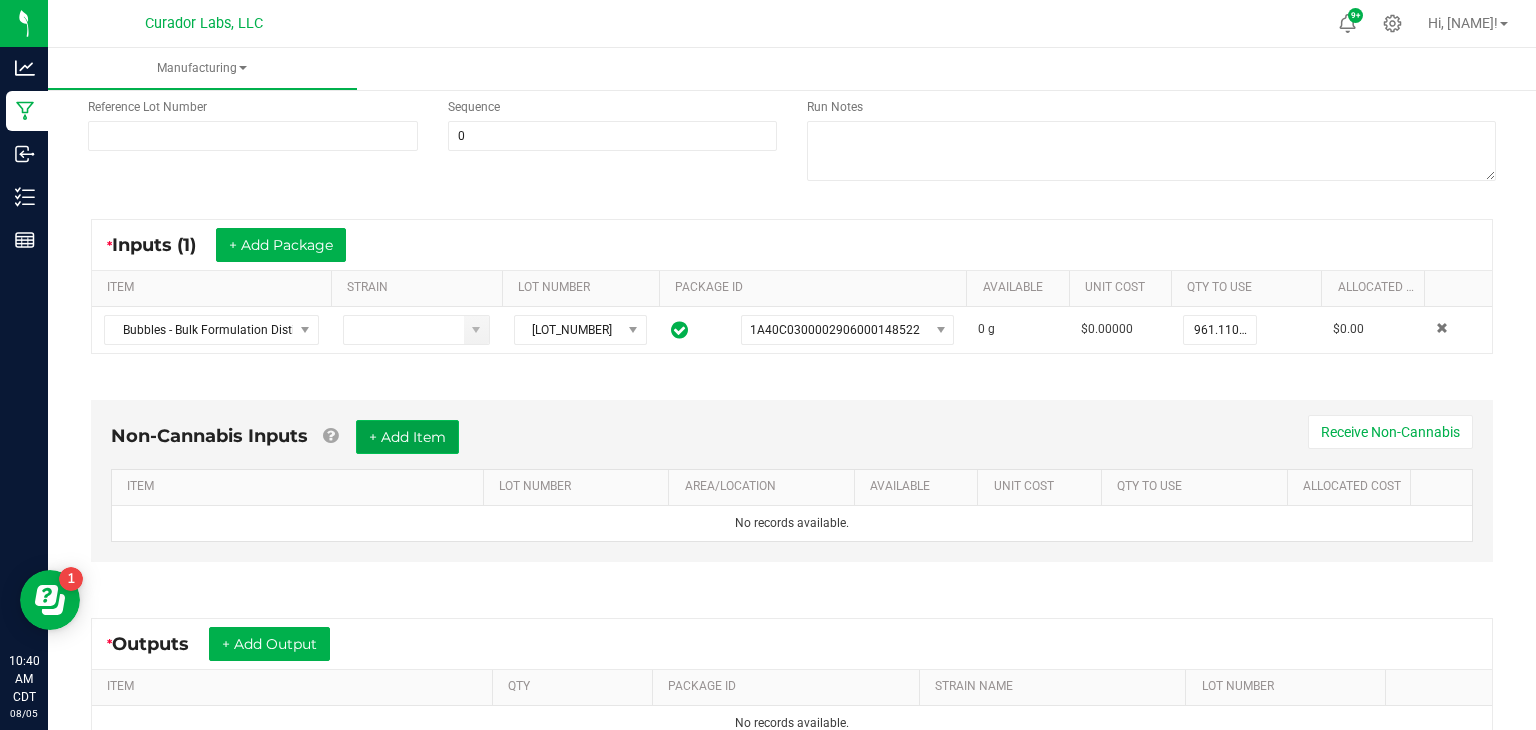click on "+ Add Item" at bounding box center [407, 437] 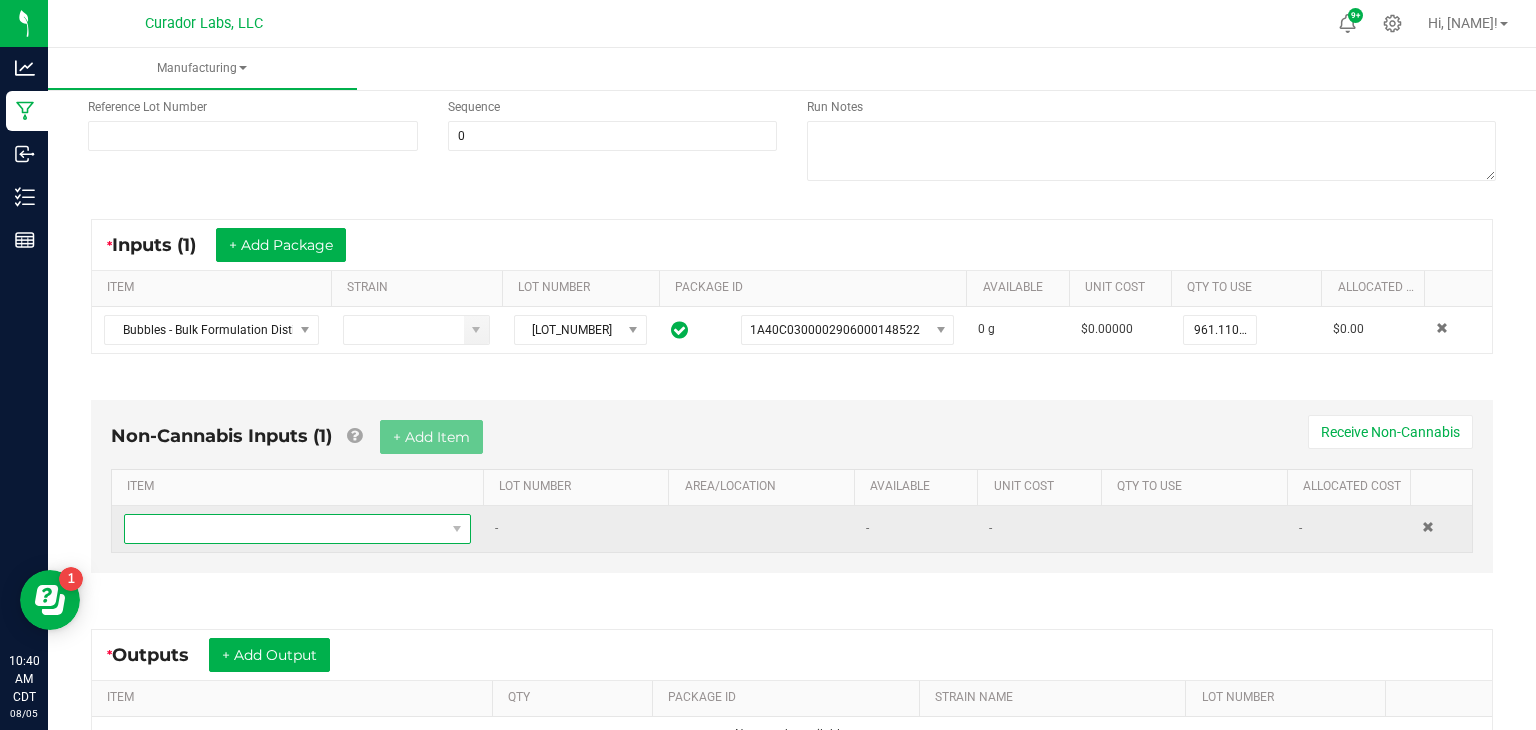 click at bounding box center [285, 529] 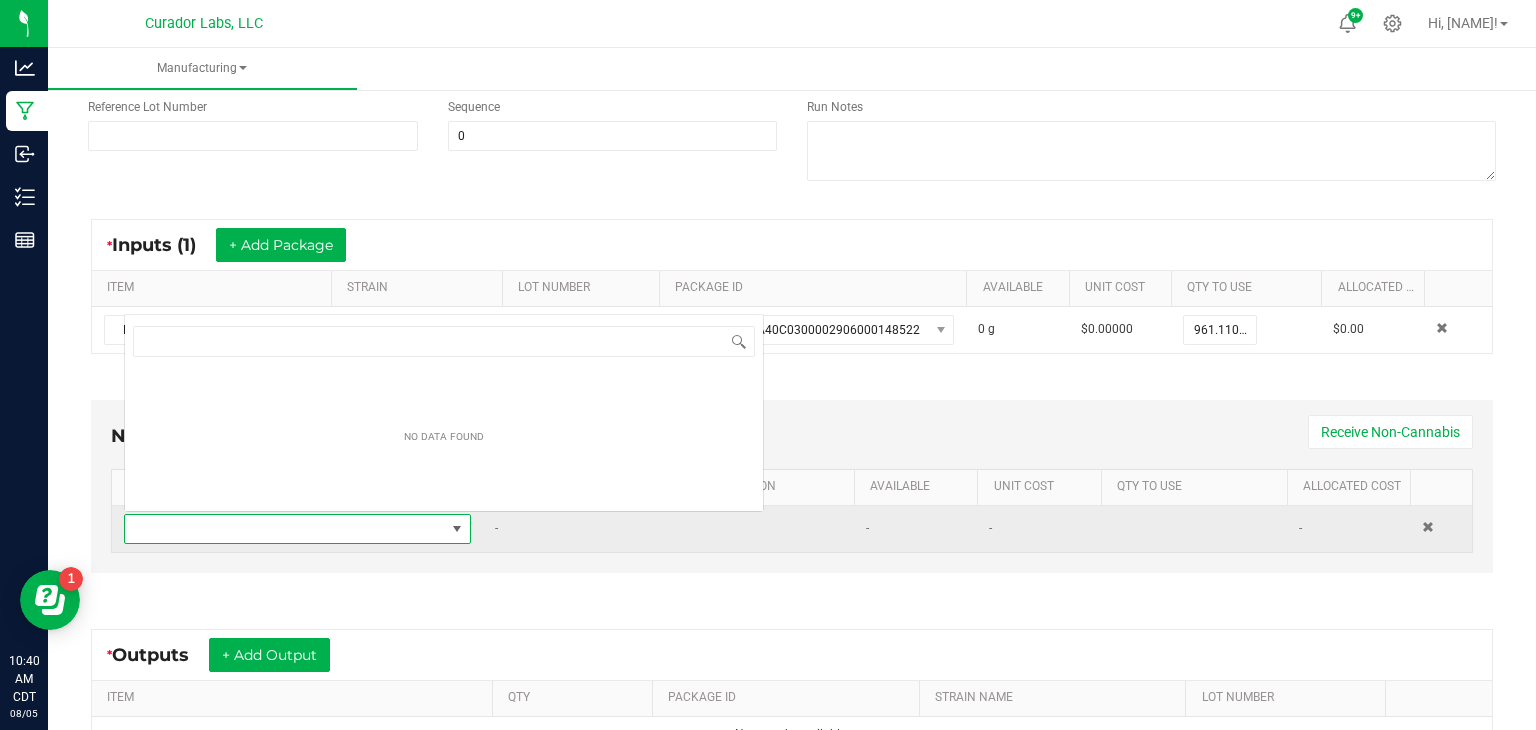scroll, scrollTop: 0, scrollLeft: 0, axis: both 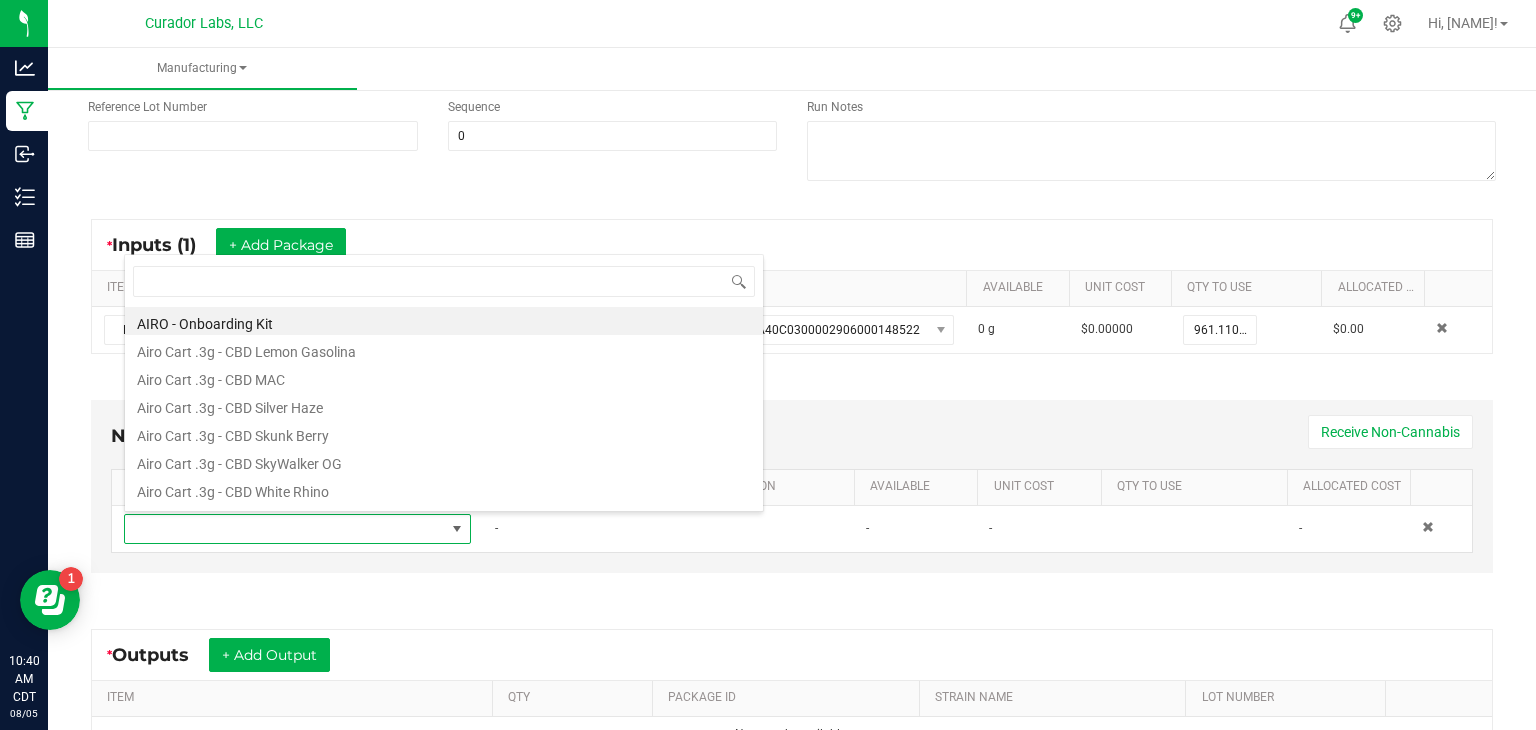 click on "Non-Cannabis Inputs (1)  + Add Item   Receive Non-Cannabis  ITEM LOT NUMBER AREA/LOCATION AVAILABLE Unit Cost QTY TO USE Allocated Cost  -   -   -   -" at bounding box center [792, 491] 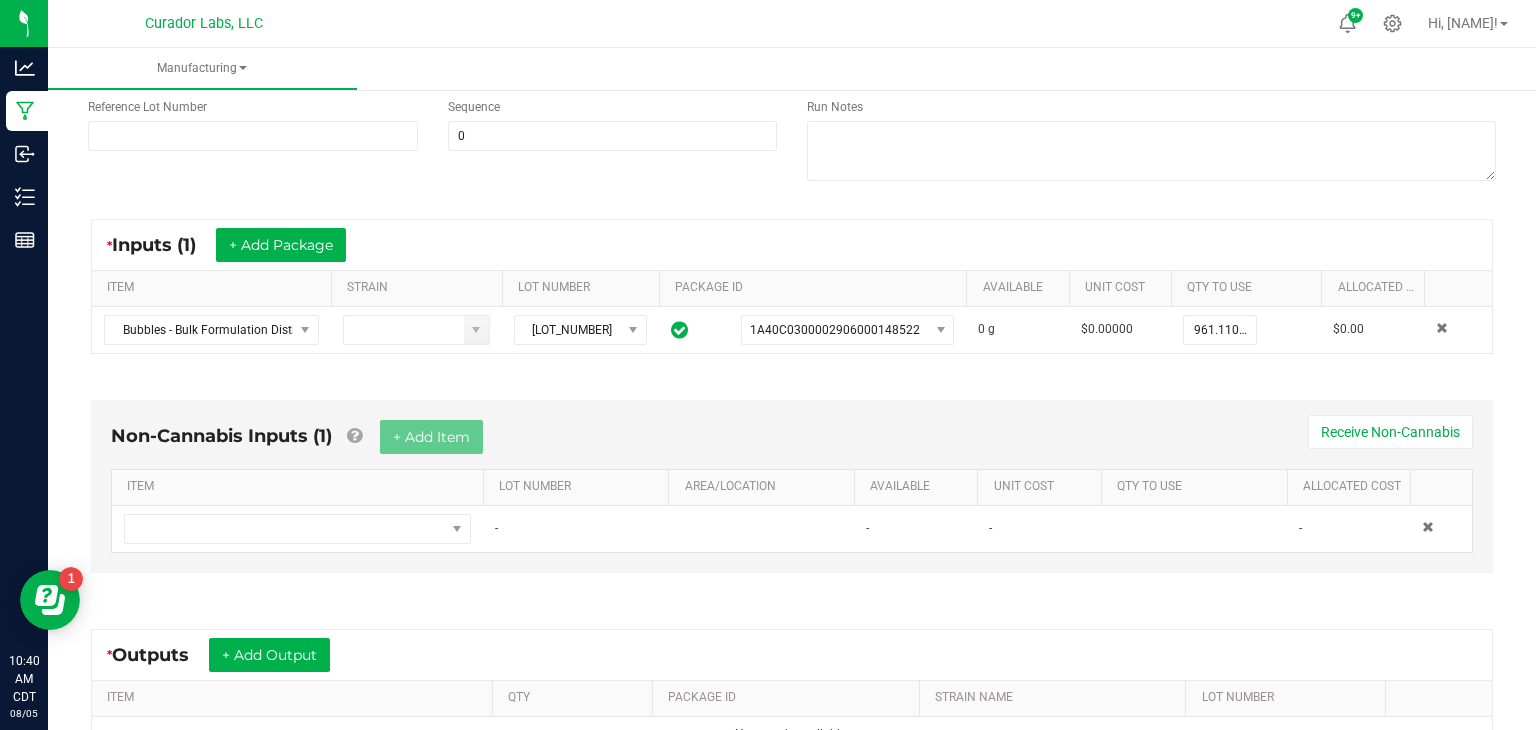scroll, scrollTop: 0, scrollLeft: 0, axis: both 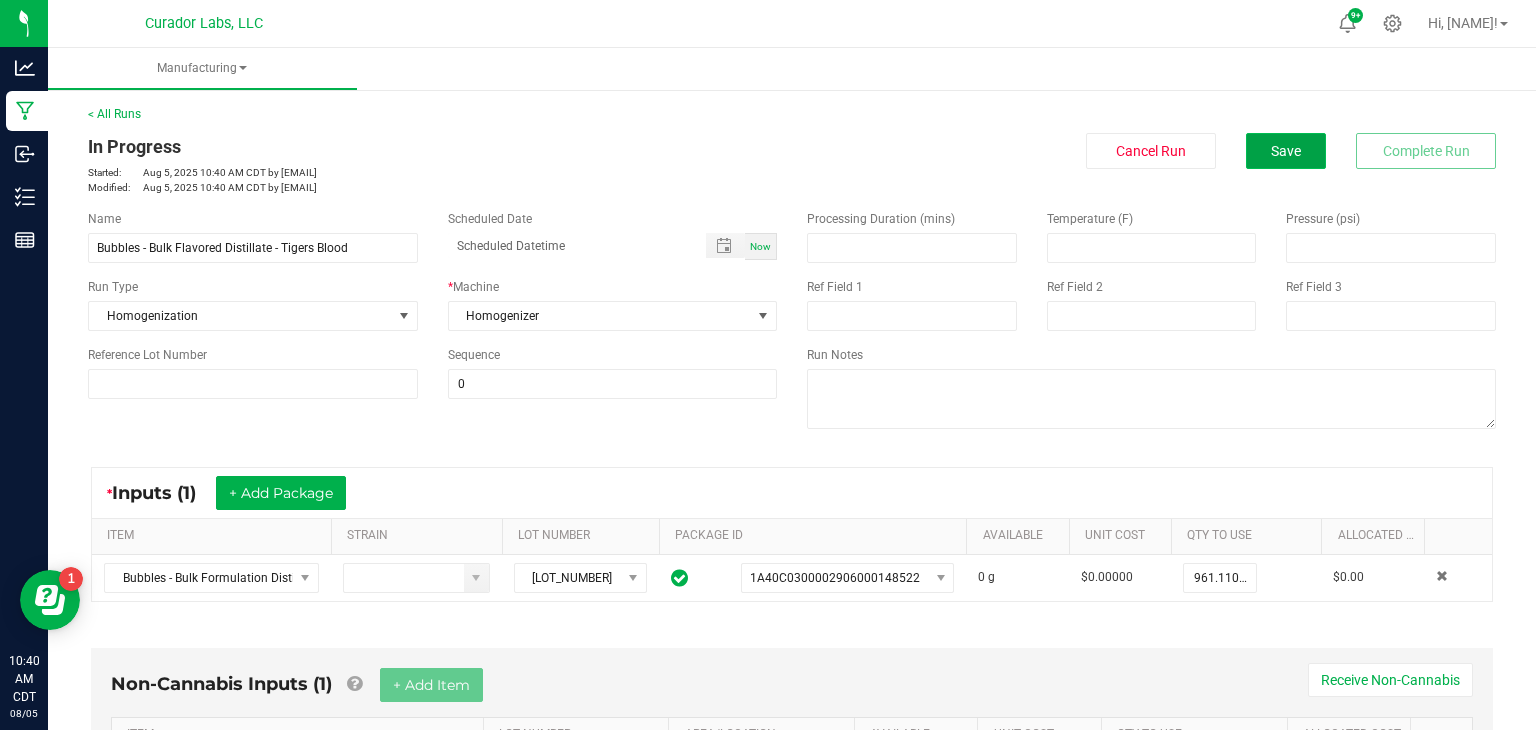 click on "Save" at bounding box center [1286, 151] 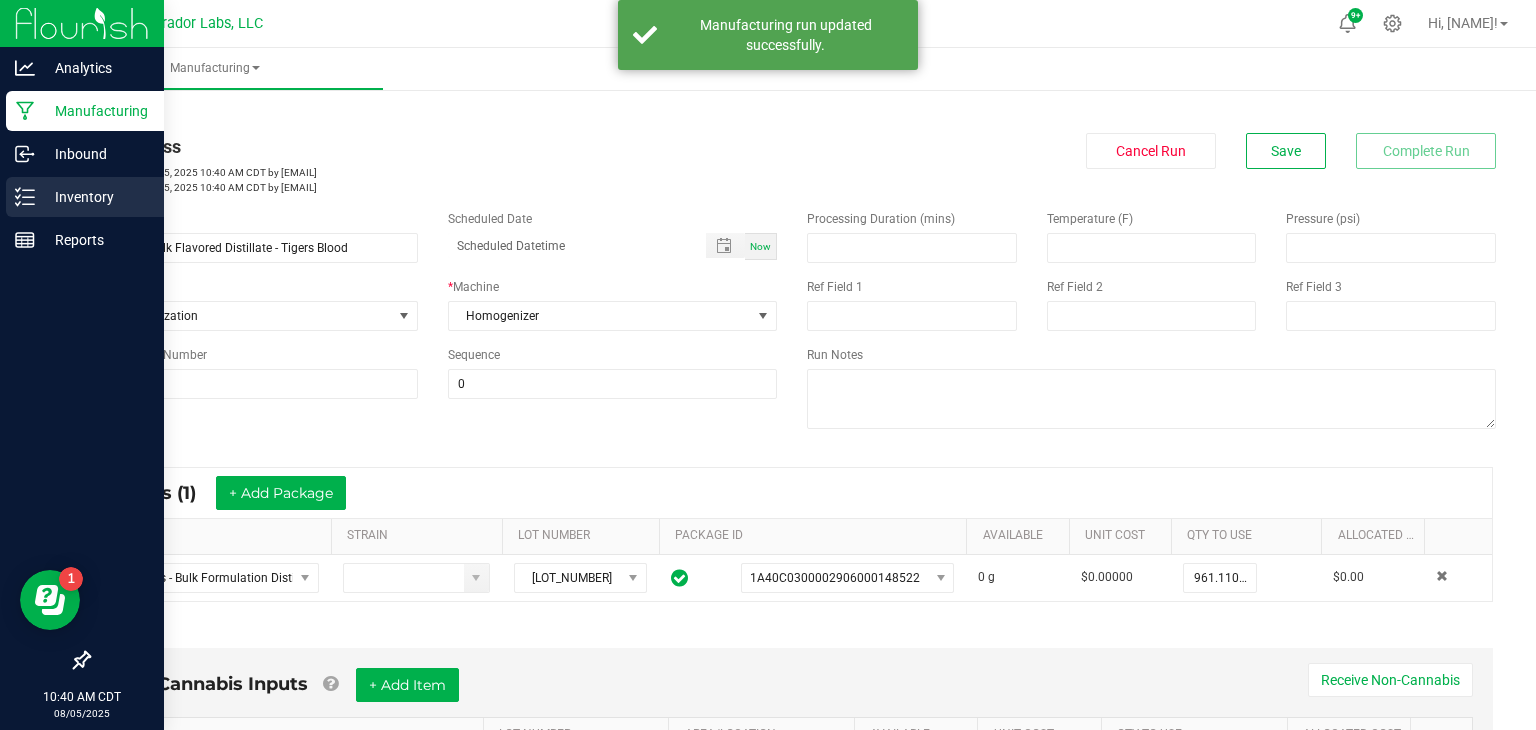 click 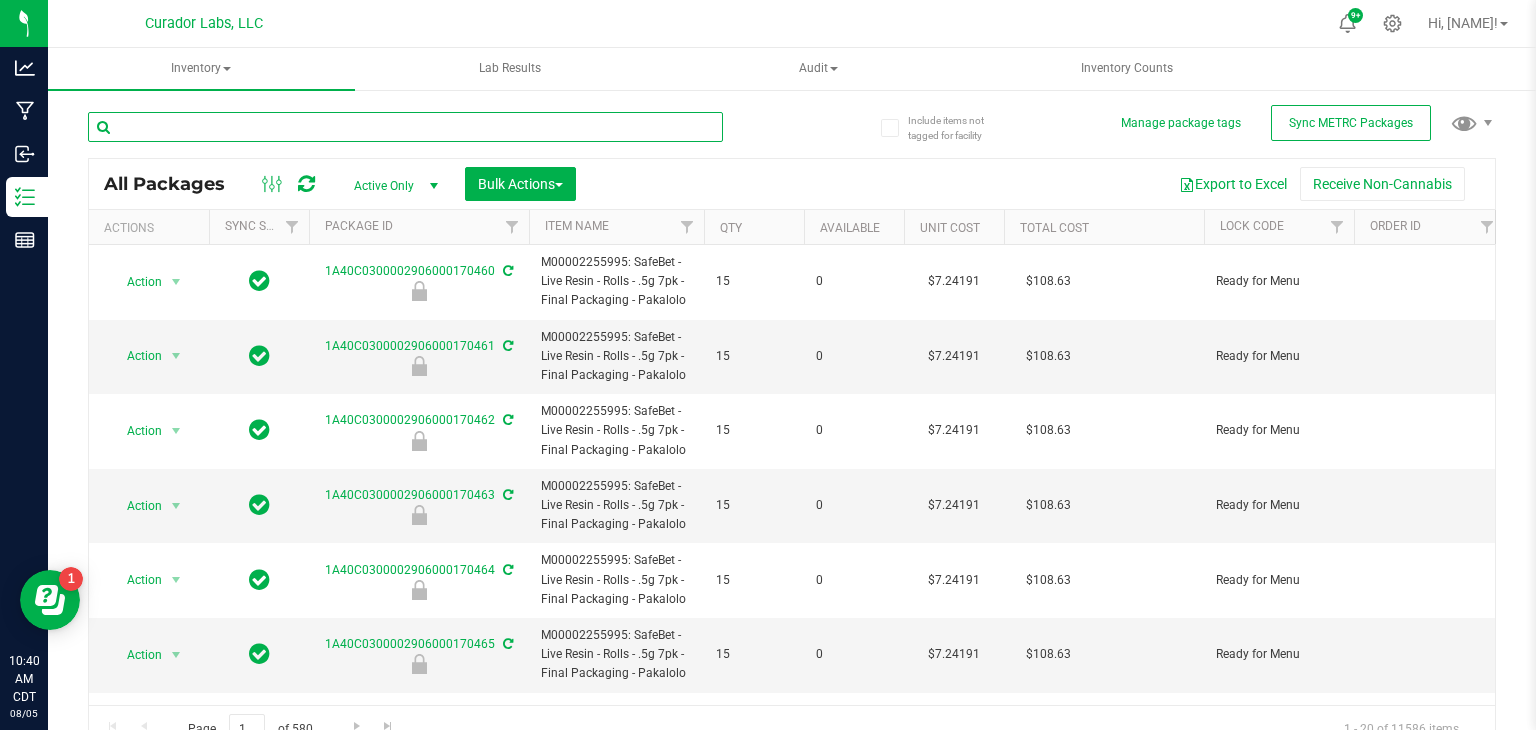 click at bounding box center (405, 127) 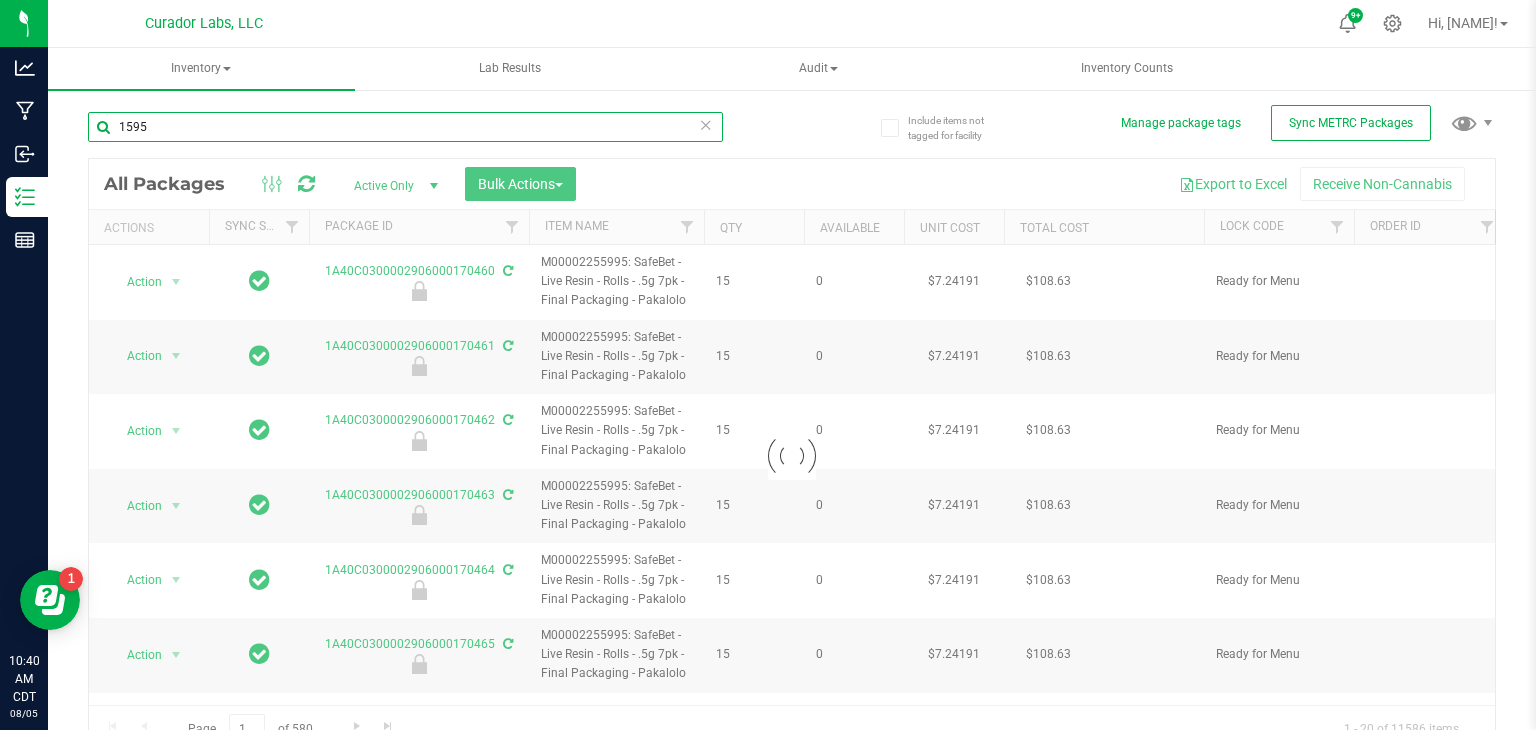 type on "15952" 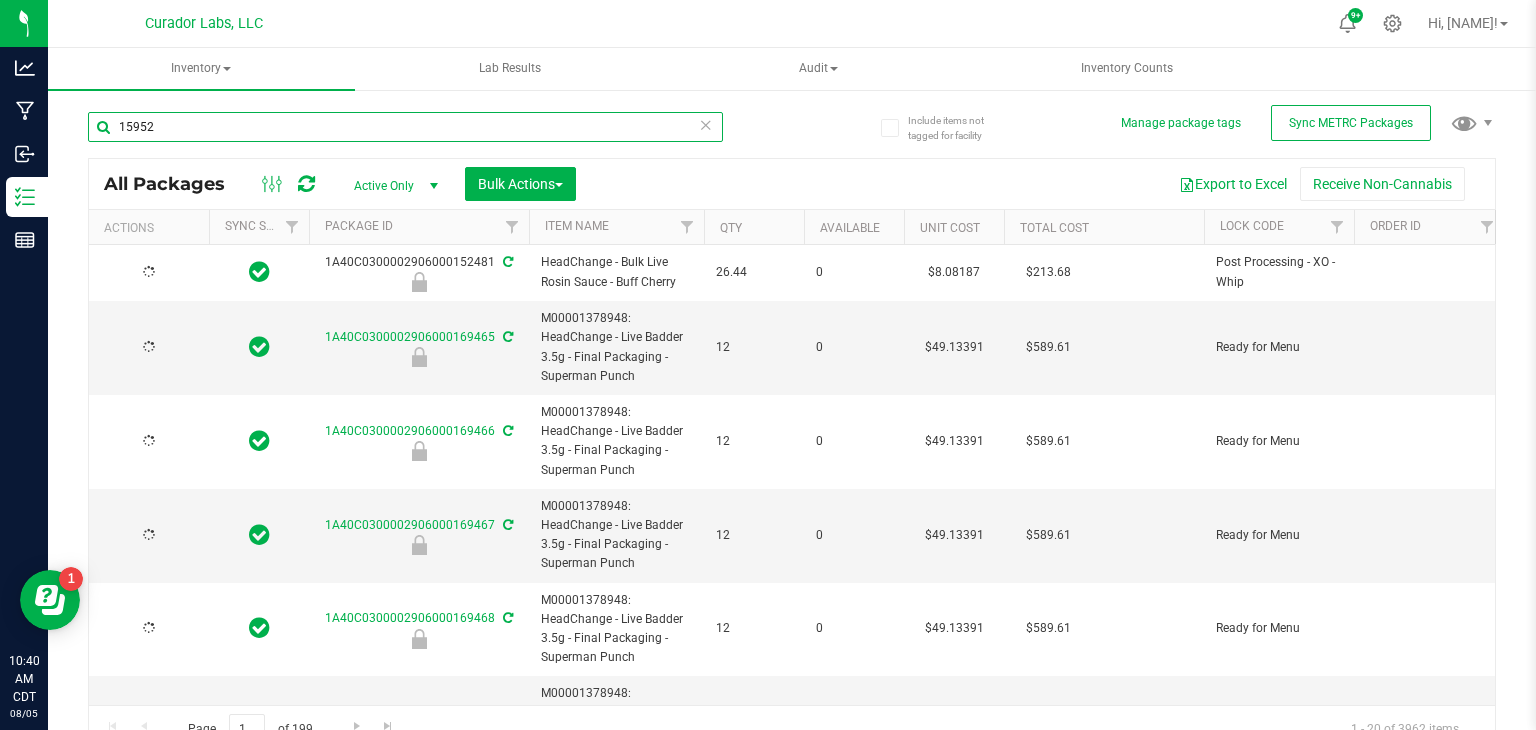 type on "2026-08-05" 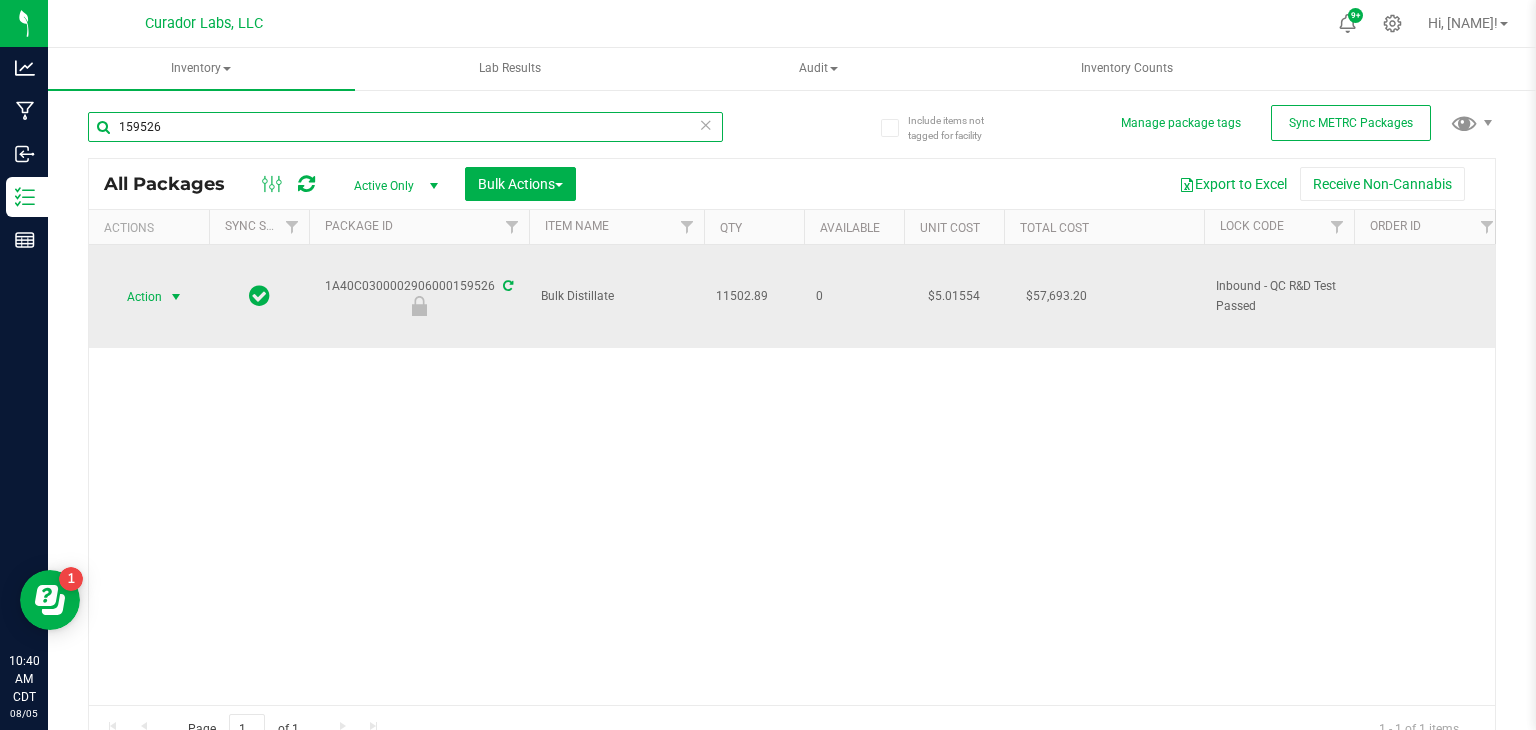 type on "159526" 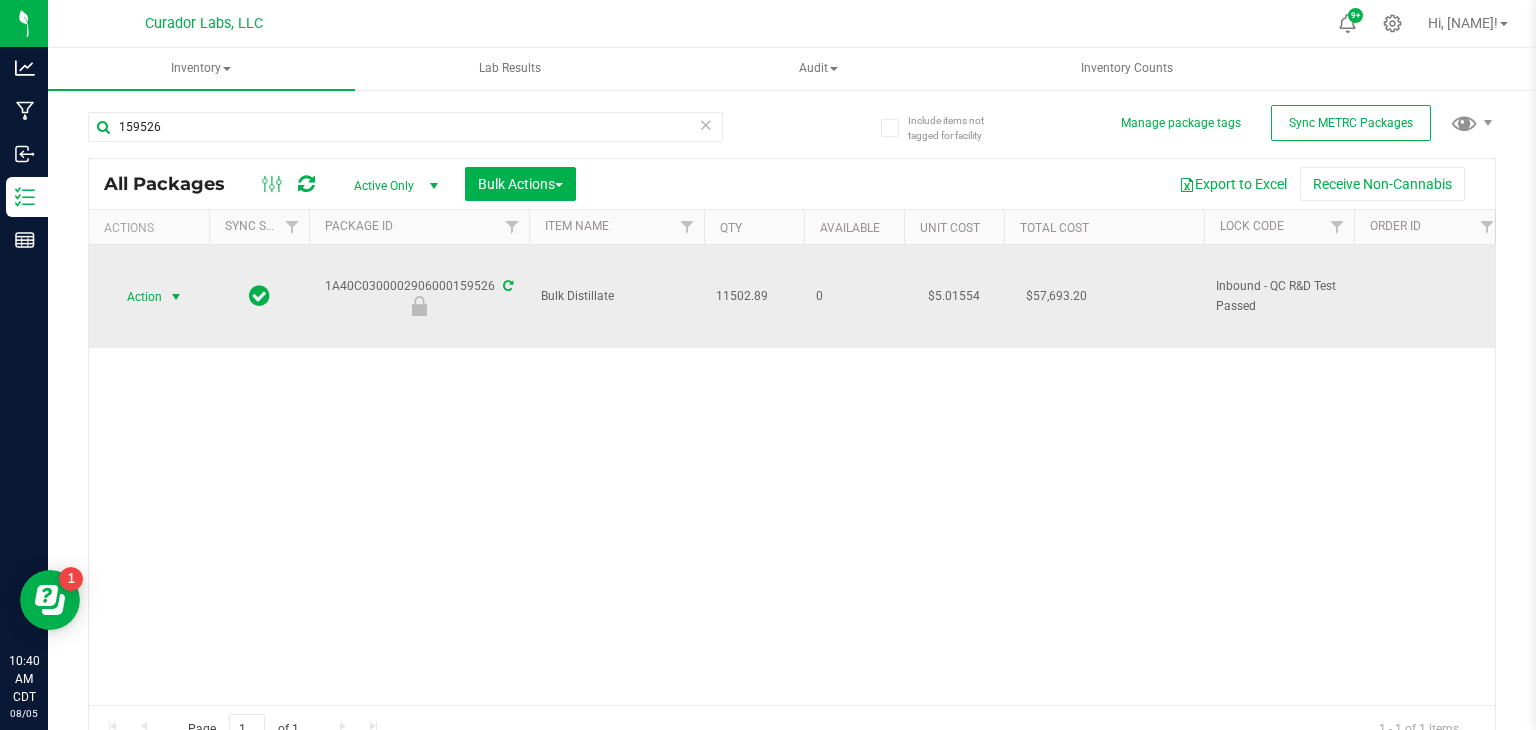 click at bounding box center (176, 297) 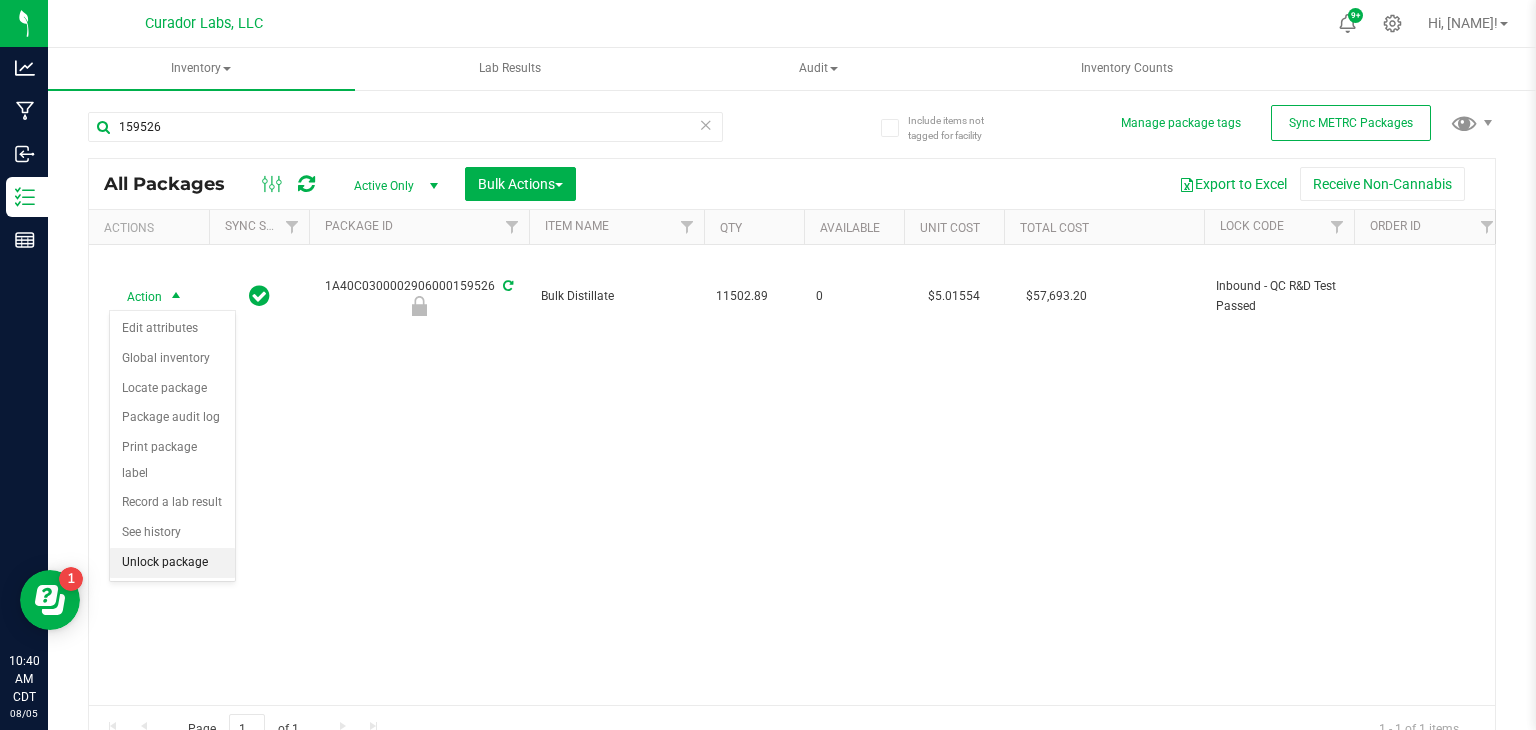 click on "Unlock package" at bounding box center (172, 563) 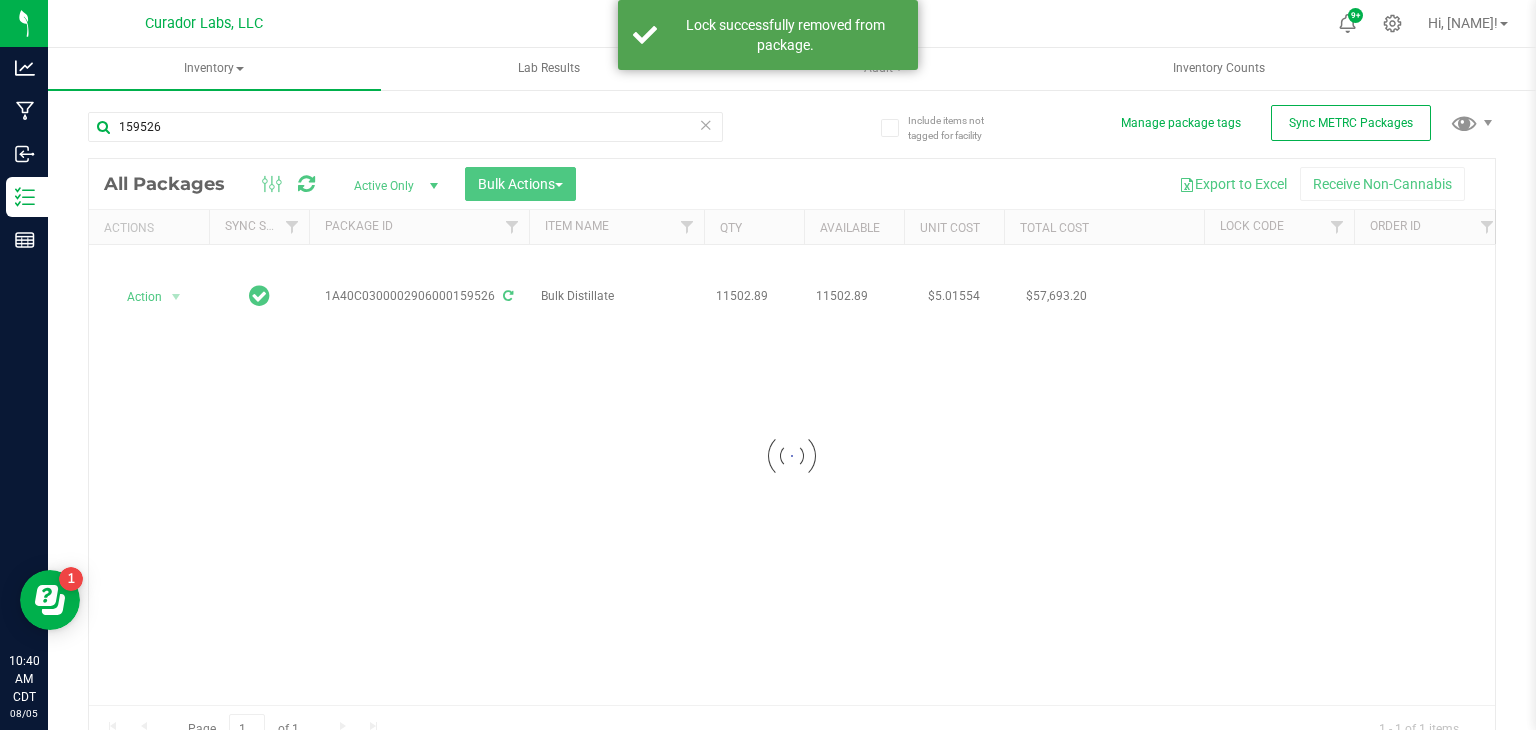 click at bounding box center [792, 456] 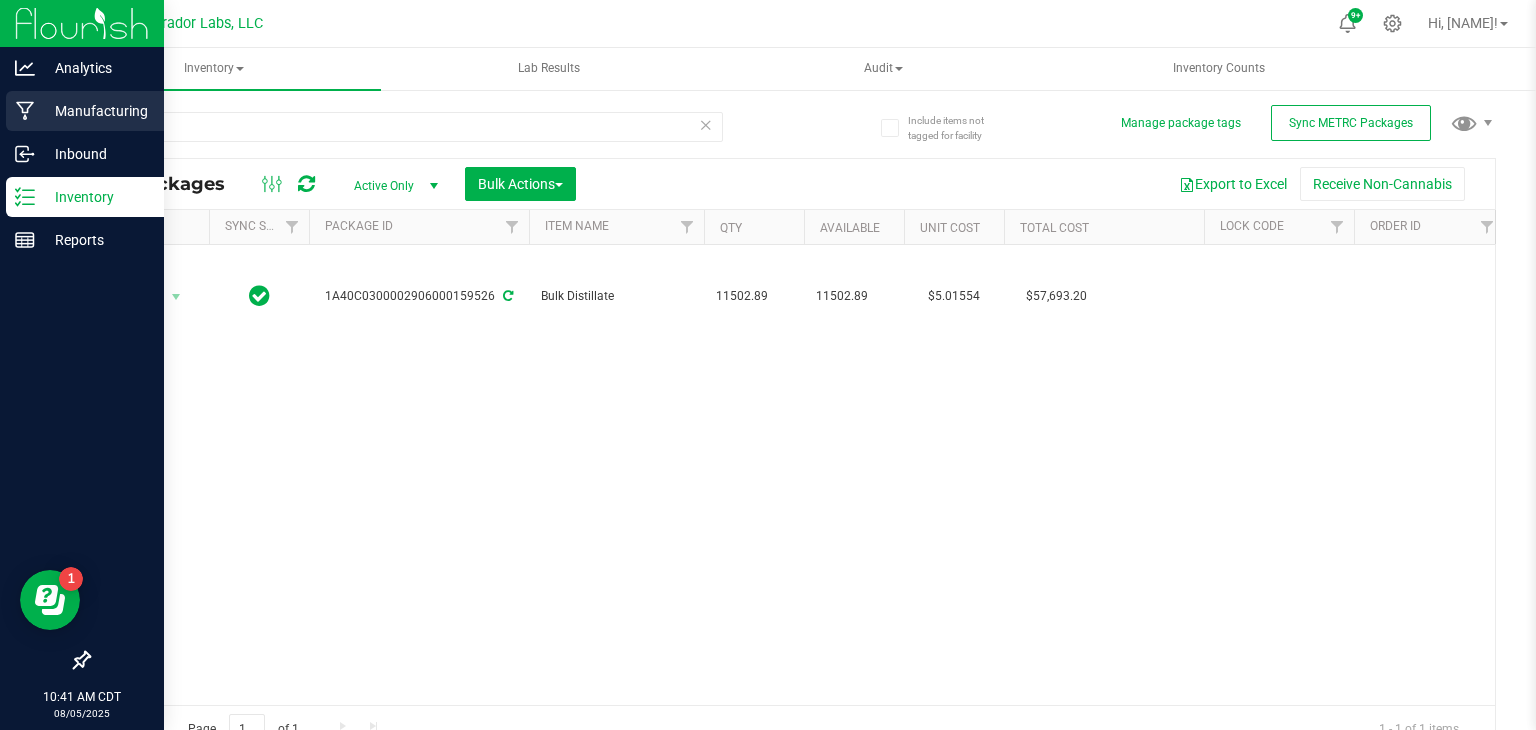 click on "Manufacturing" at bounding box center (95, 111) 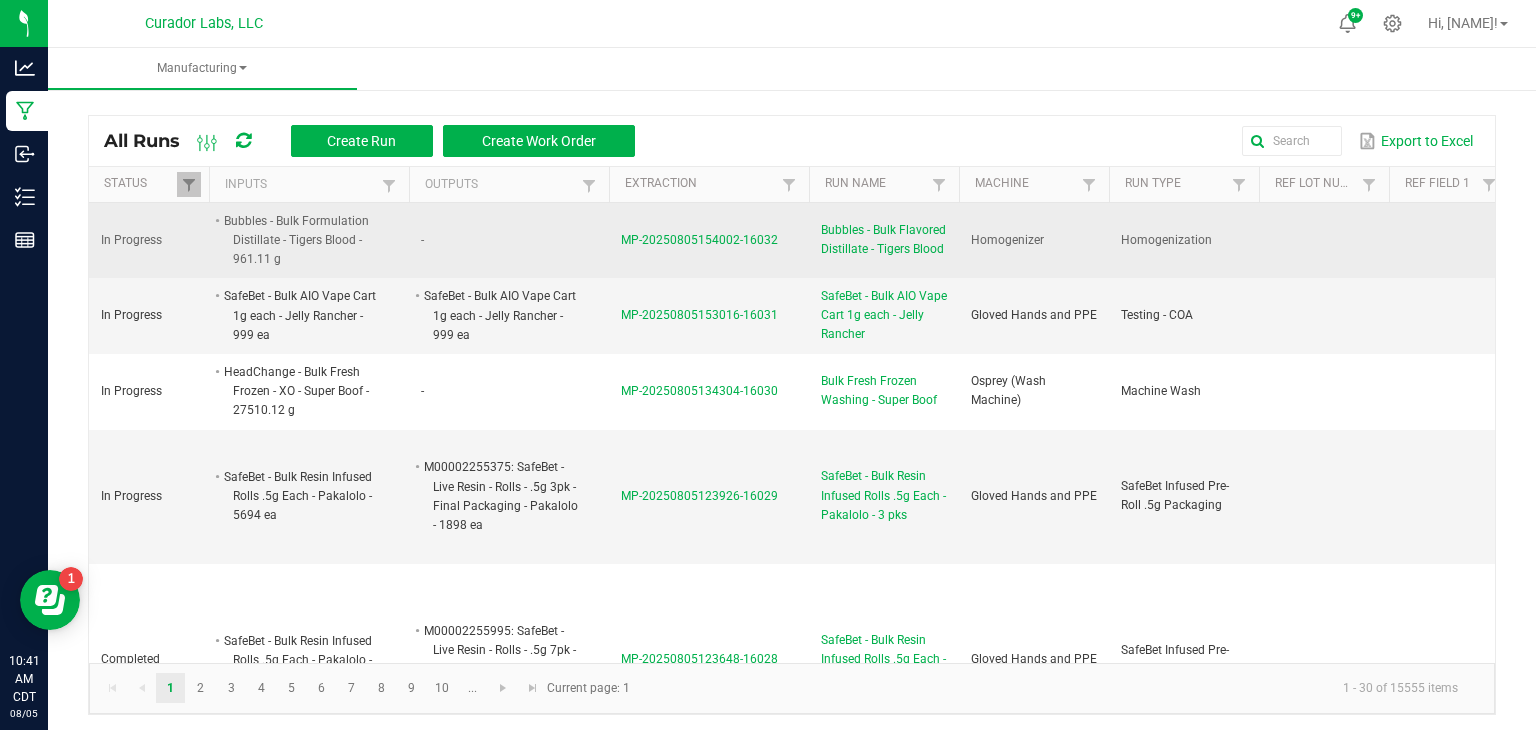 click on "MP-20250805154002-16032" at bounding box center [699, 240] 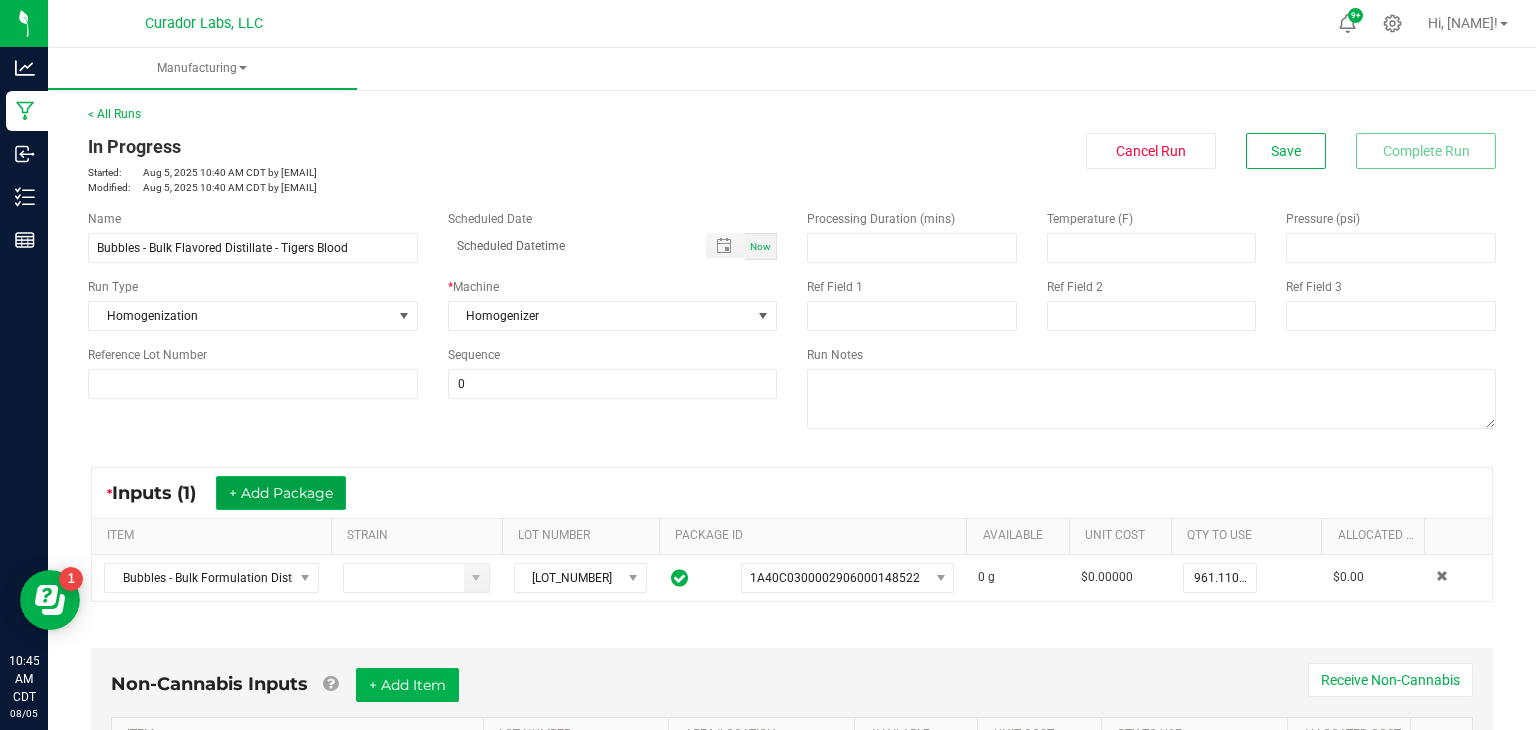 click on "+ Add Package" at bounding box center (281, 493) 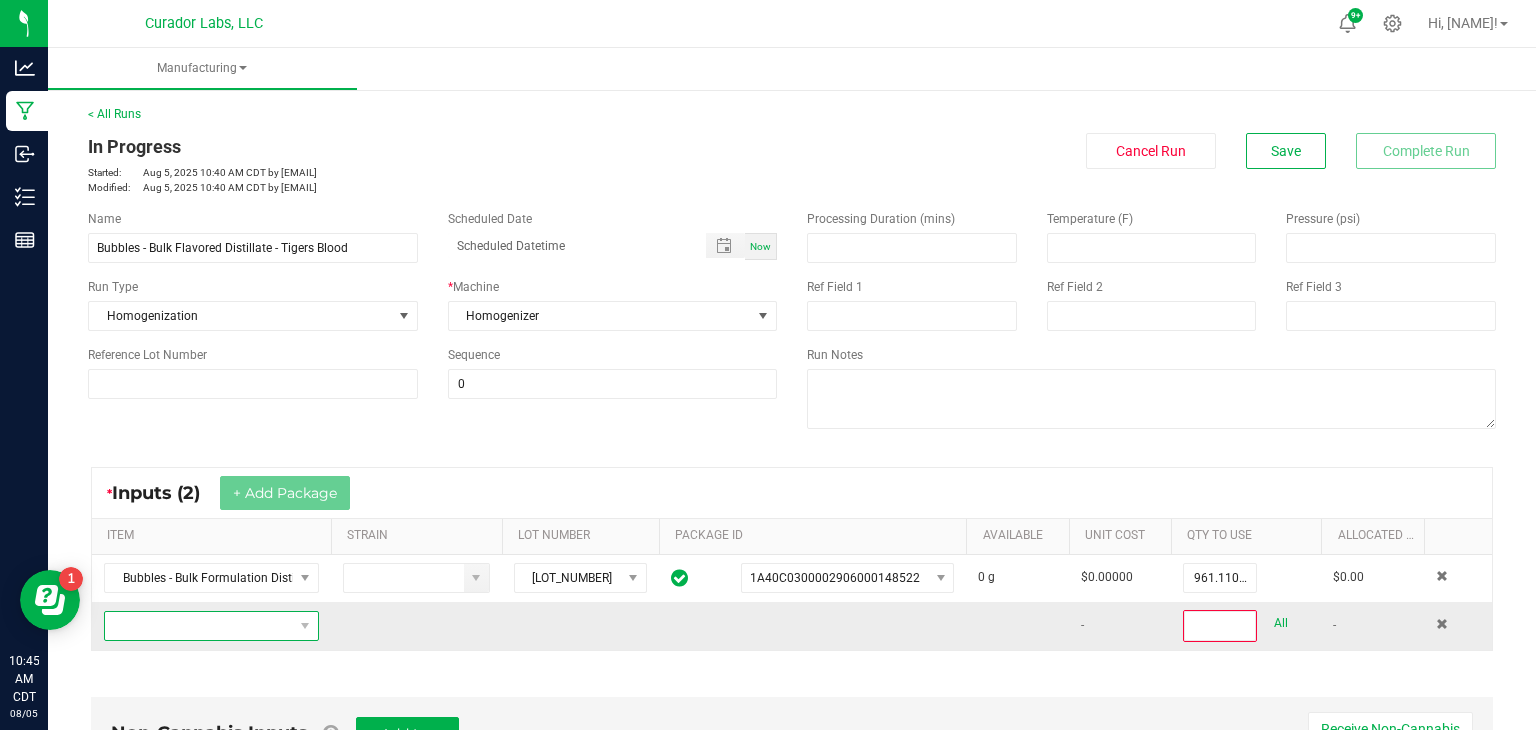 click at bounding box center [199, 626] 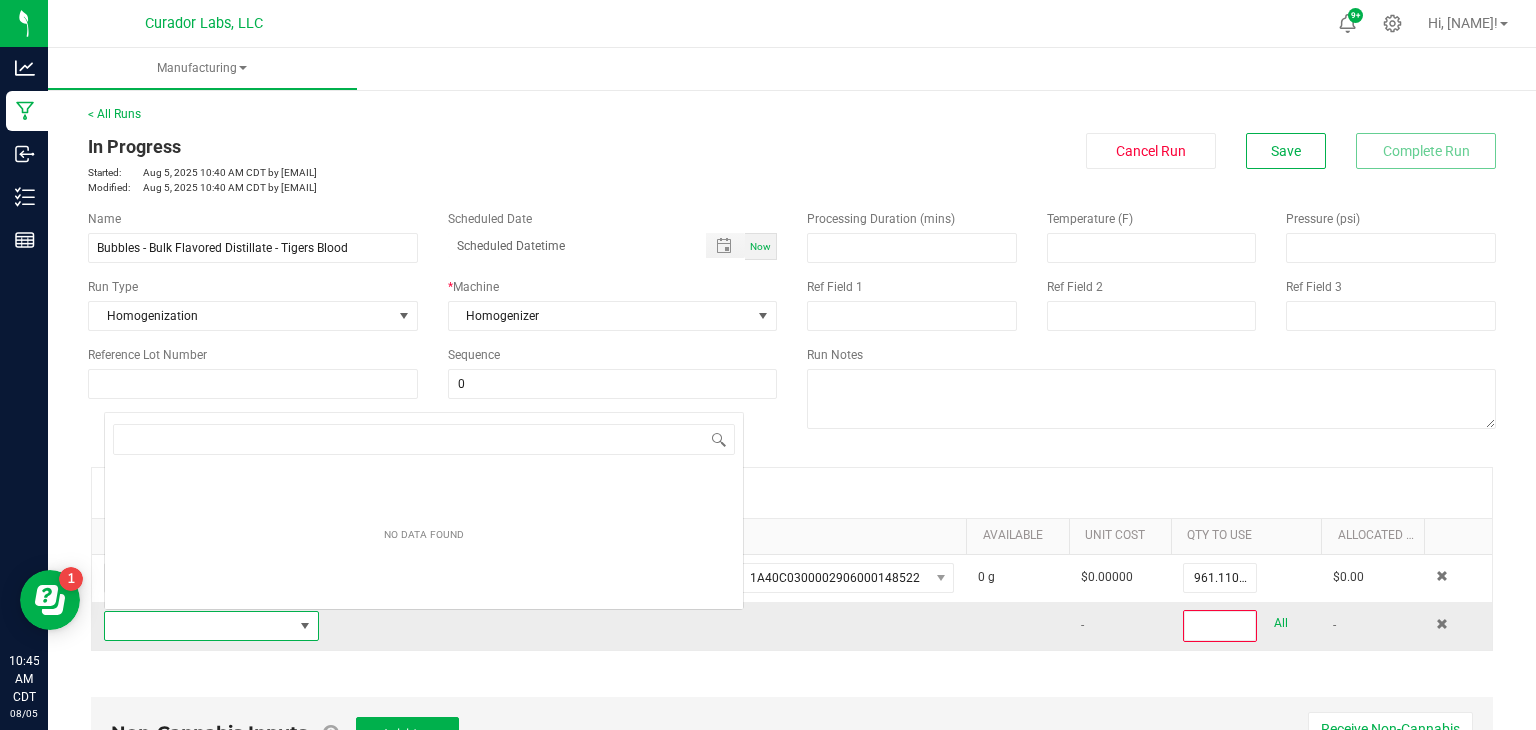 scroll, scrollTop: 0, scrollLeft: 0, axis: both 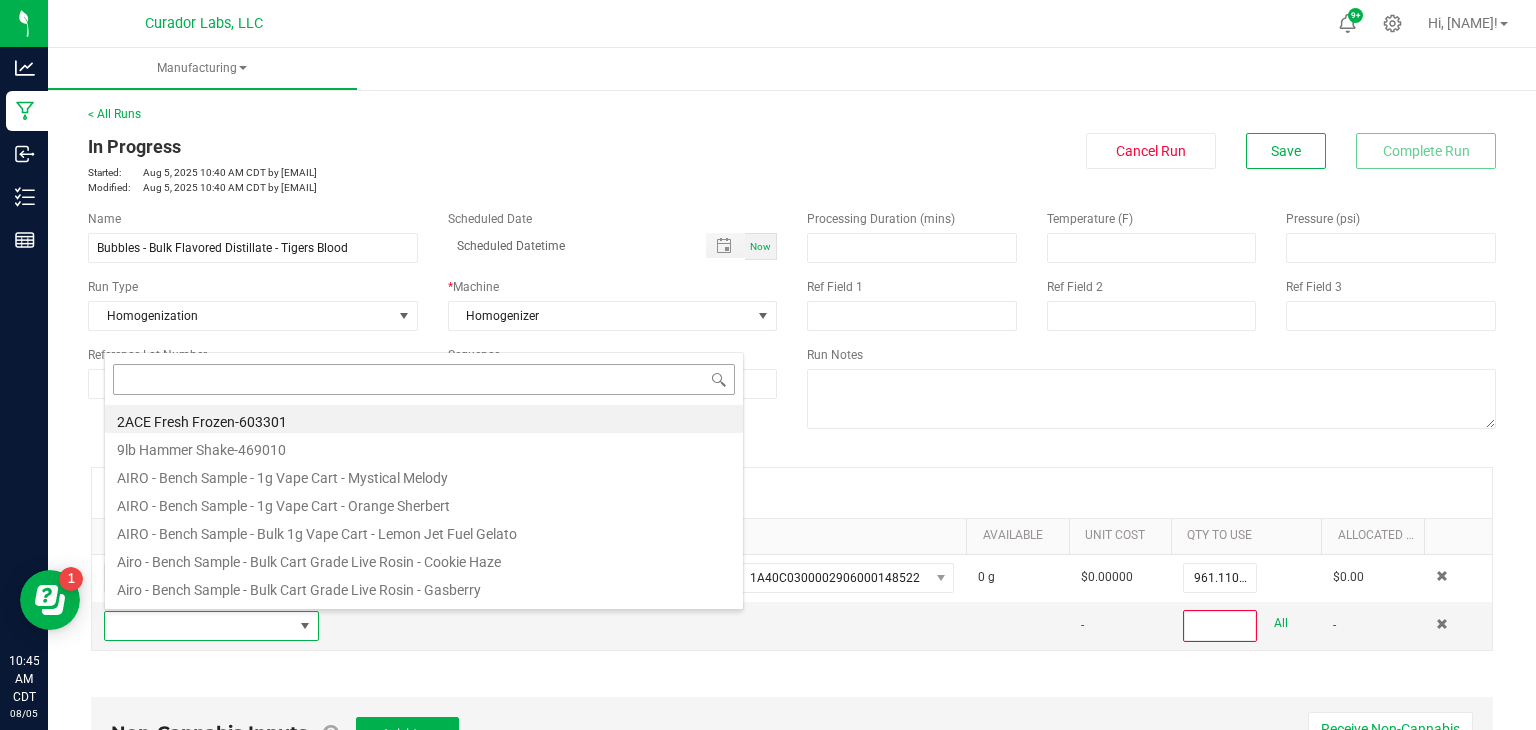 click at bounding box center [424, 379] 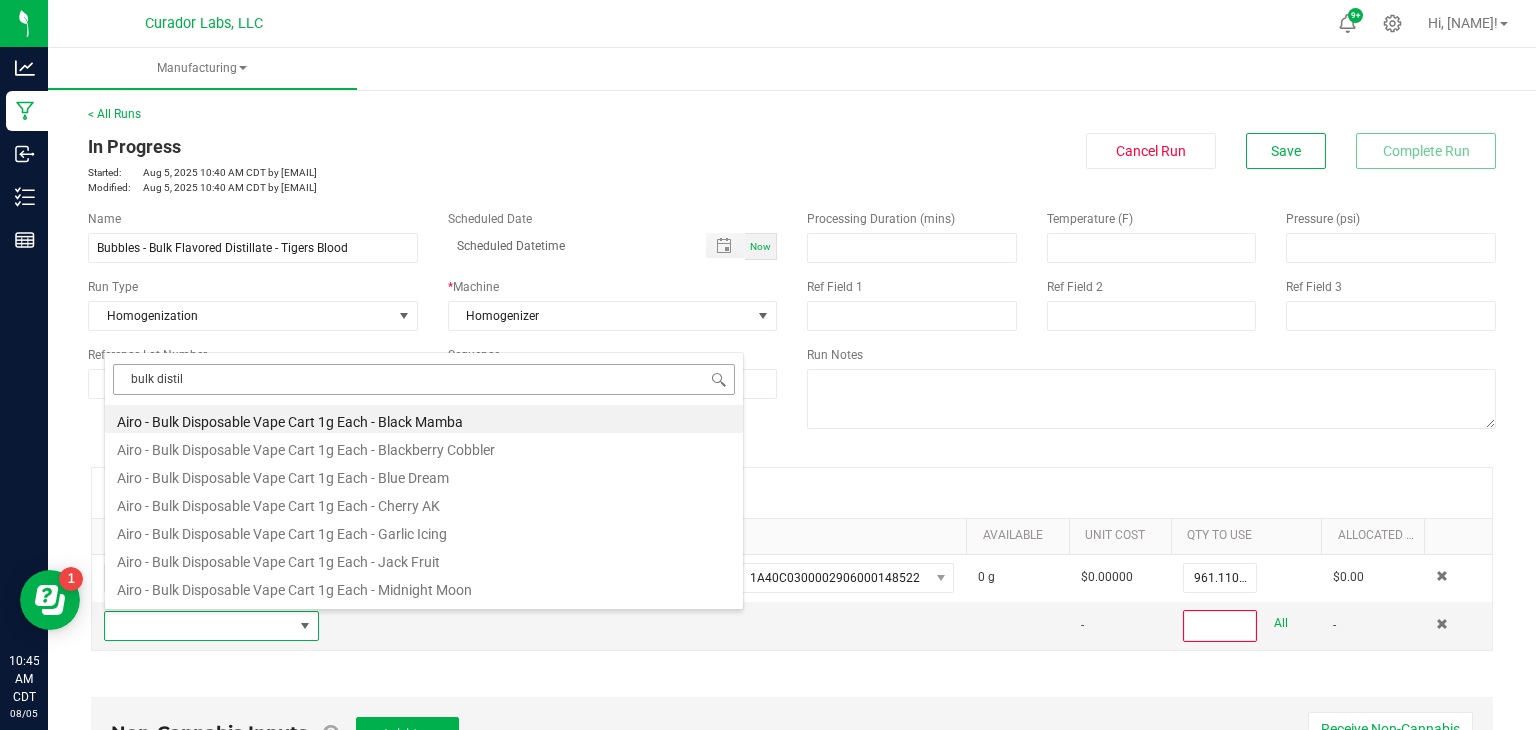 type on "bulk distill" 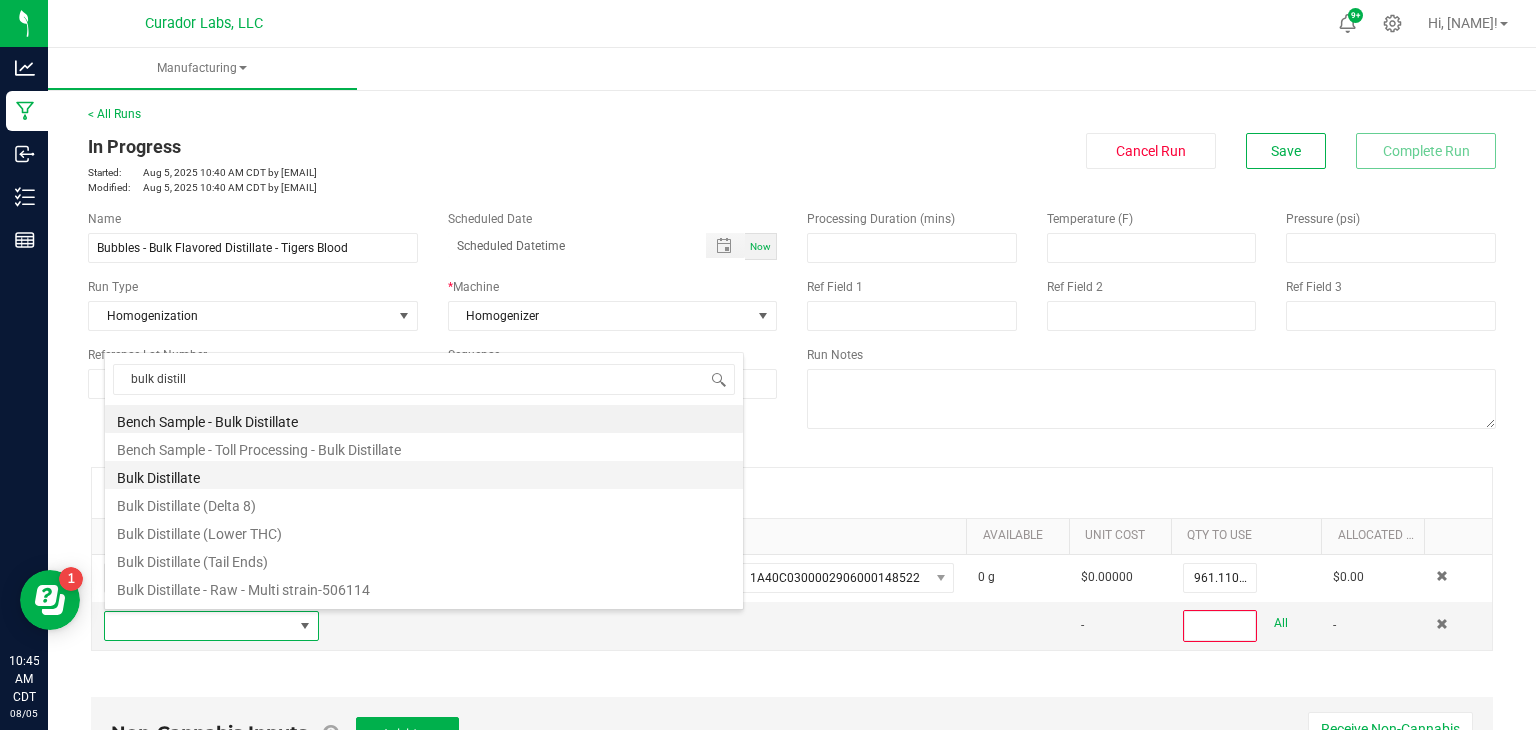 click on "Bulk Distillate" at bounding box center [424, 475] 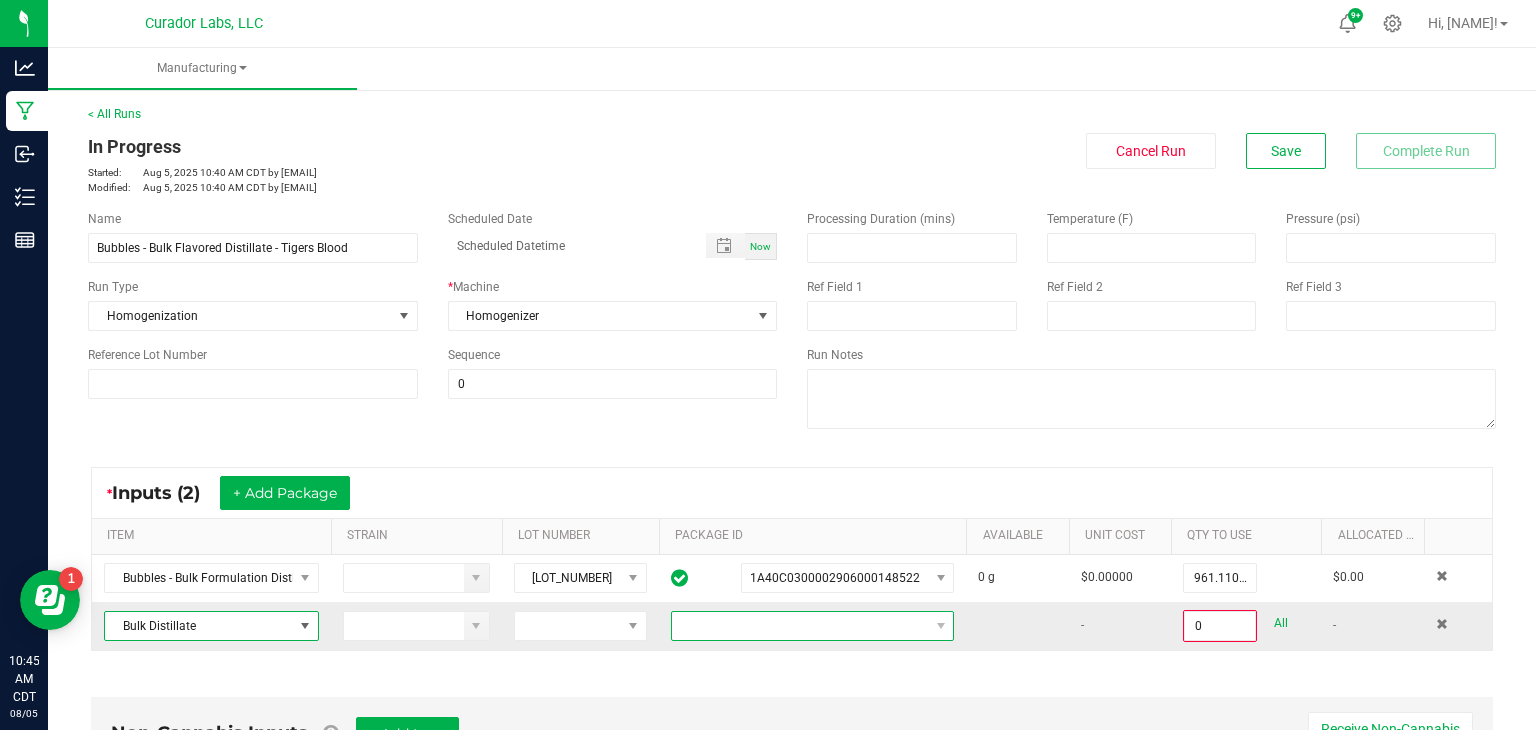 click at bounding box center (800, 626) 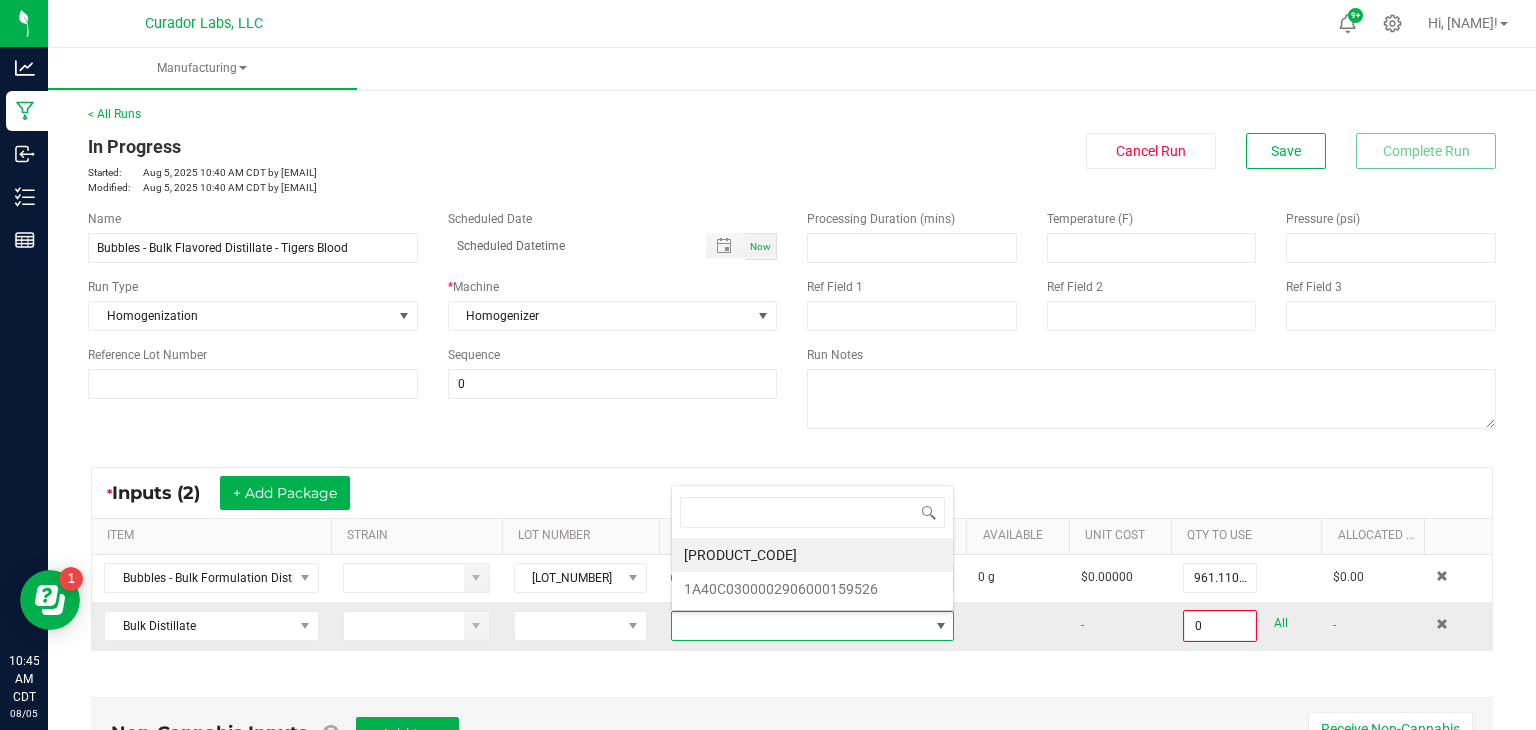 scroll, scrollTop: 99970, scrollLeft: 99716, axis: both 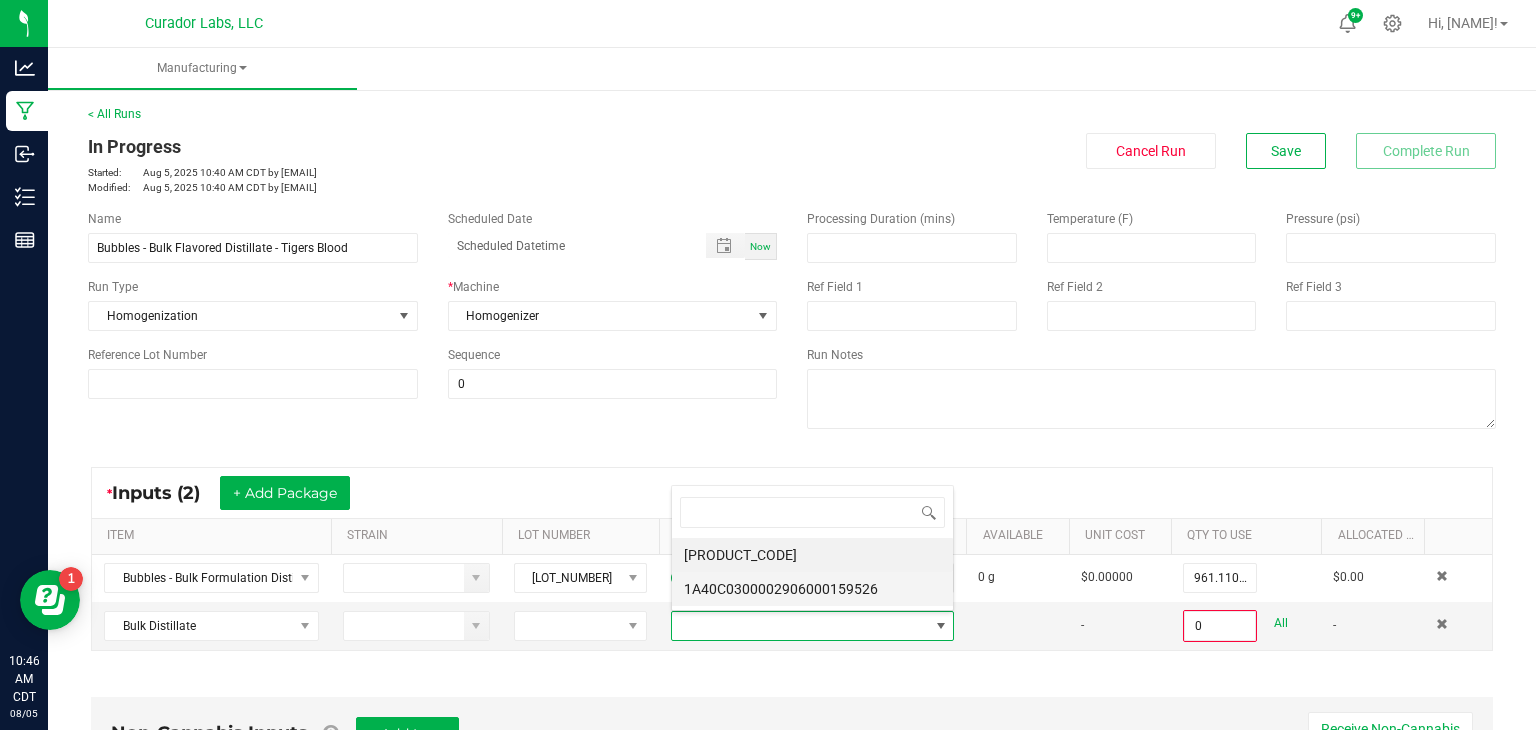click on "1A40C0300002906000159526" at bounding box center [812, 589] 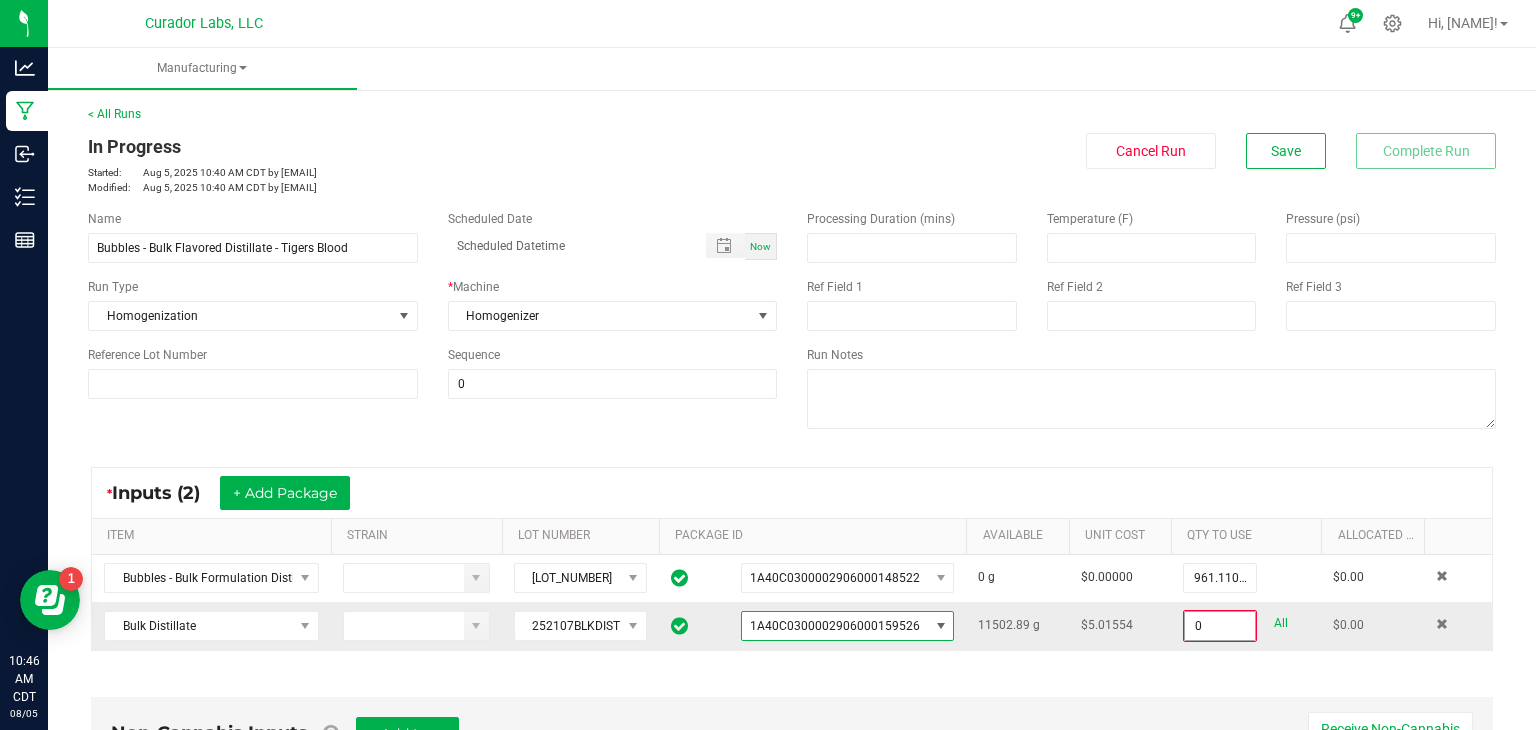 click on "0" at bounding box center [1220, 626] 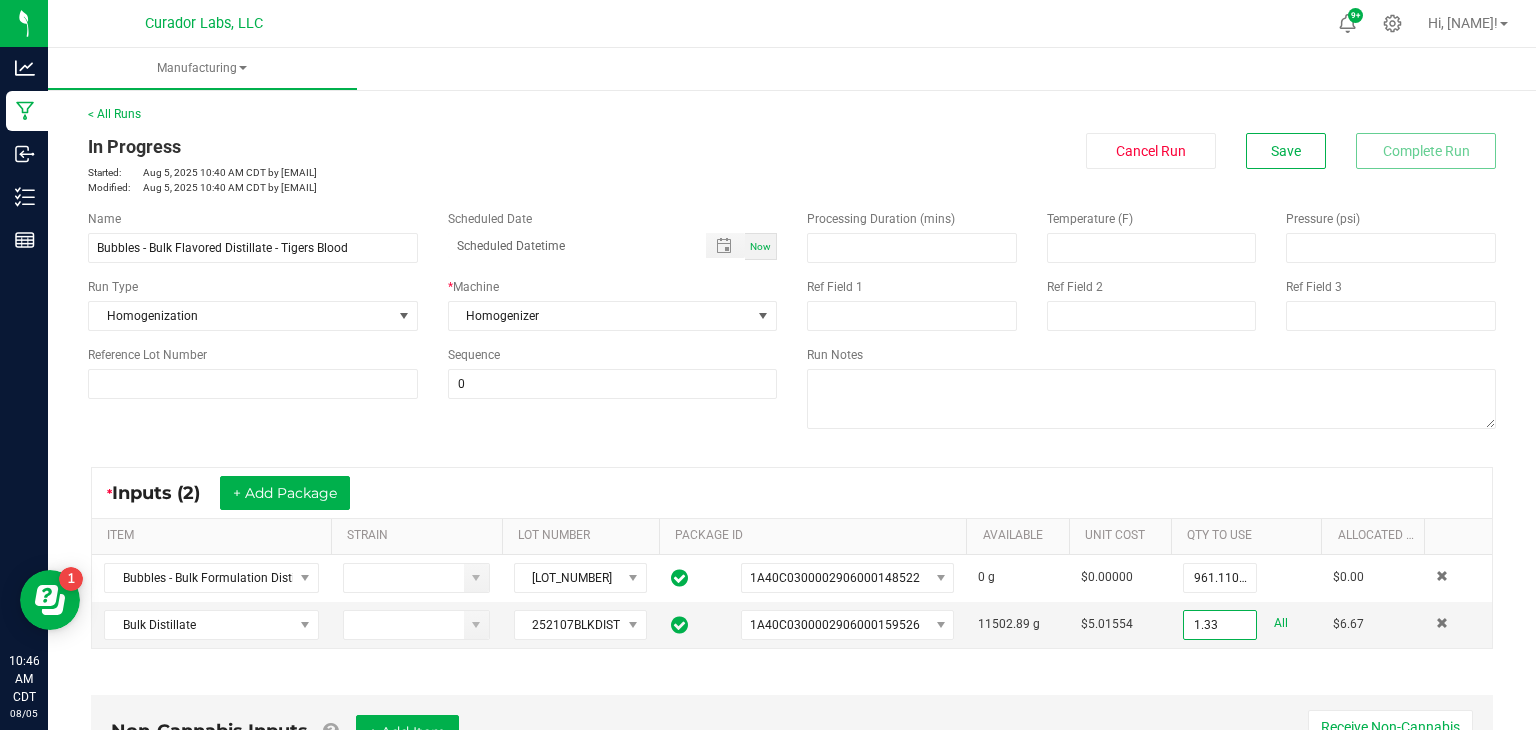 type on "1.3300 g" 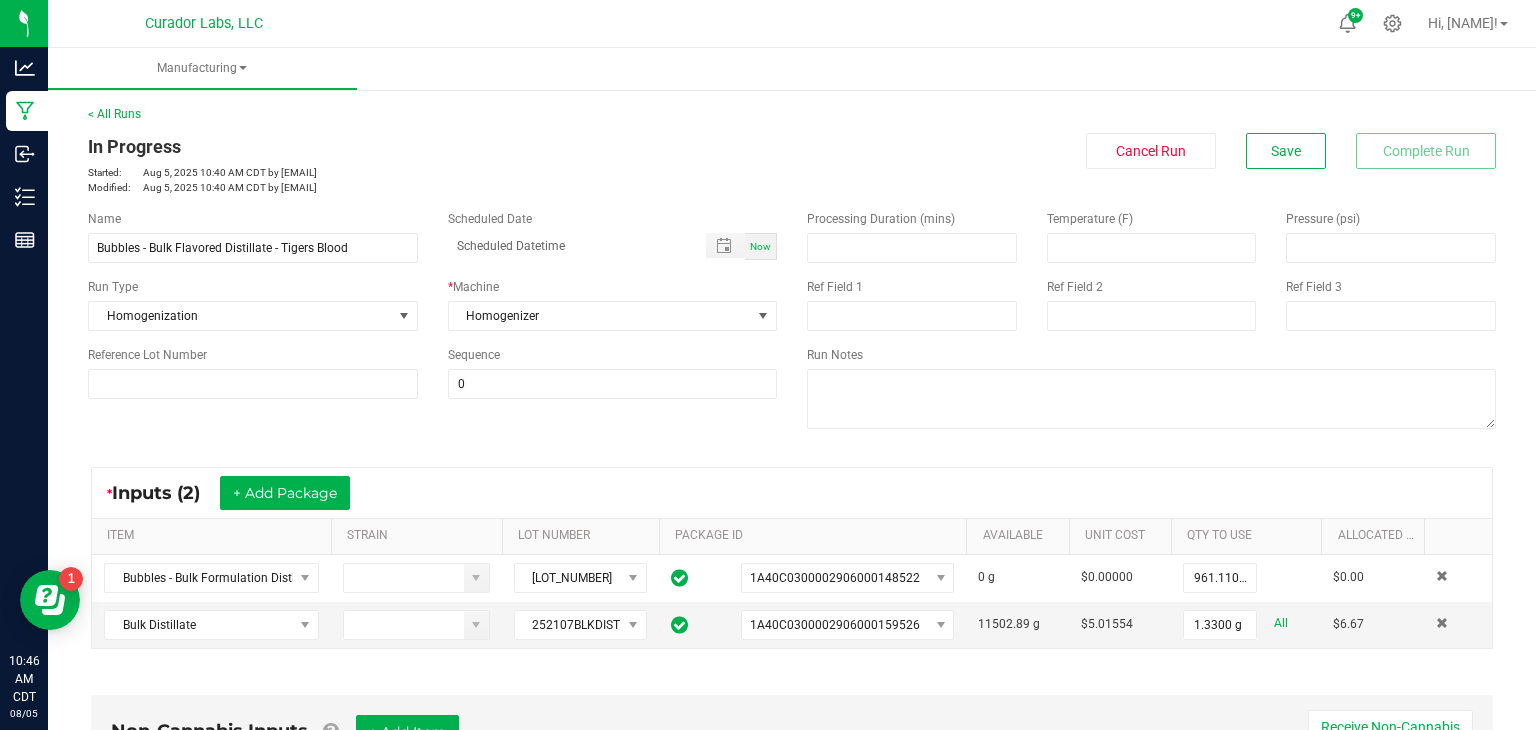 click on "Non-Cannabis Inputs   + Add Item   Receive Non-Cannabis  ITEM LOT NUMBER AREA/LOCATION AVAILABLE Unit Cost QTY TO USE Allocated Cost  No records available." at bounding box center [792, 781] 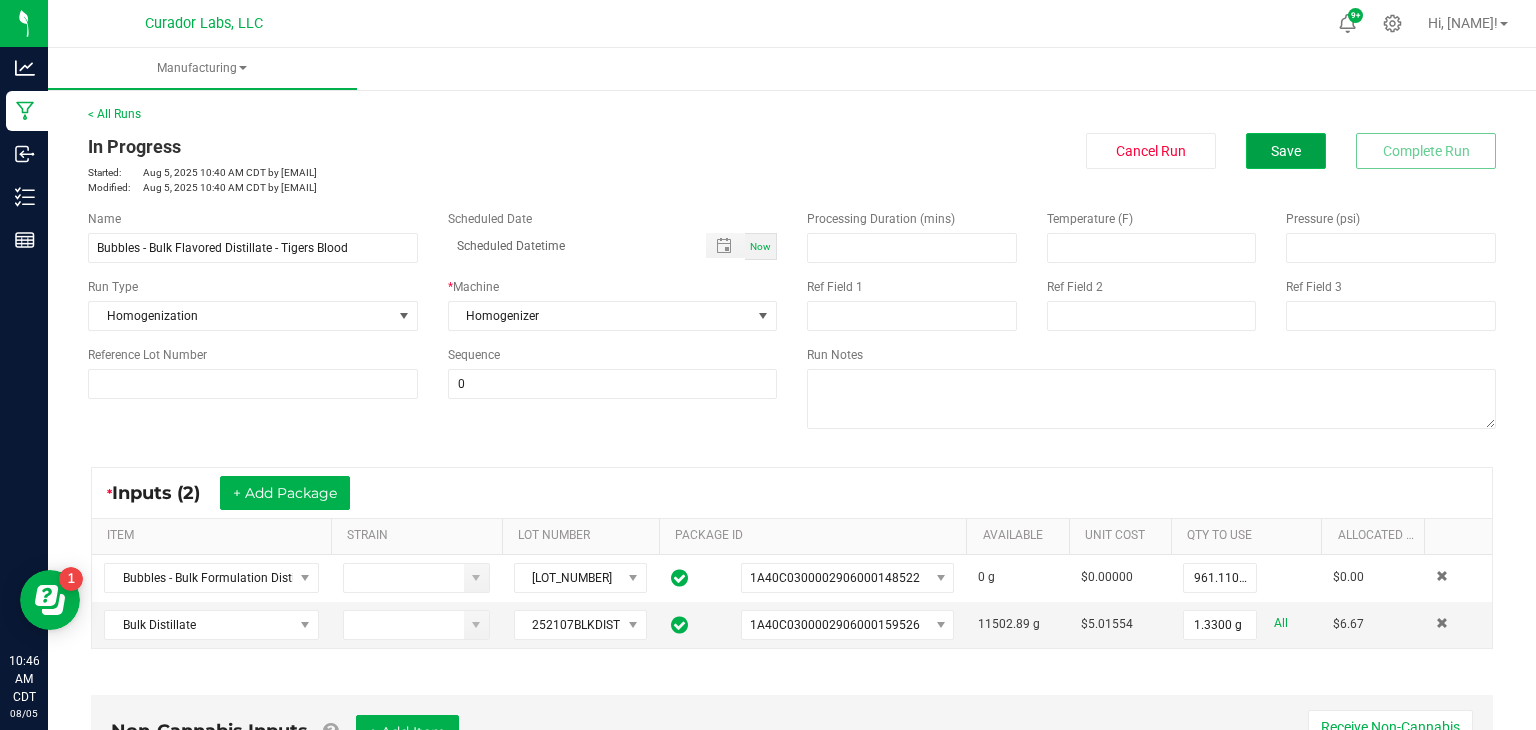 click on "Save" at bounding box center [1286, 151] 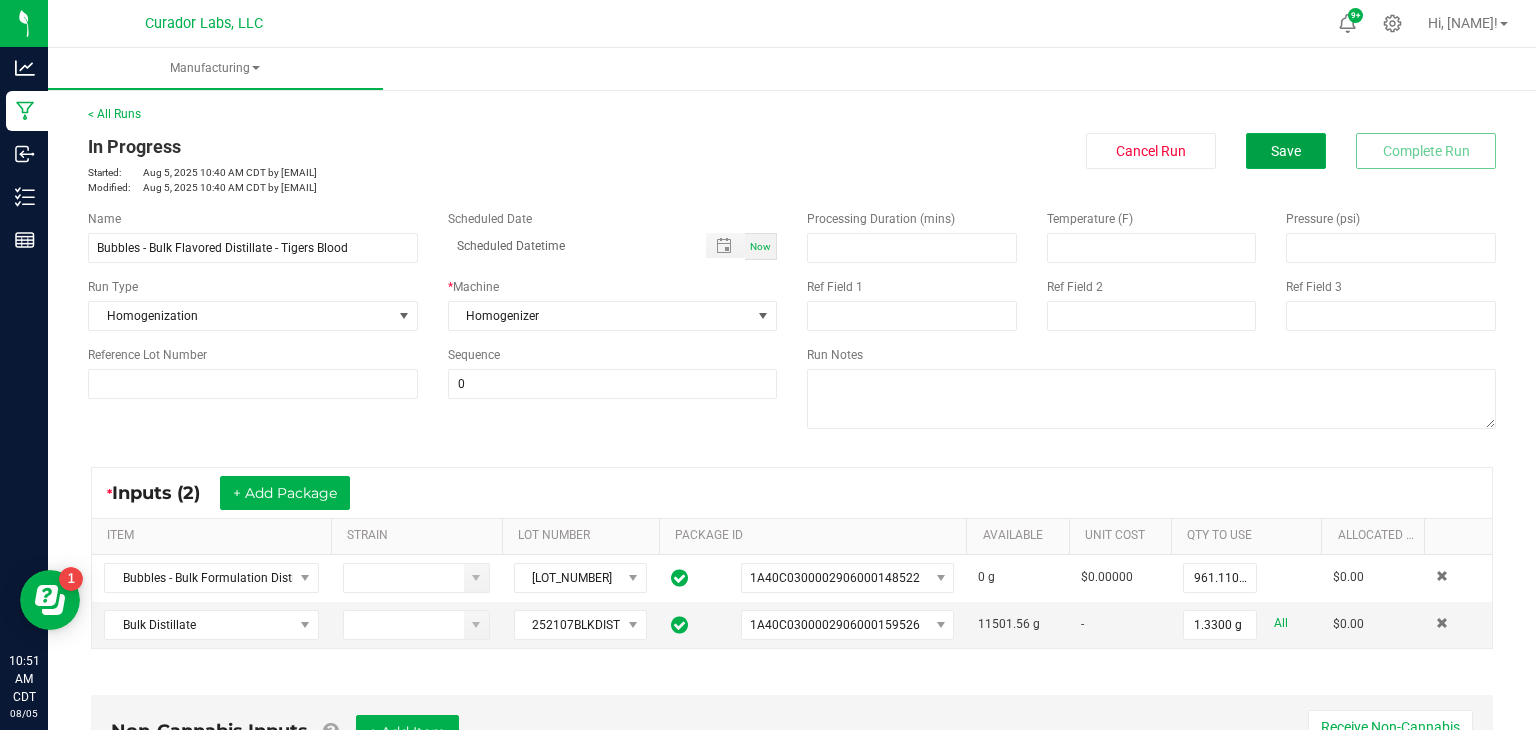click on "Save" at bounding box center [1286, 151] 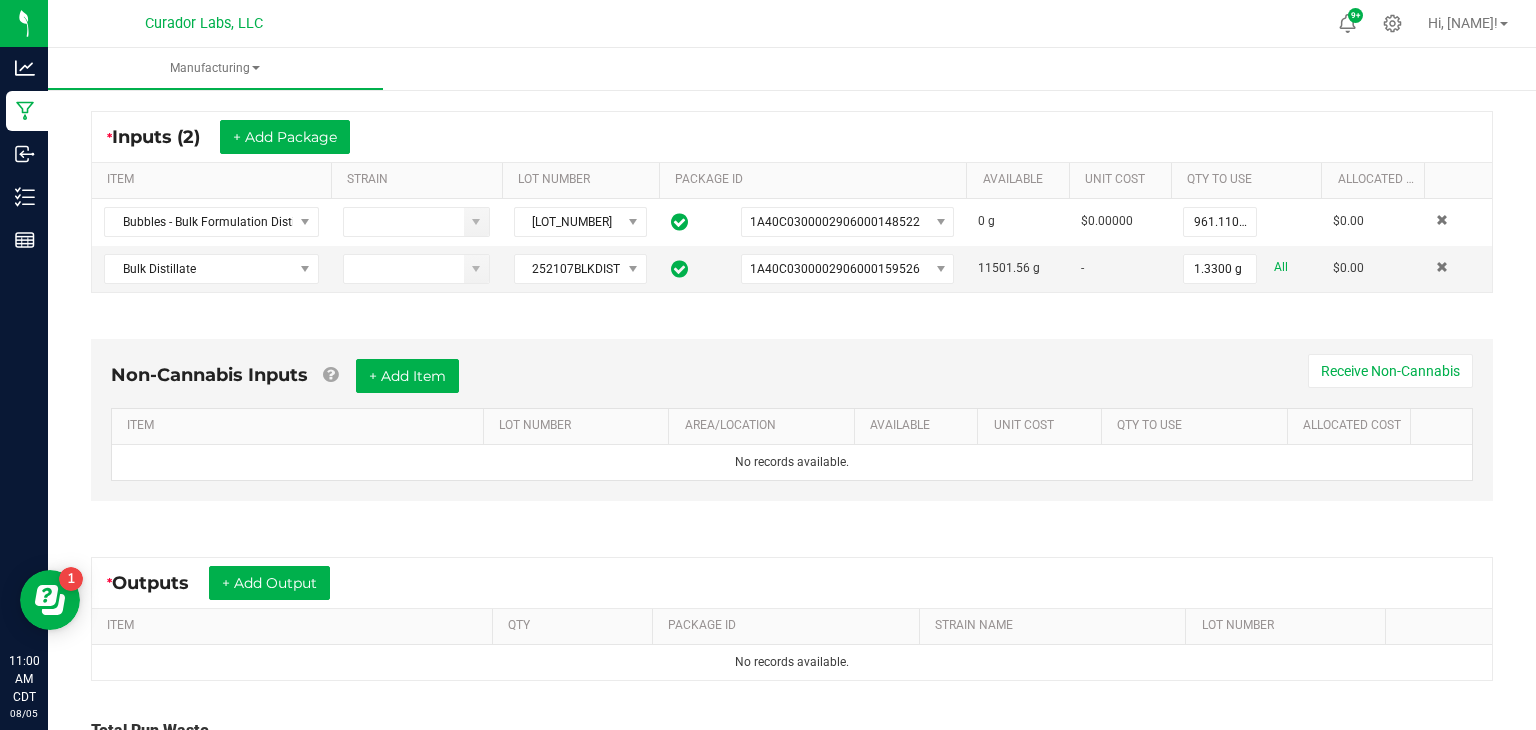 scroll, scrollTop: 357, scrollLeft: 0, axis: vertical 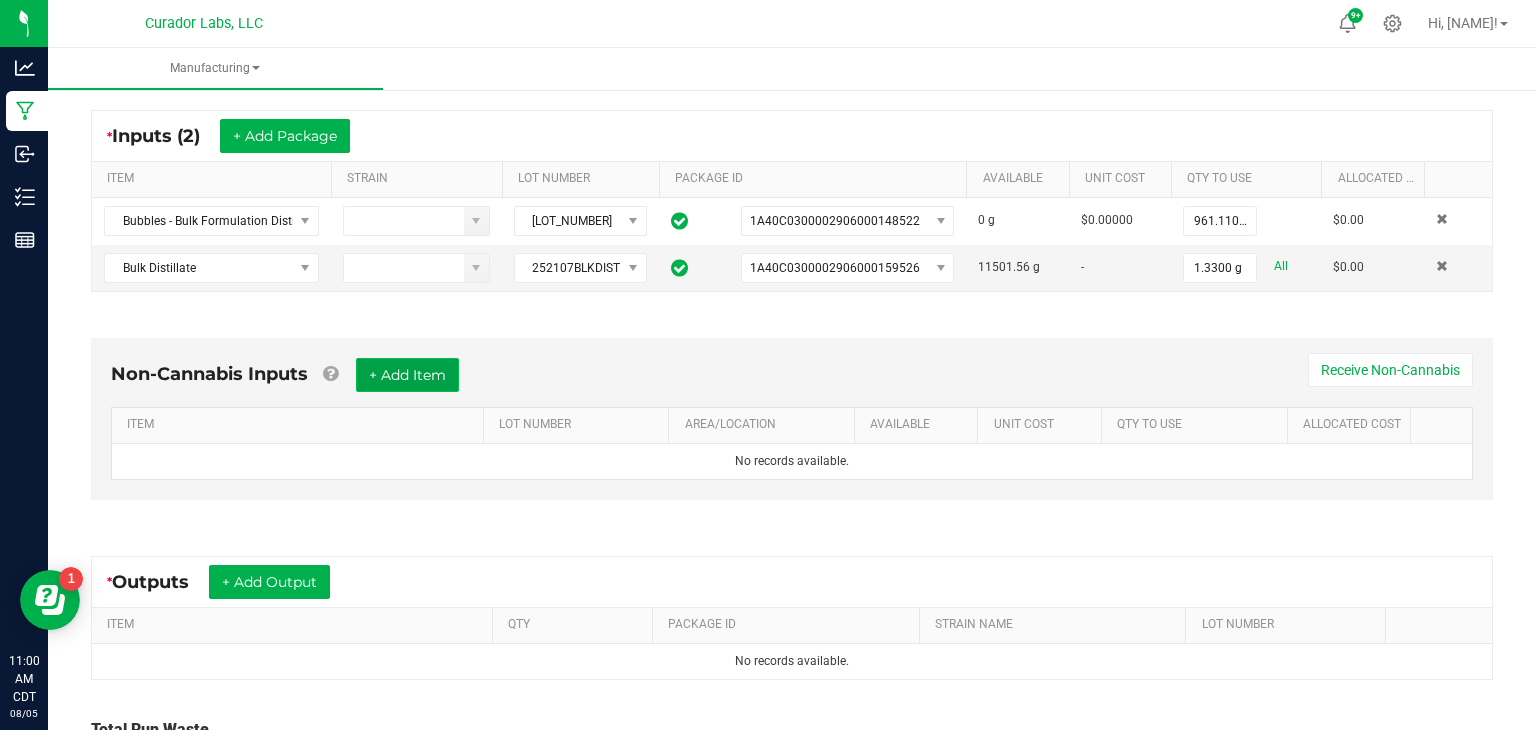 click on "+ Add Item" at bounding box center [407, 375] 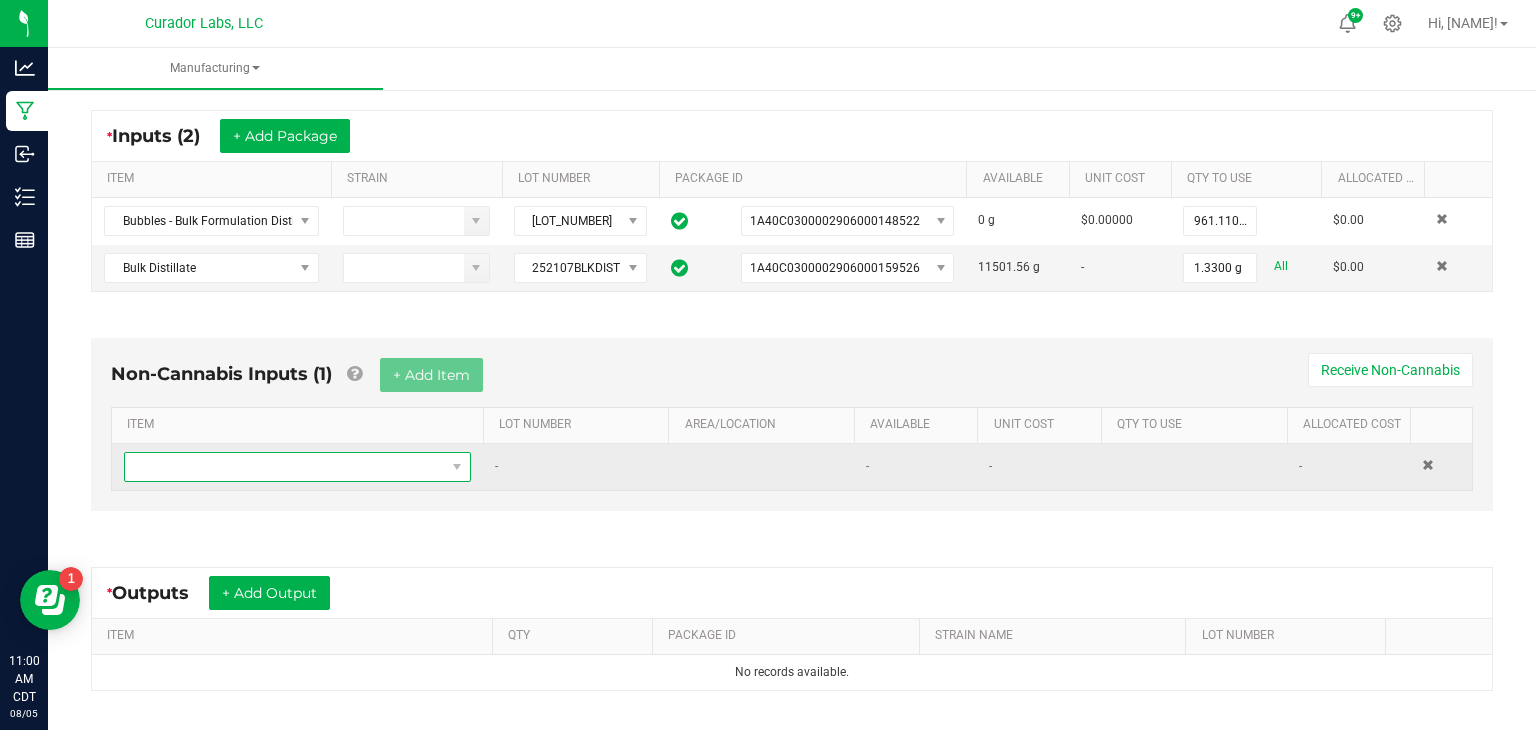 click at bounding box center (285, 467) 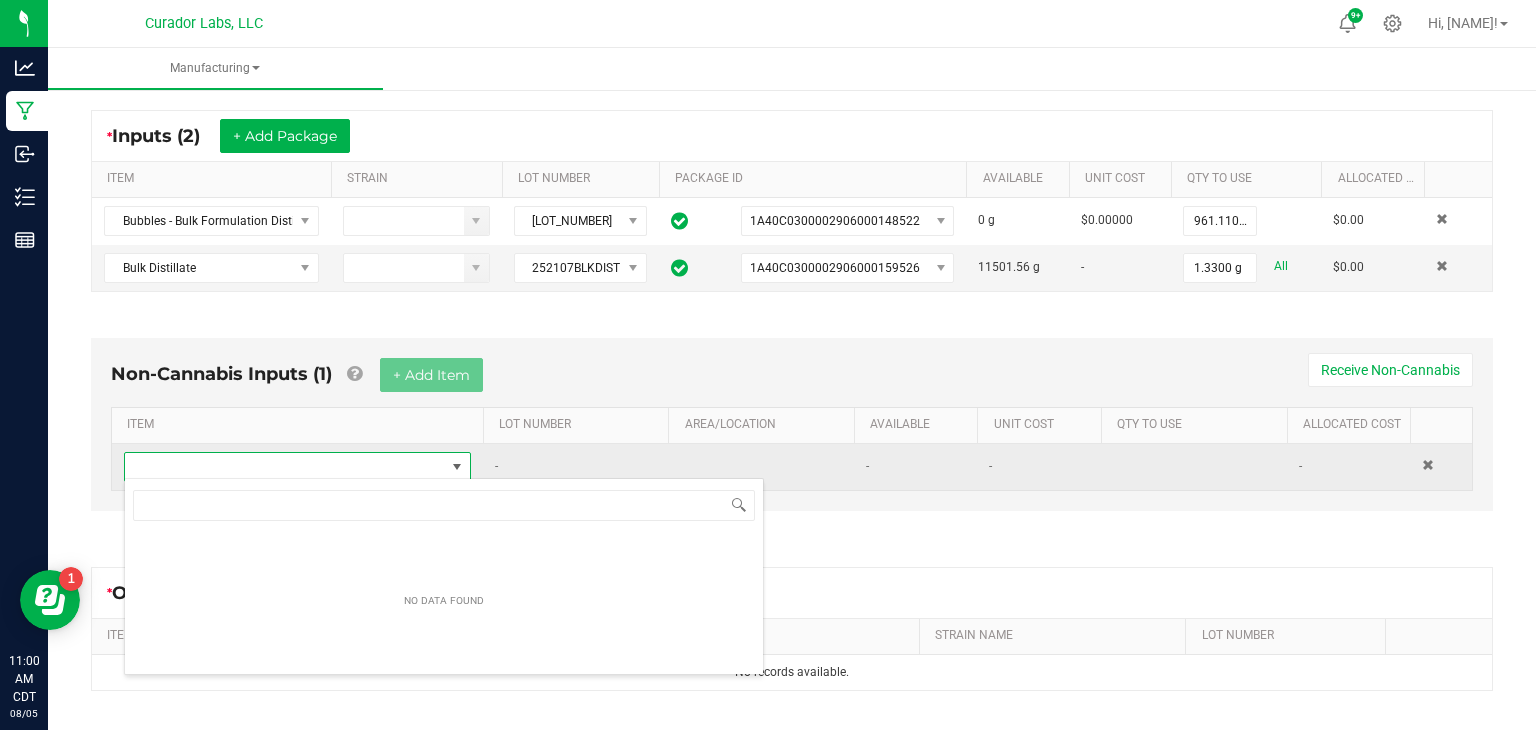 scroll, scrollTop: 99970, scrollLeft: 99652, axis: both 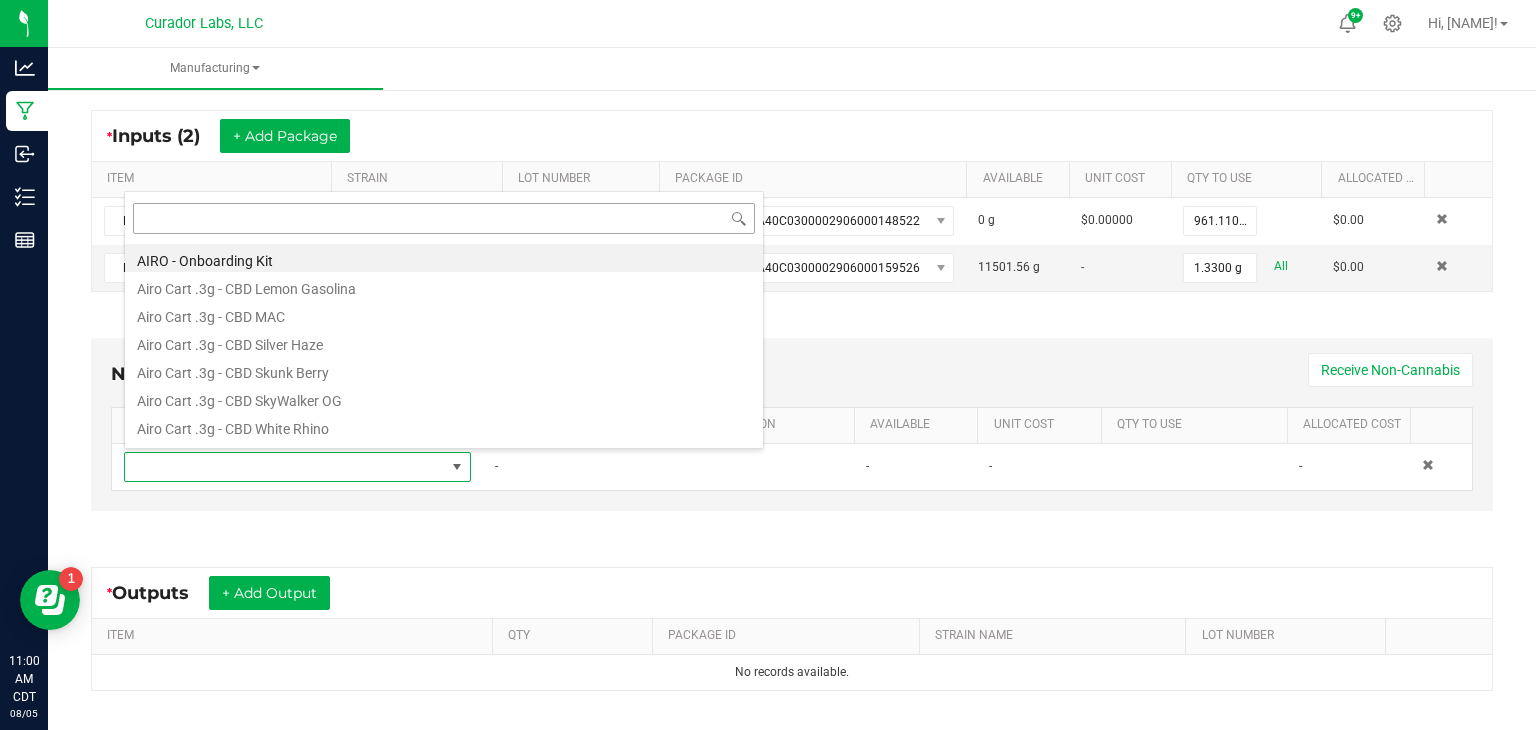 click at bounding box center (444, 218) 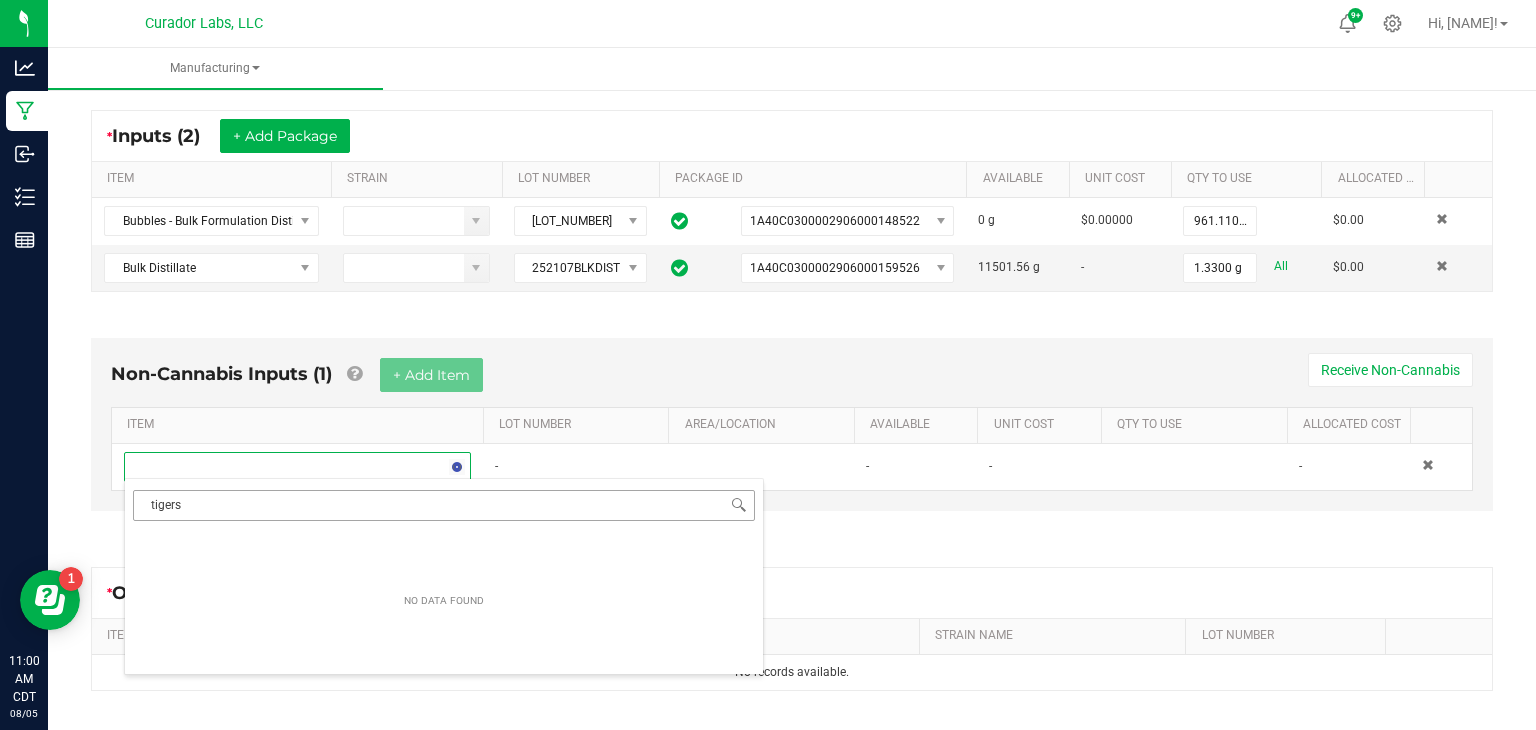 type on "tiger" 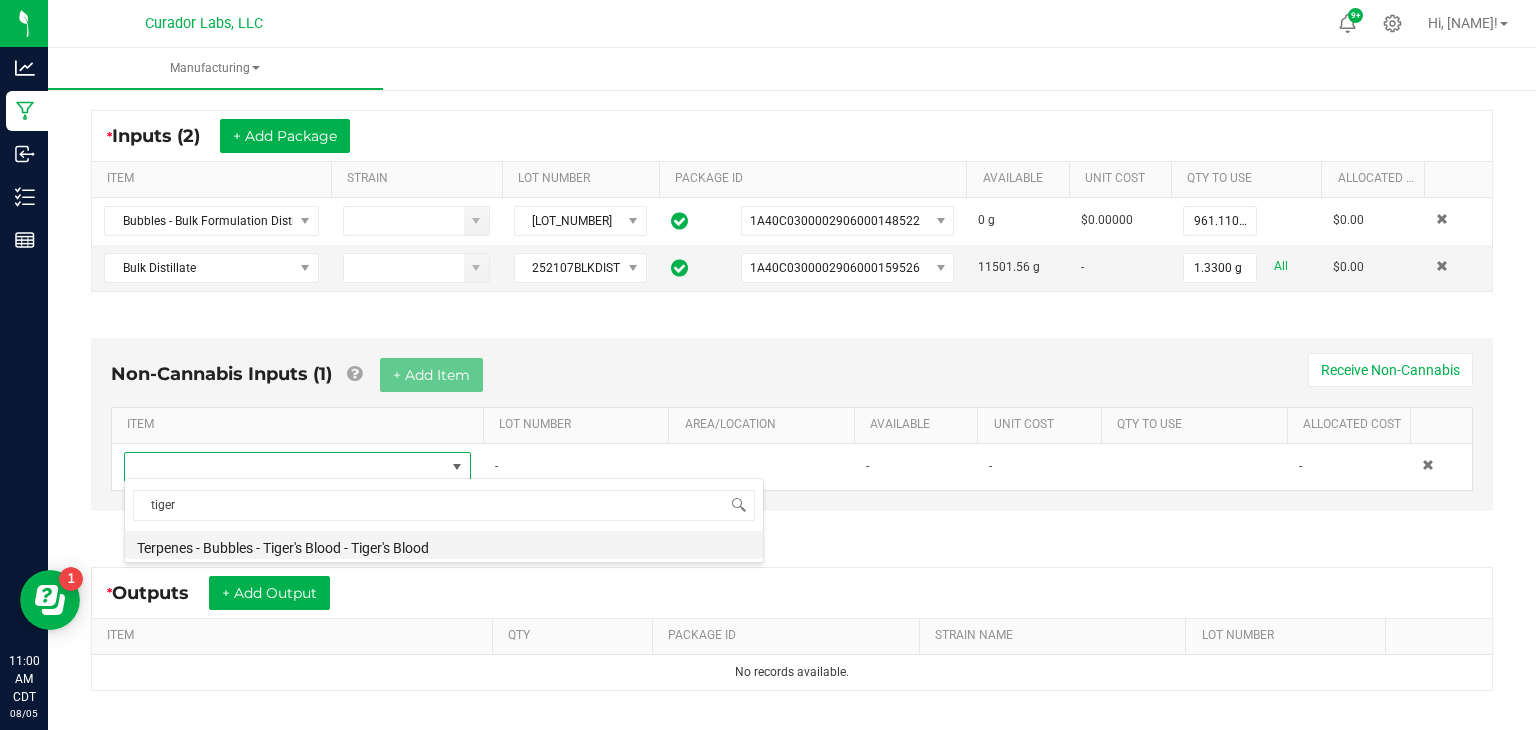 click on "Terpenes - Bubbles - Tiger's Blood - Tiger's Blood" at bounding box center [444, 545] 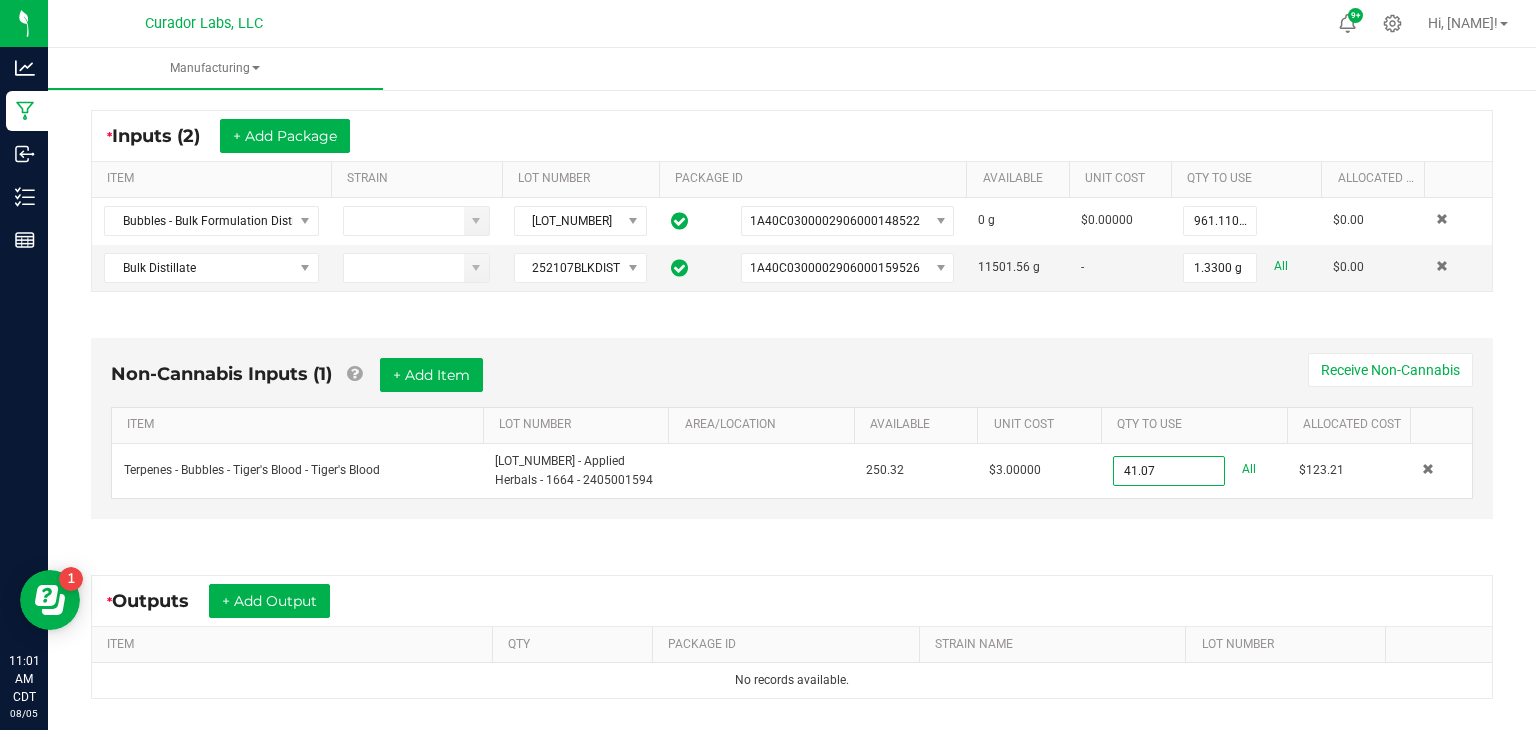 click on "Non-Cannabis Inputs (1)  + Add Item   Receive Non-Cannabis  ITEM LOT NUMBER AREA/LOCATION AVAILABLE Unit Cost QTY TO USE Allocated Cost  Terpenes - Bubbles - Tiger's Blood - Tiger's Blood   [LOT_NUMBER]      250.32    $3.00000  41.07 All  $123.21" at bounding box center [792, 433] 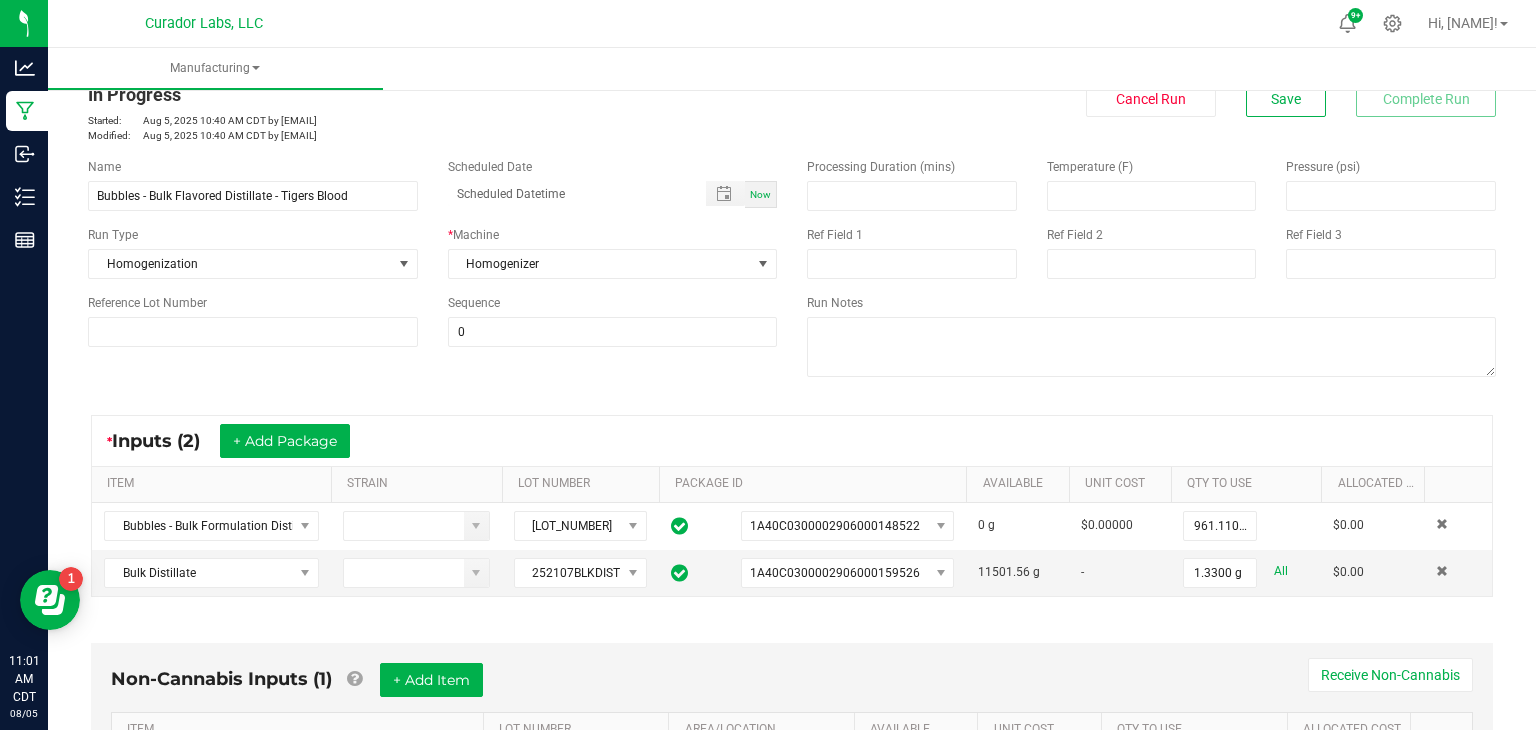 scroll, scrollTop: 0, scrollLeft: 0, axis: both 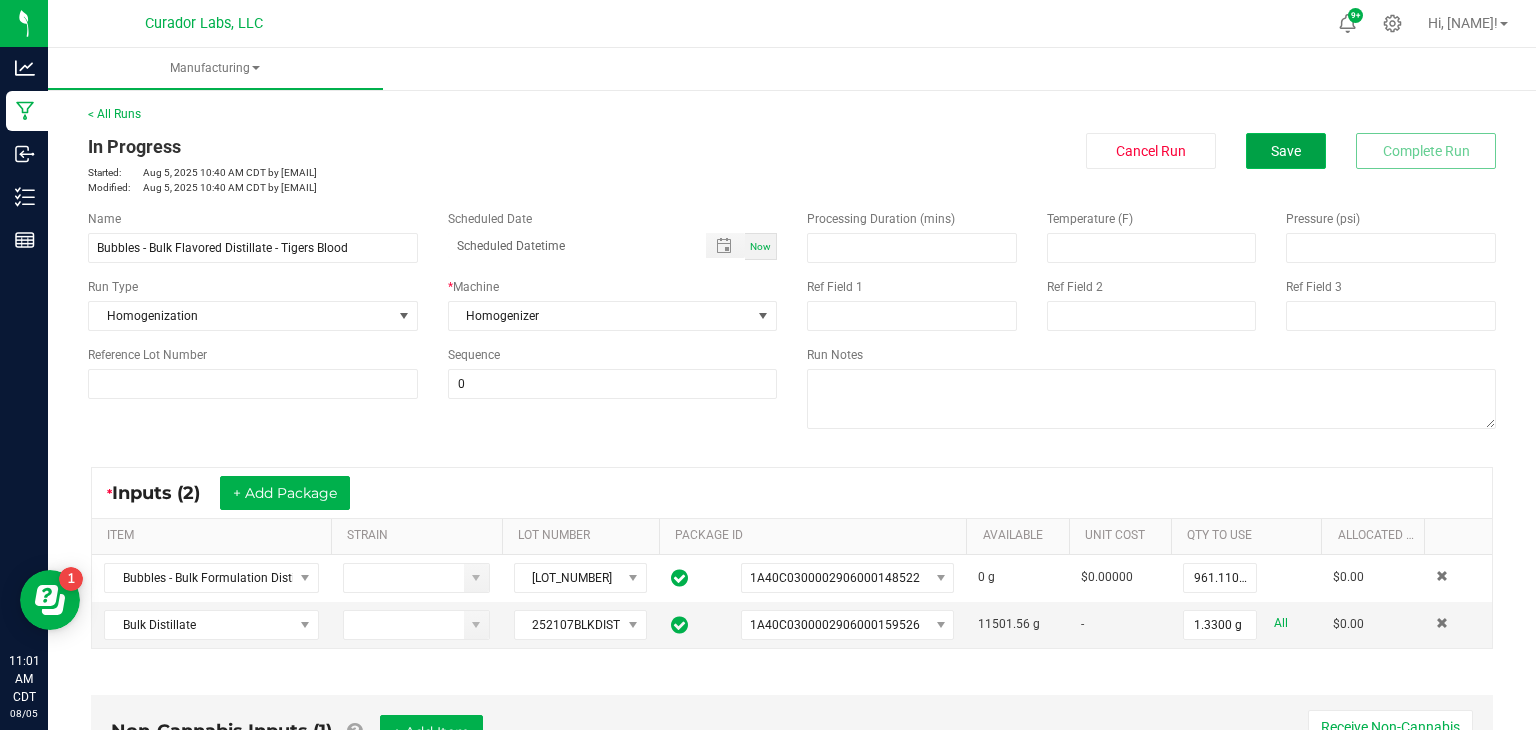 click on "Save" at bounding box center (1286, 151) 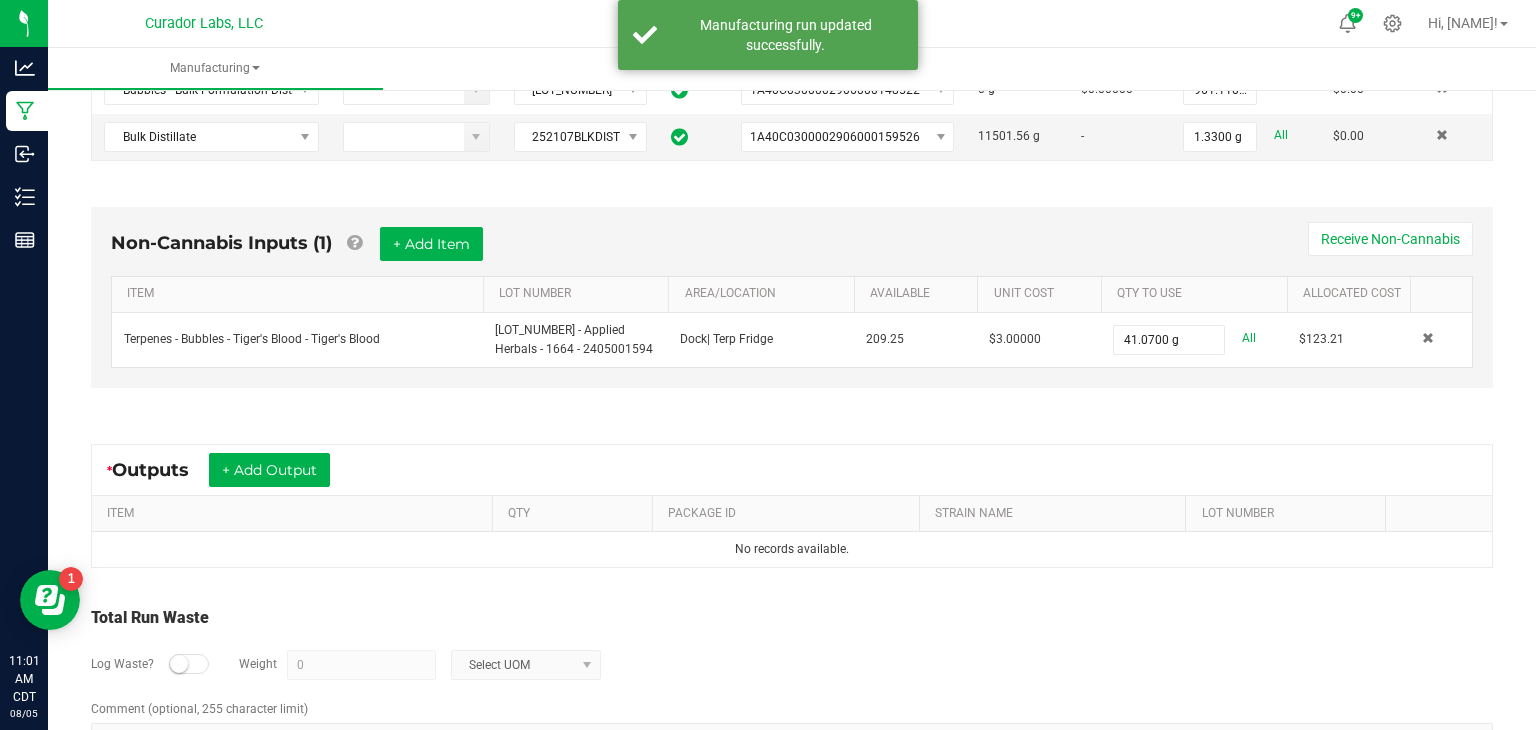 scroll, scrollTop: 500, scrollLeft: 0, axis: vertical 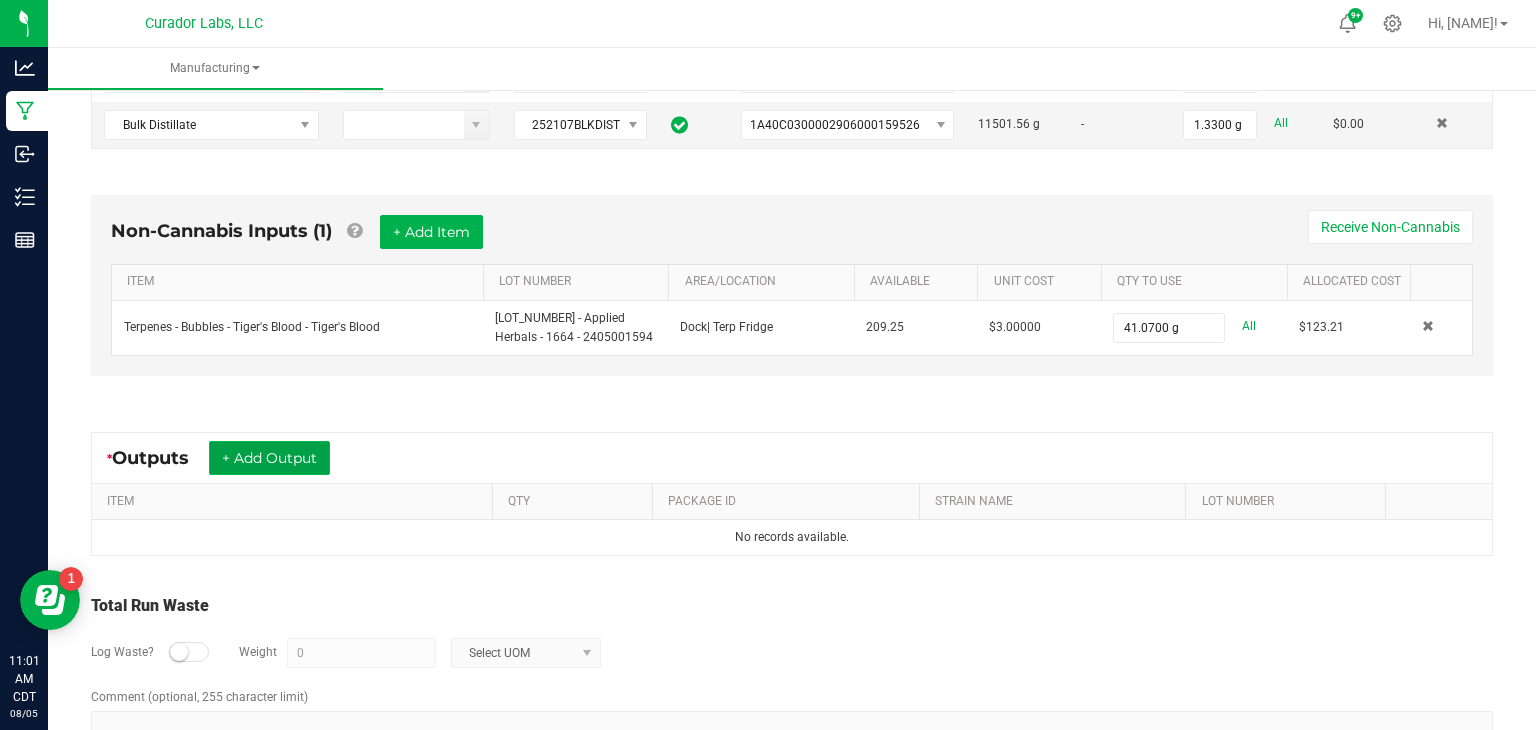 click on "+ Add Output" at bounding box center (269, 458) 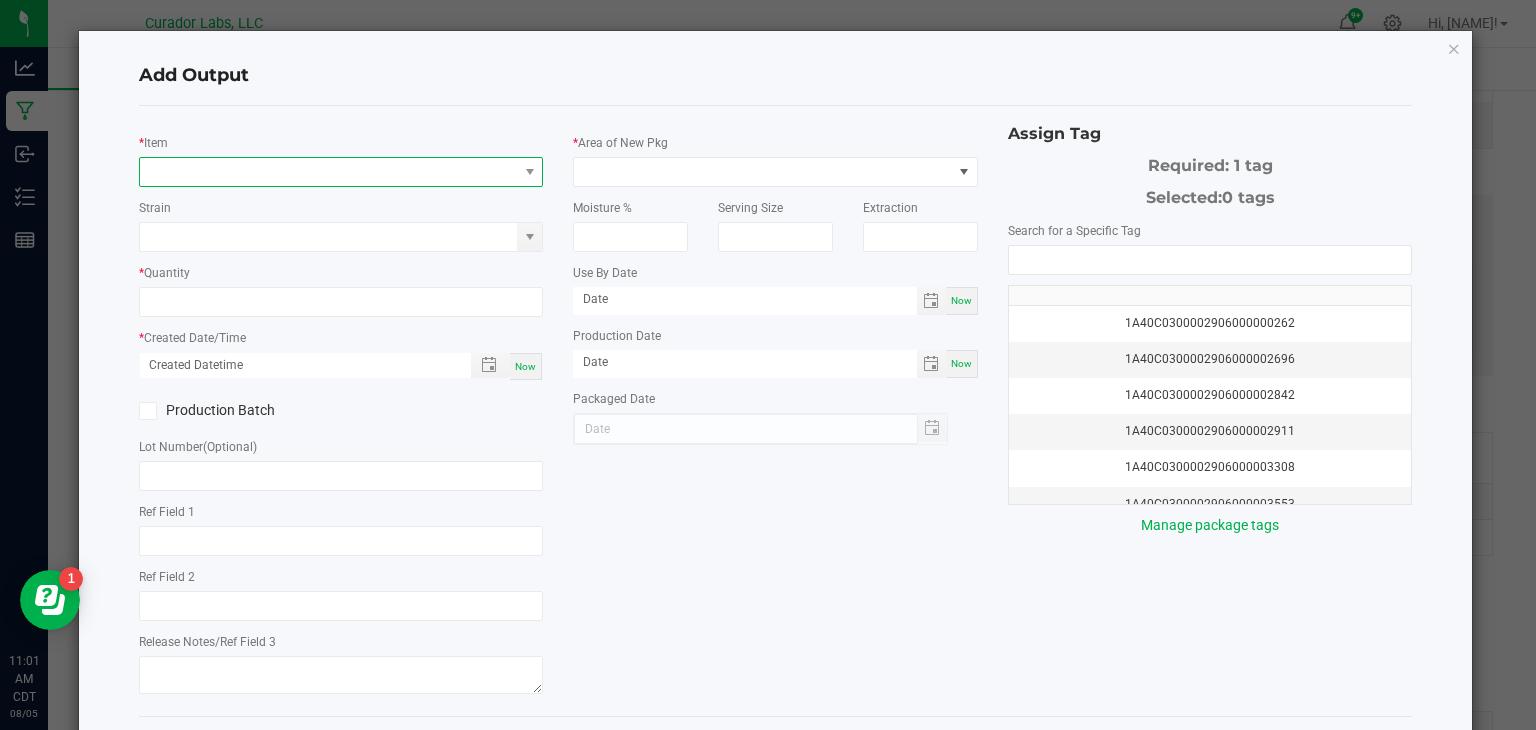 click at bounding box center [329, 172] 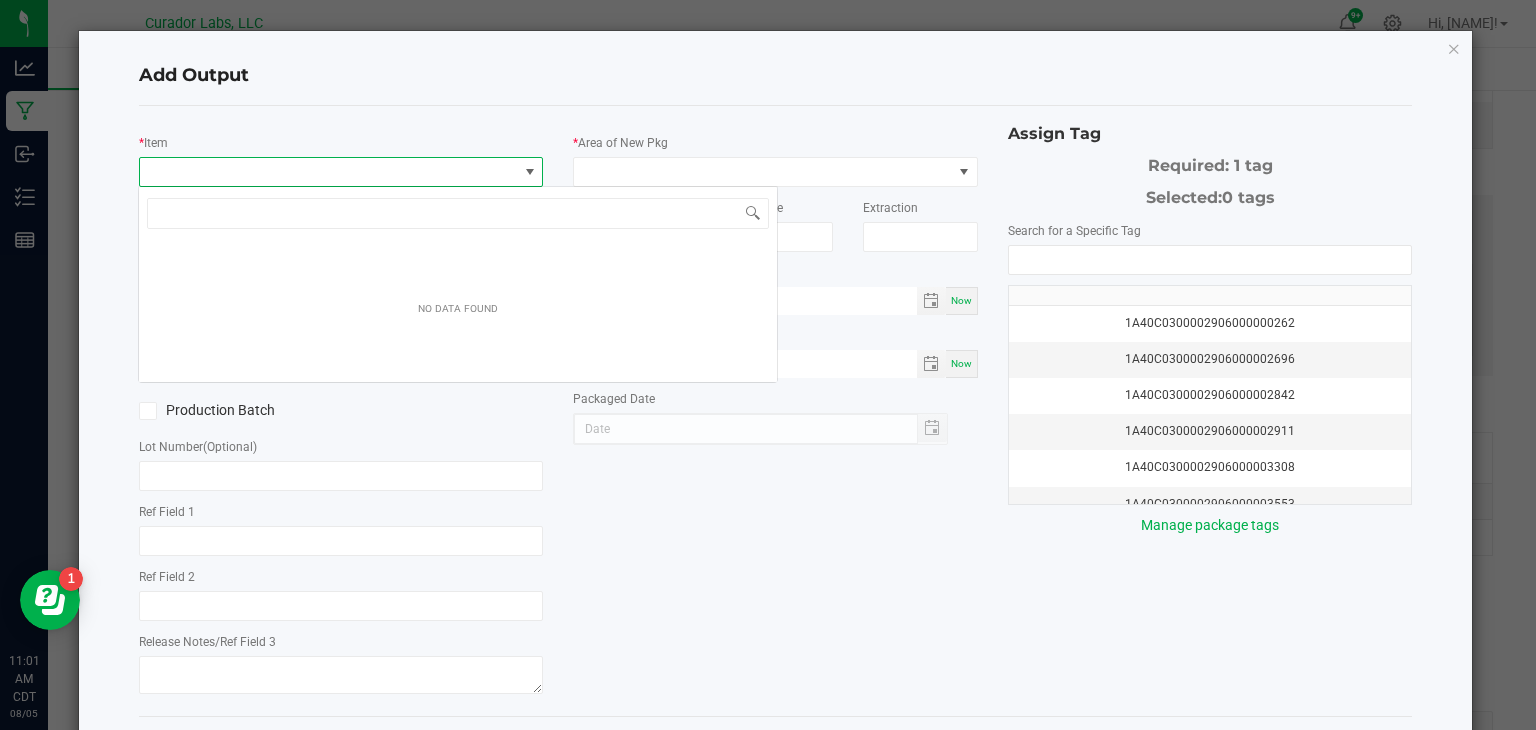 scroll, scrollTop: 99970, scrollLeft: 99595, axis: both 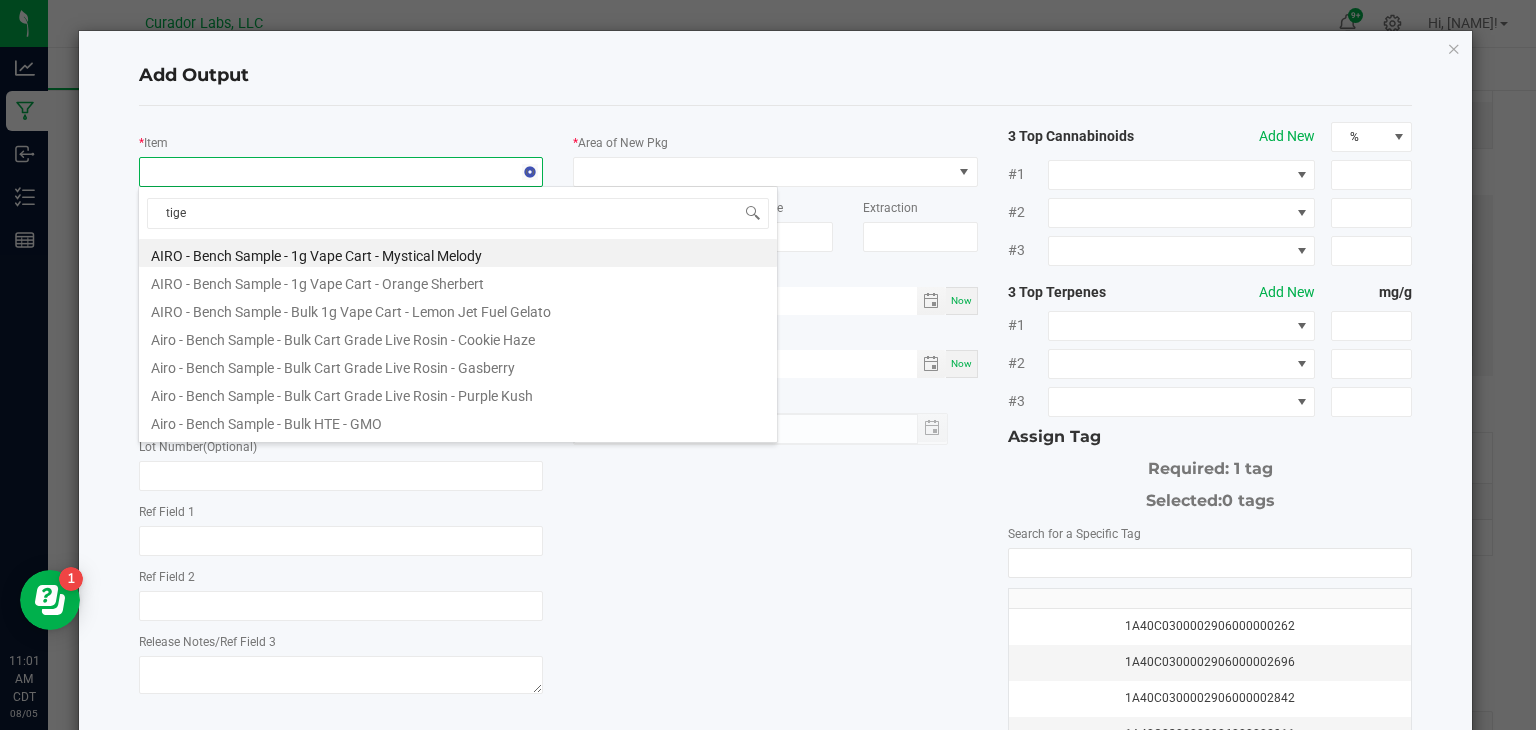 type on "tiger" 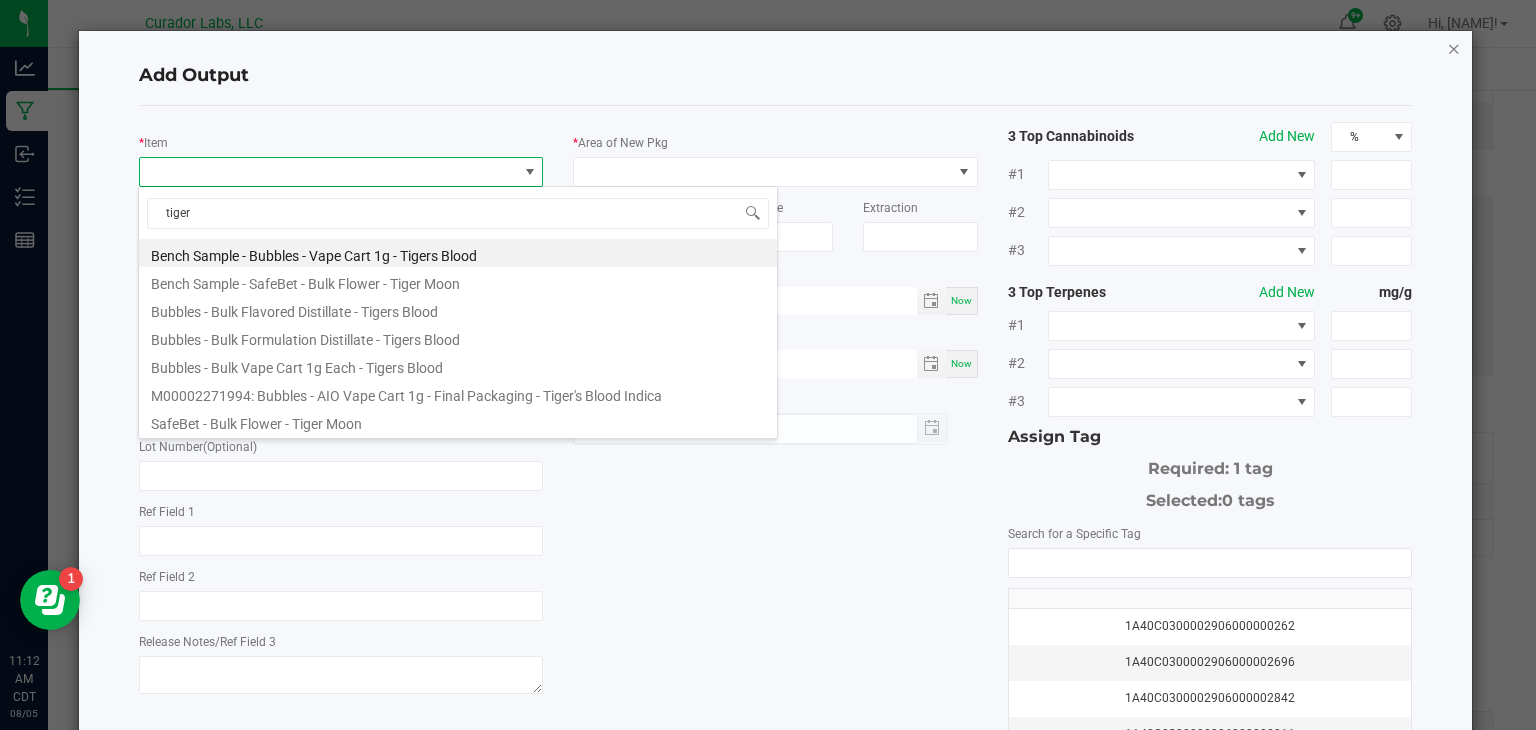 click 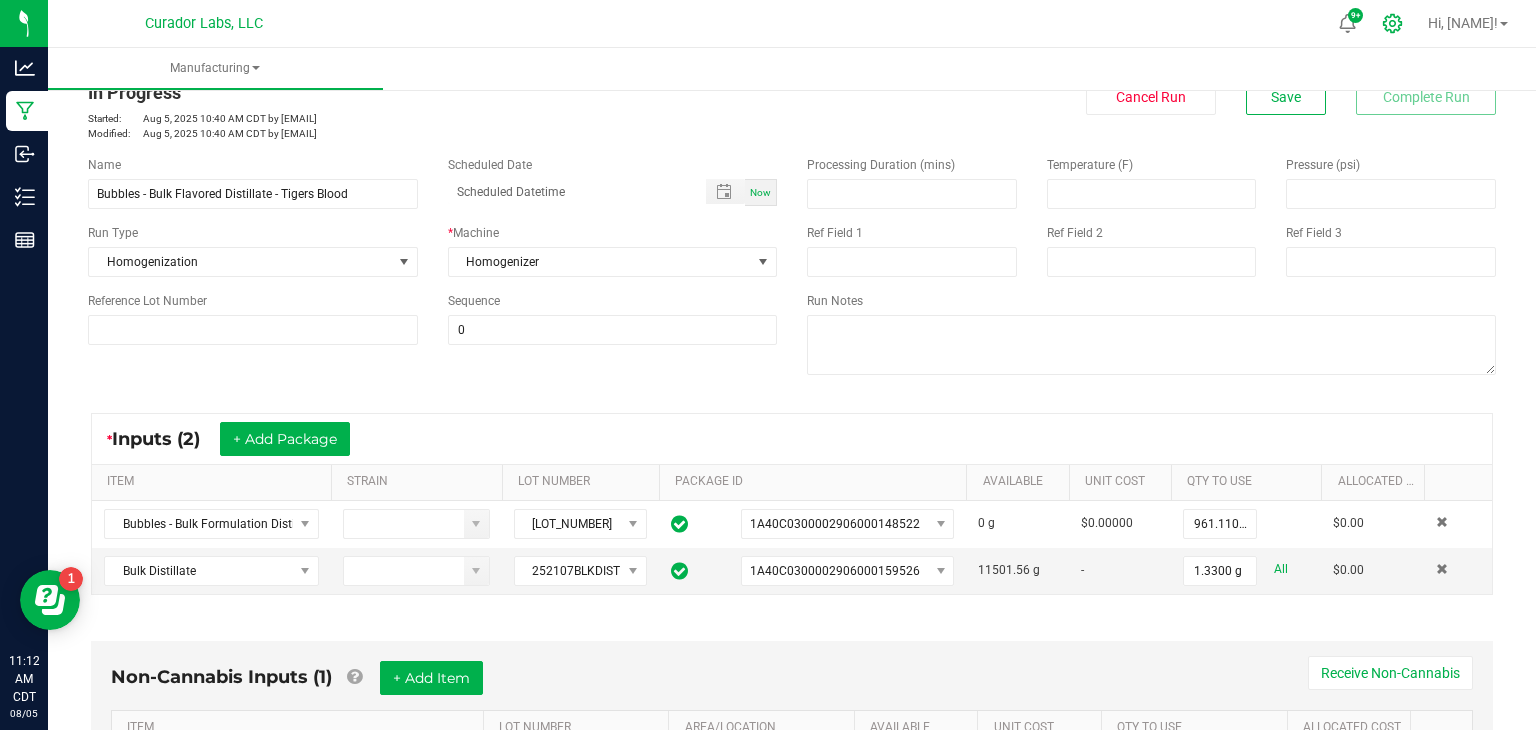 scroll, scrollTop: 49, scrollLeft: 0, axis: vertical 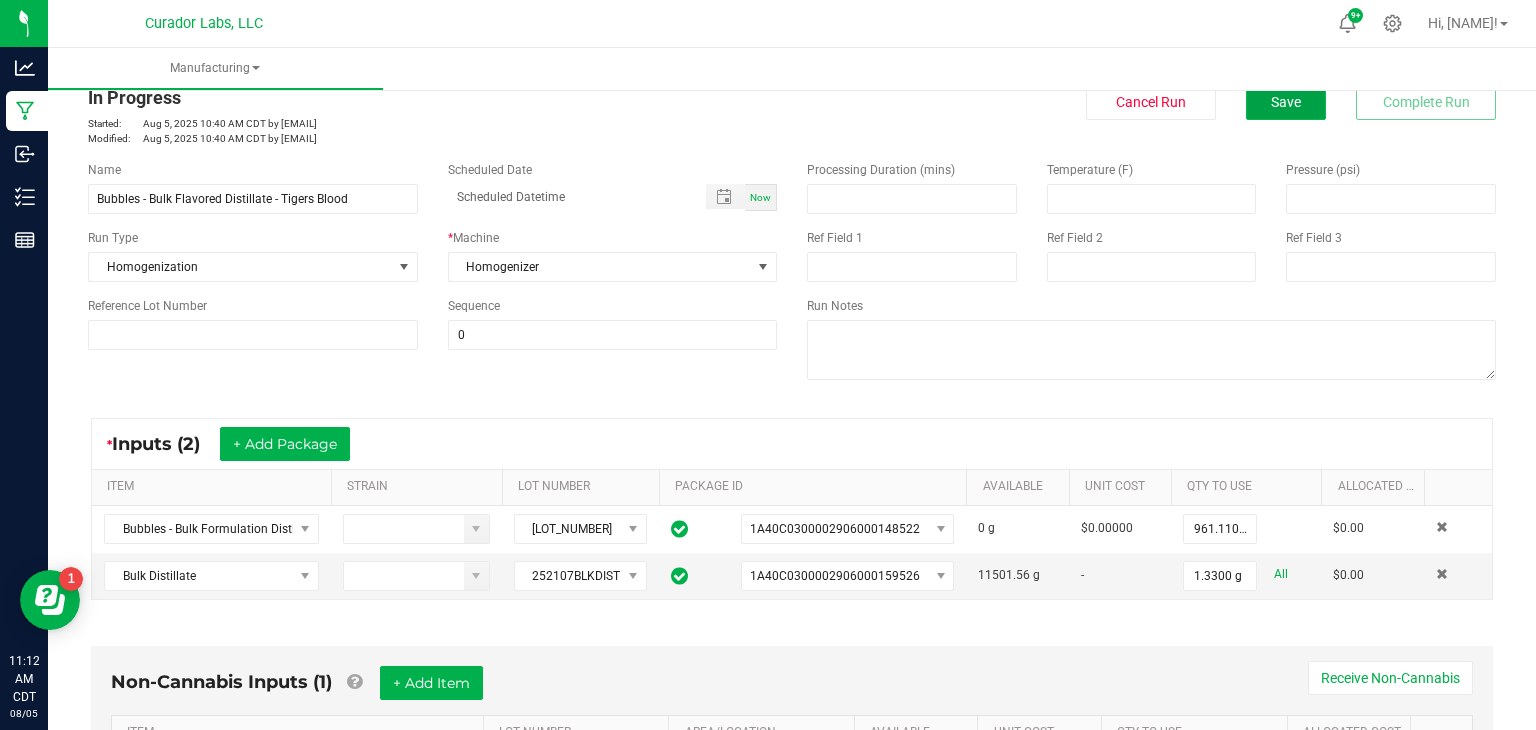 click on "Save" at bounding box center (1286, 102) 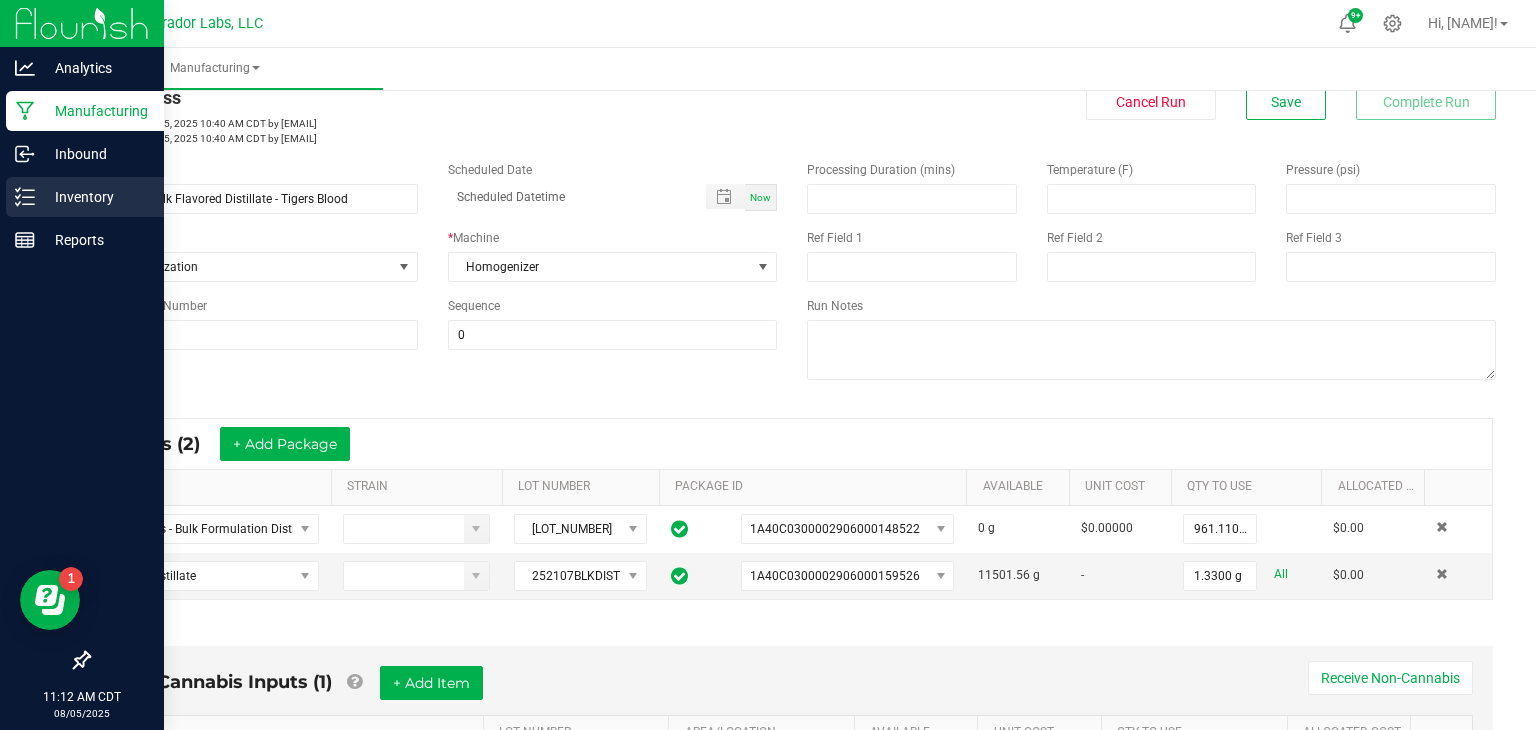 click on "Inventory" at bounding box center (95, 197) 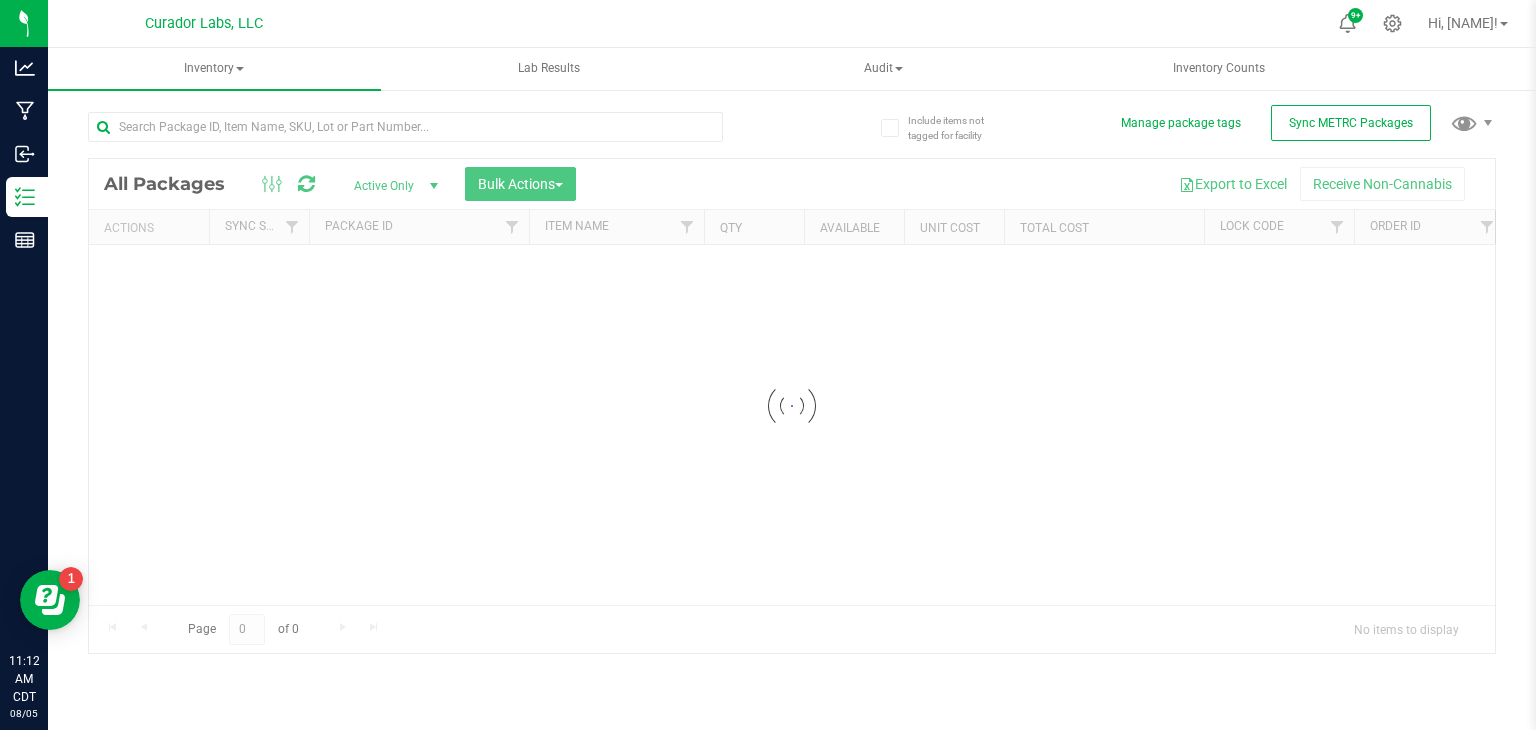 scroll, scrollTop: 0, scrollLeft: 0, axis: both 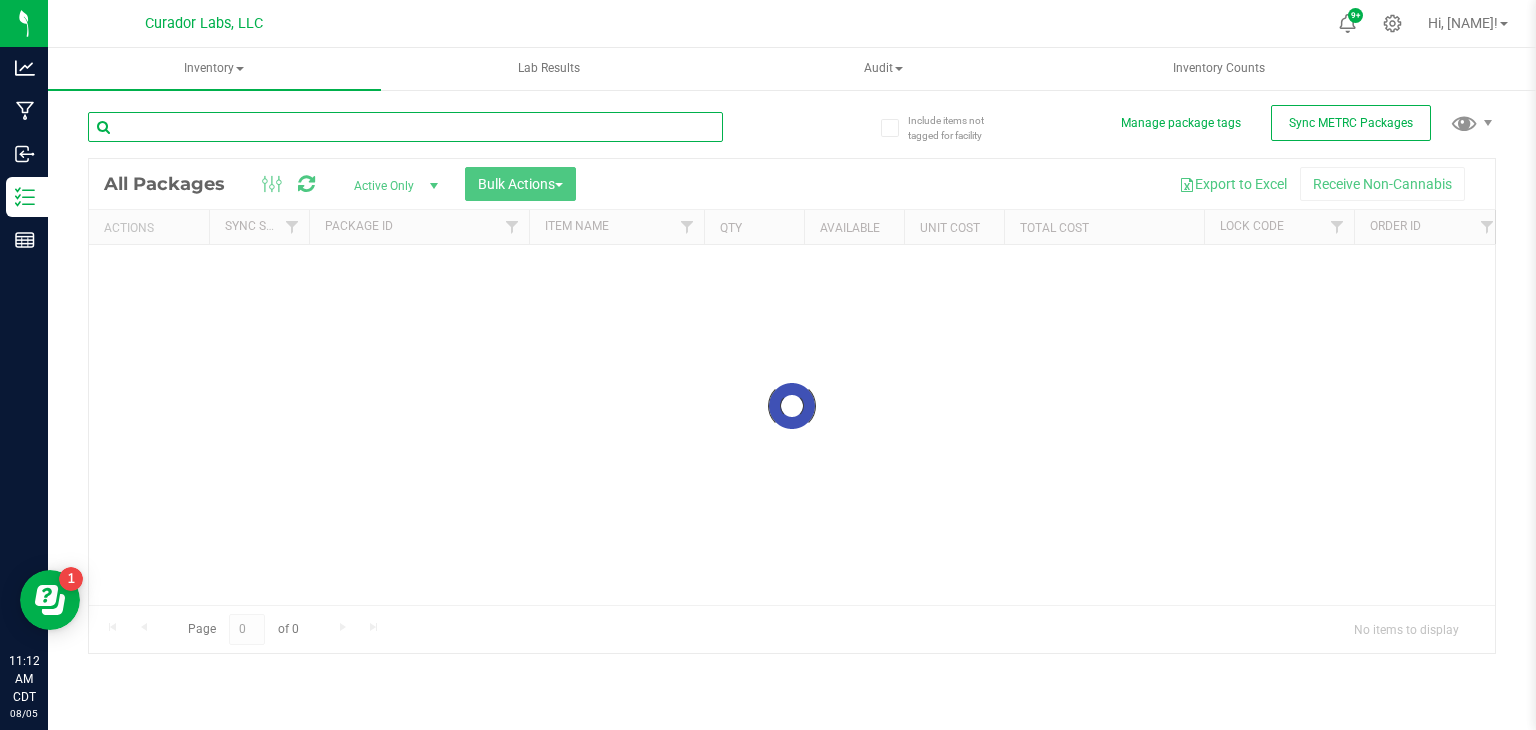 click at bounding box center [405, 127] 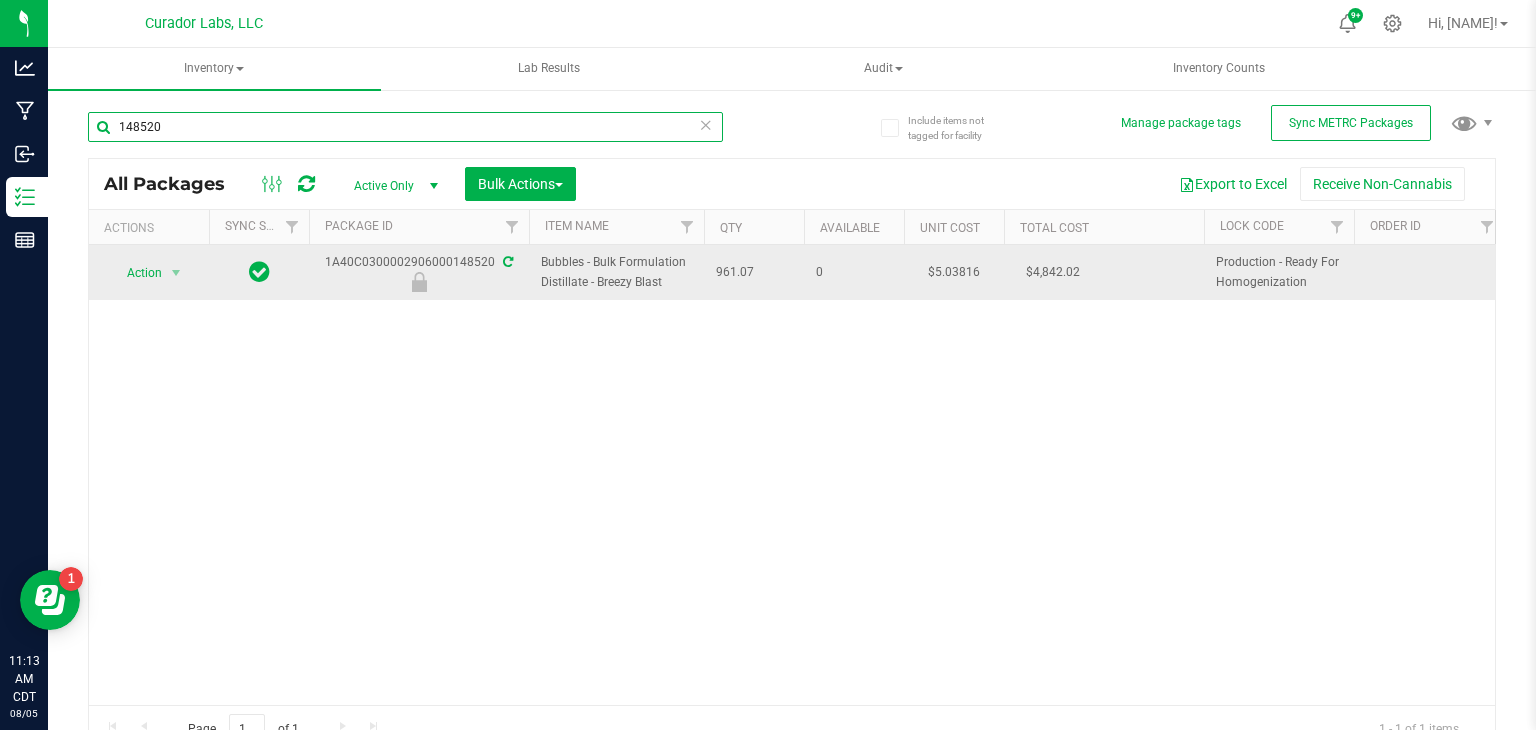 type on "148520" 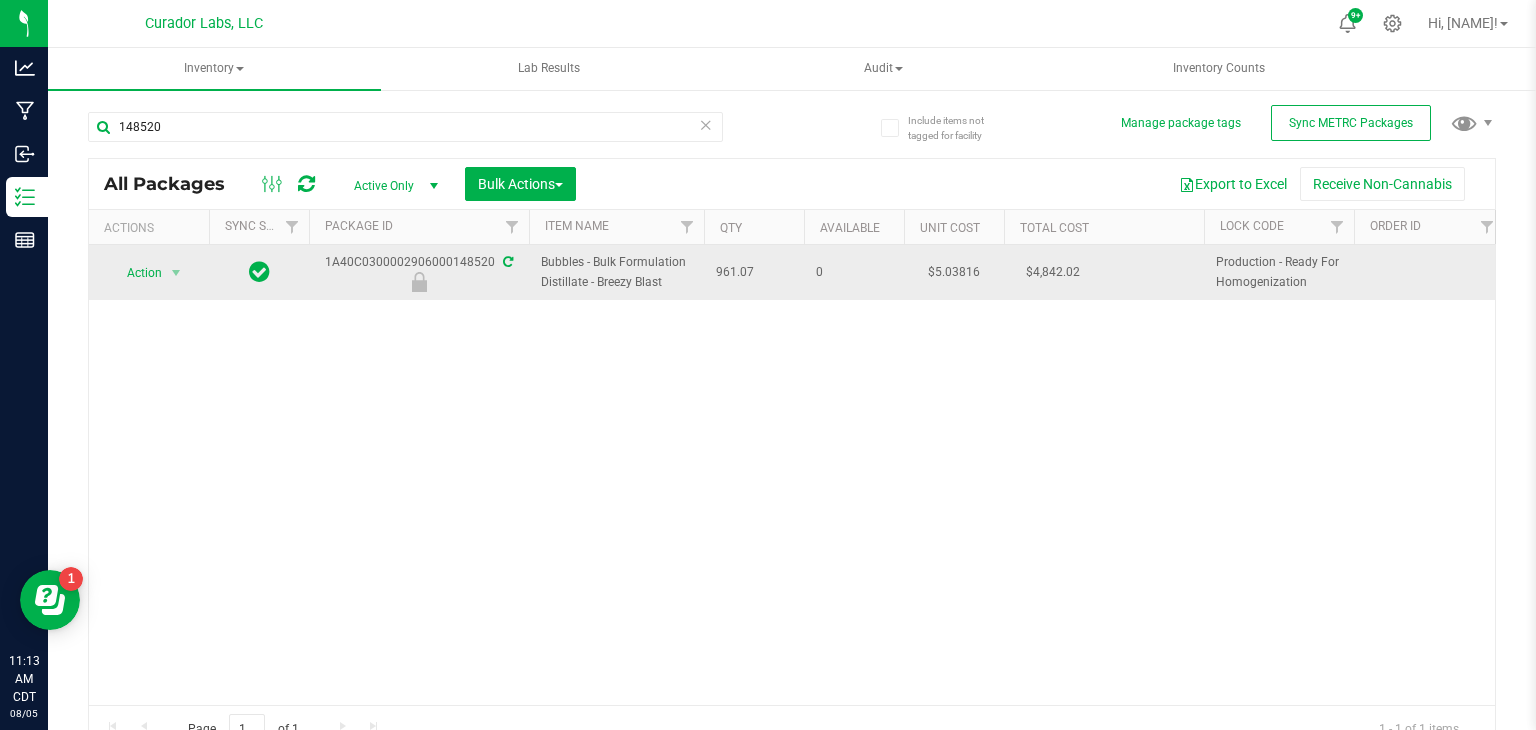 click on "Bubbles - Bulk Formulation Distillate - Breezy Blast" at bounding box center [616, 272] 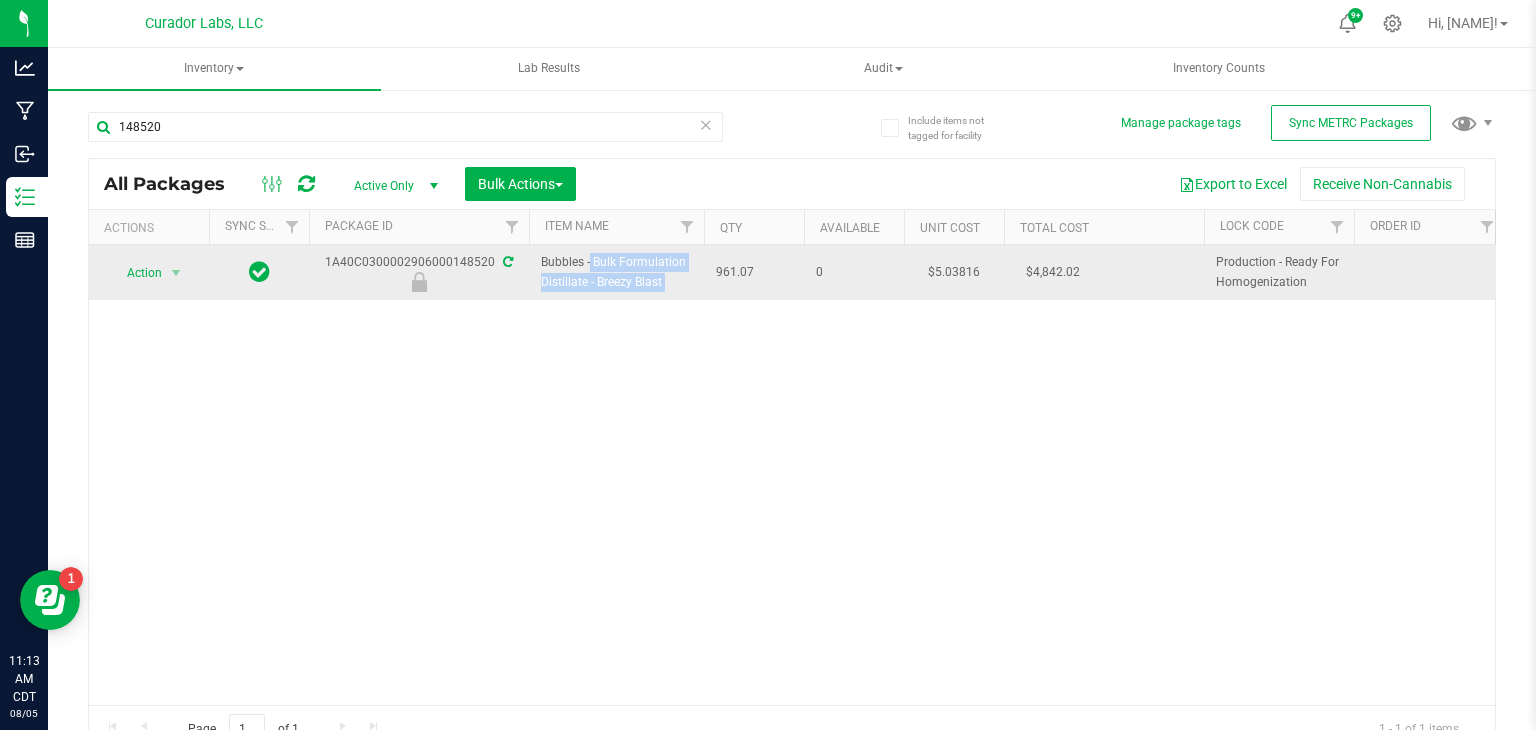 click on "Bubbles - Bulk Formulation Distillate - Breezy Blast" at bounding box center (616, 272) 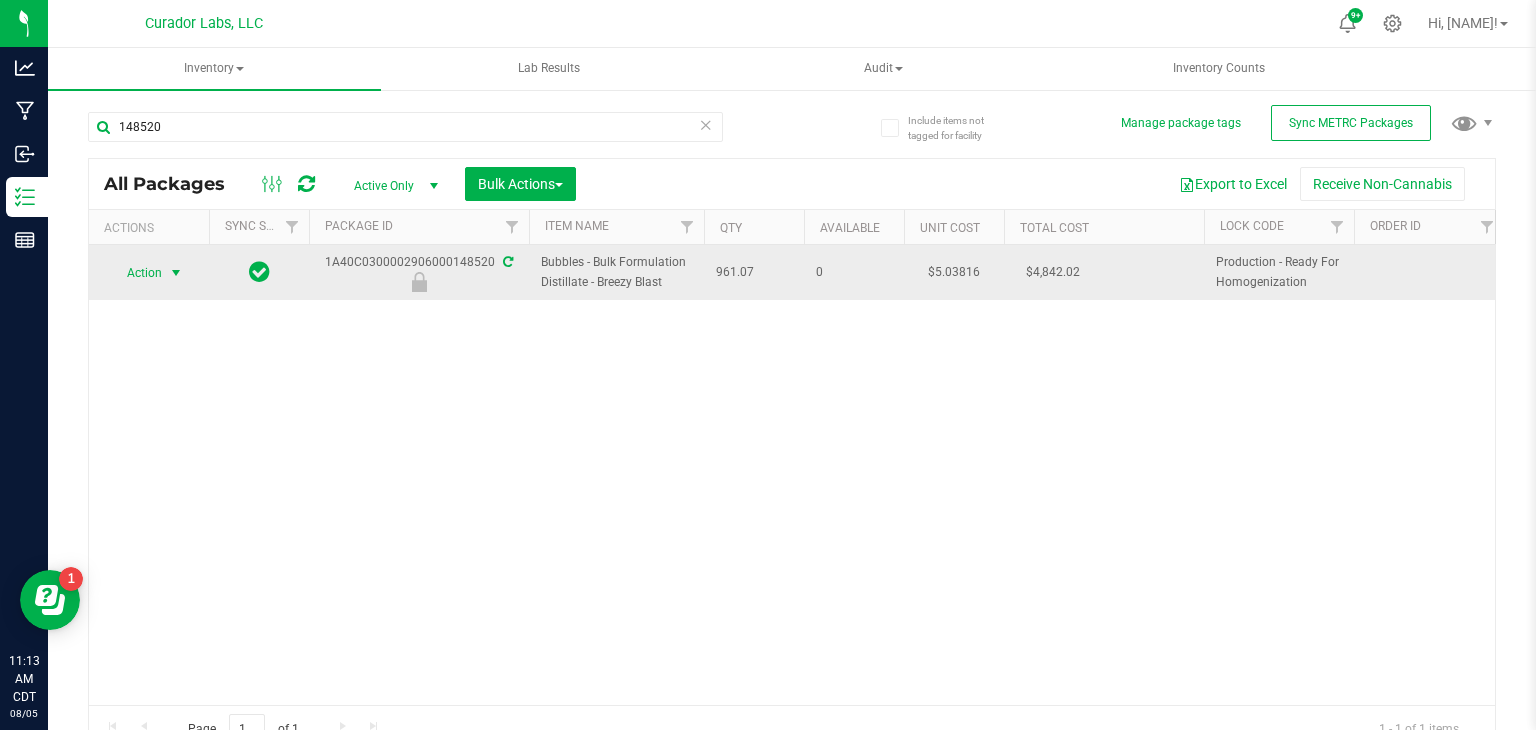click on "Action" at bounding box center [136, 273] 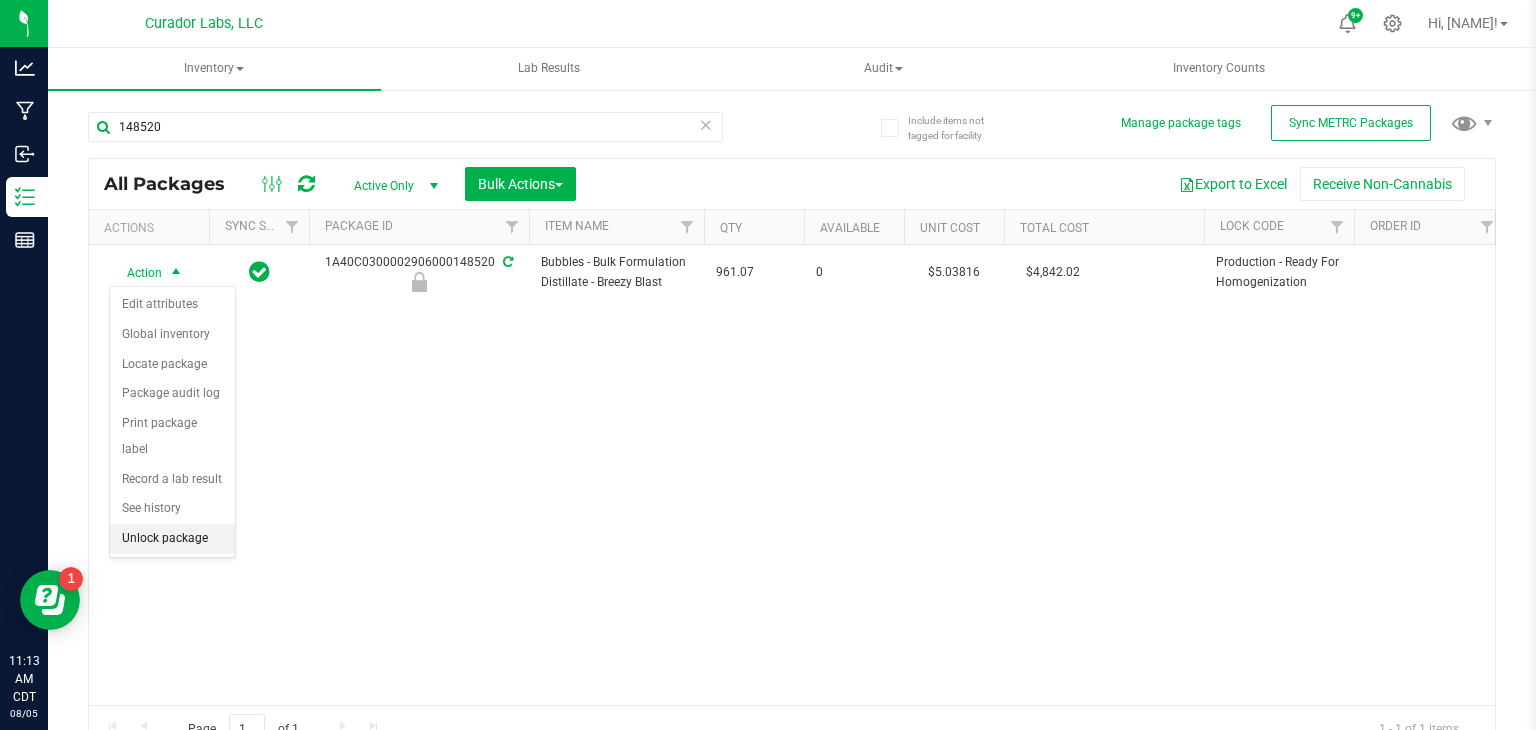 click on "Unlock package" at bounding box center [172, 539] 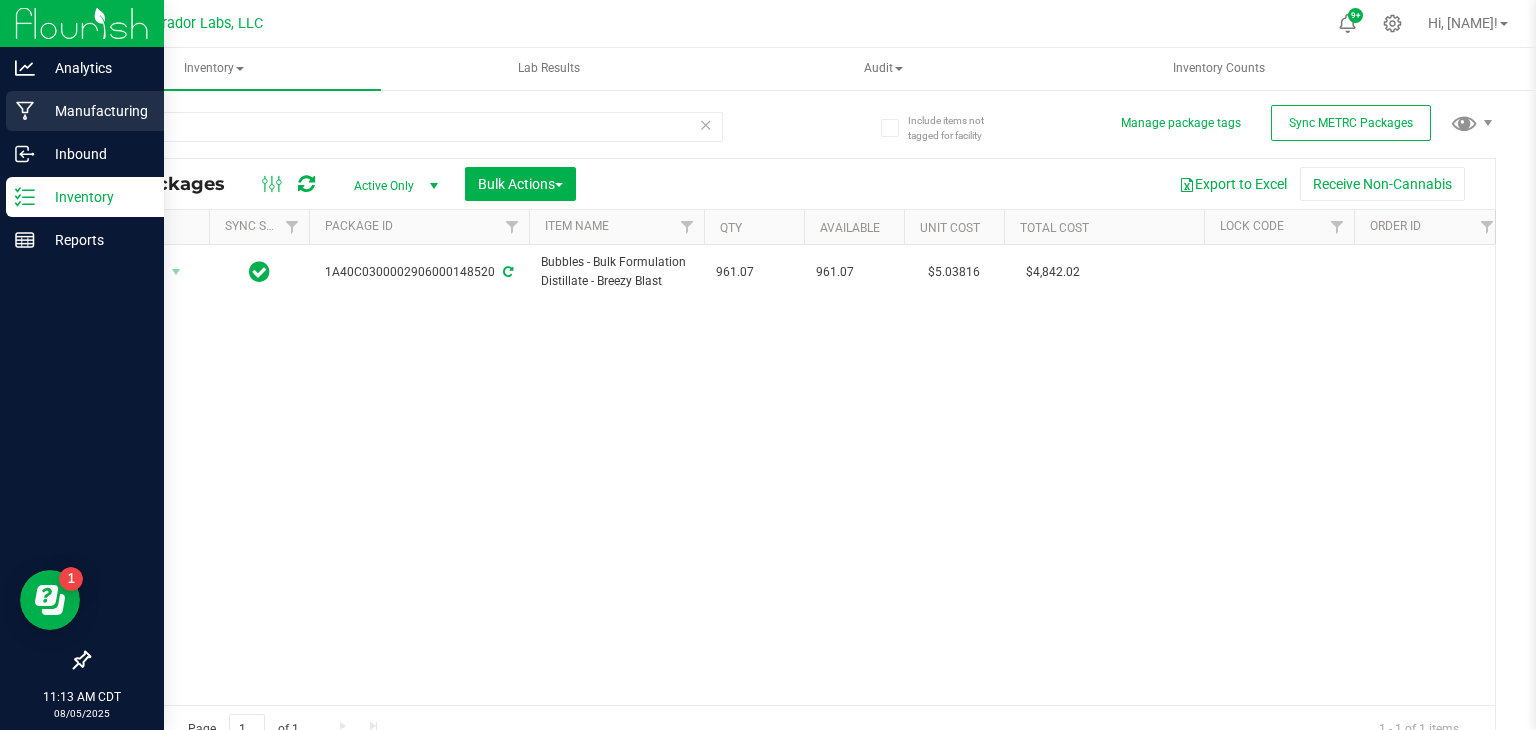 click on "Manufacturing" at bounding box center (95, 111) 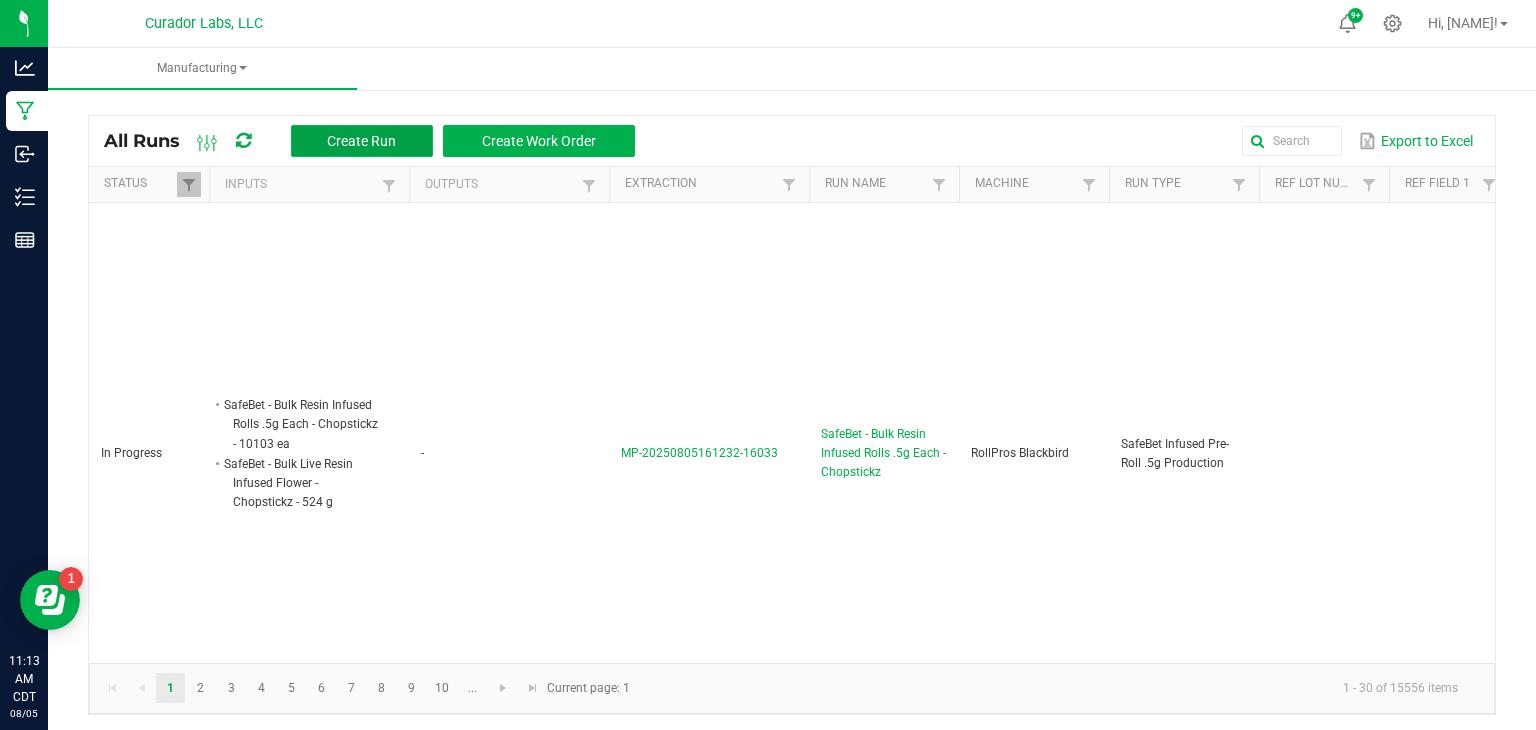 click on "Create Run" at bounding box center (362, 141) 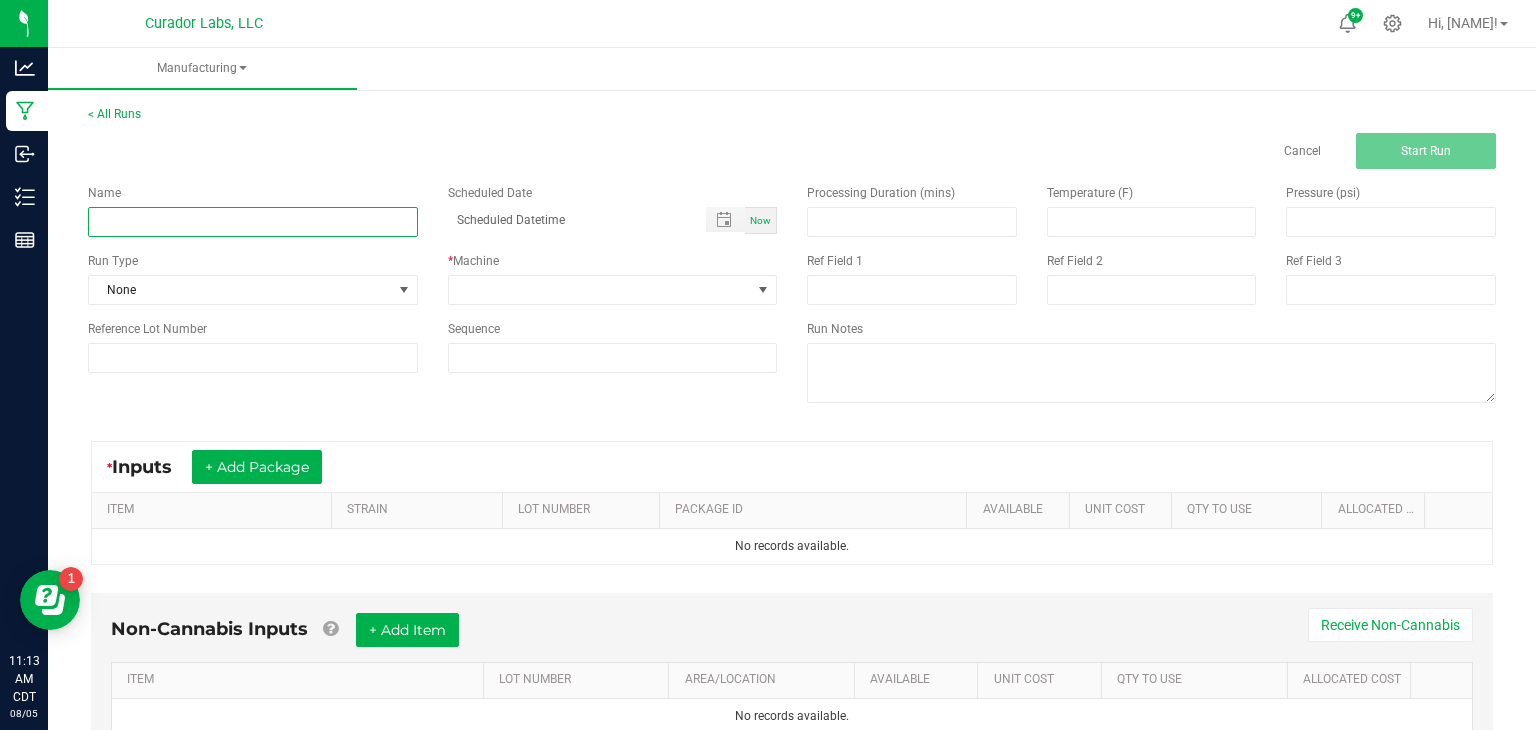 click at bounding box center (253, 222) 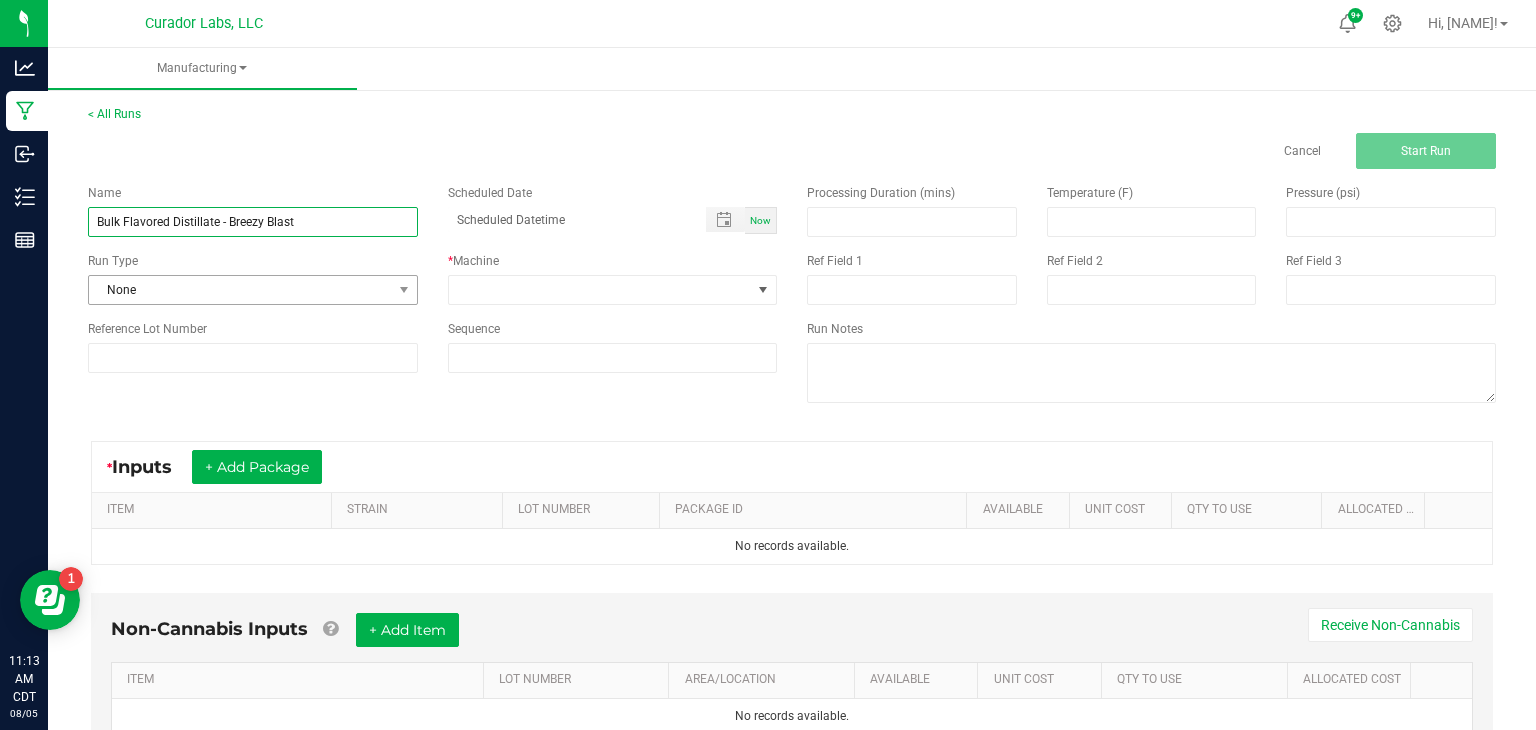 type on "Bulk Flavored Distillate - Breezy Blast" 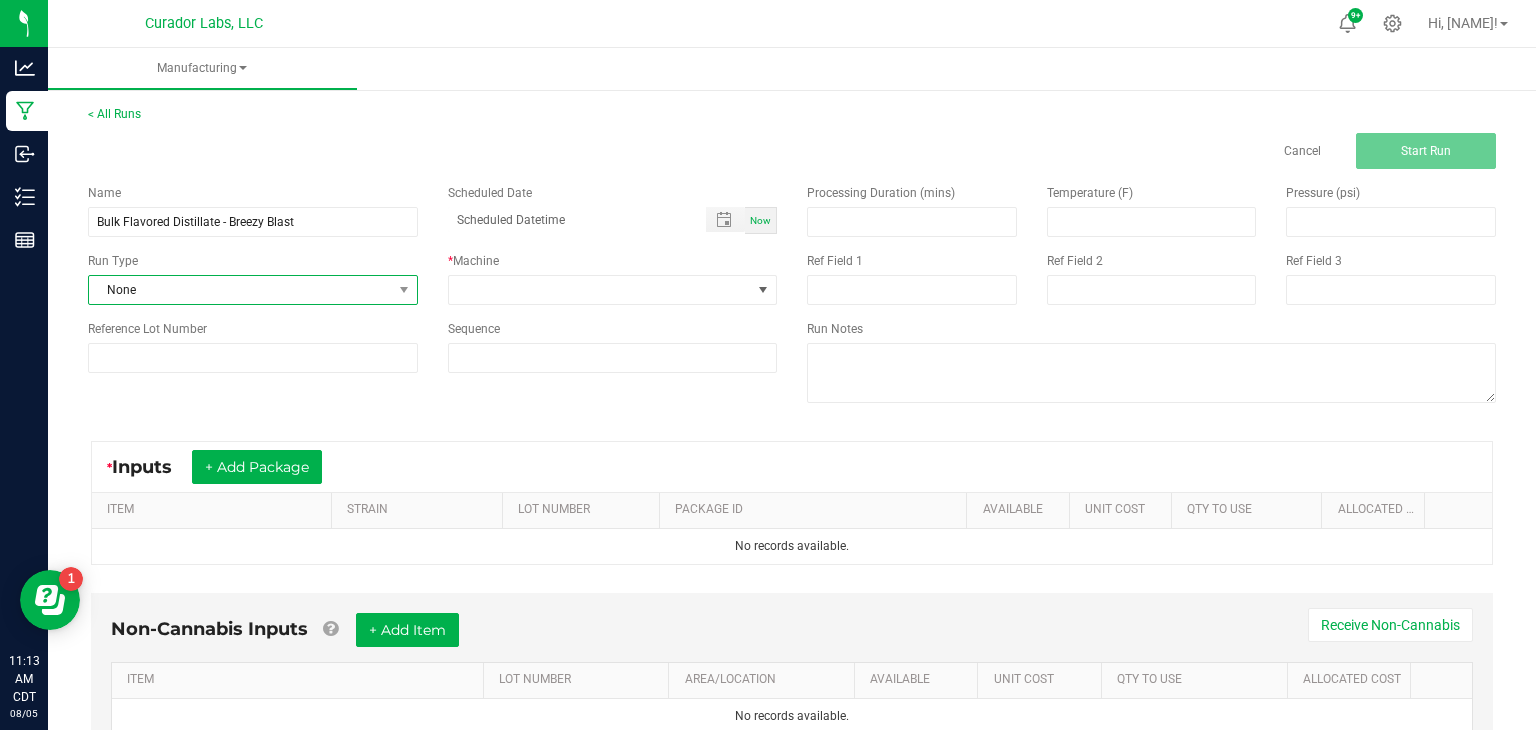 click on "None" at bounding box center (240, 290) 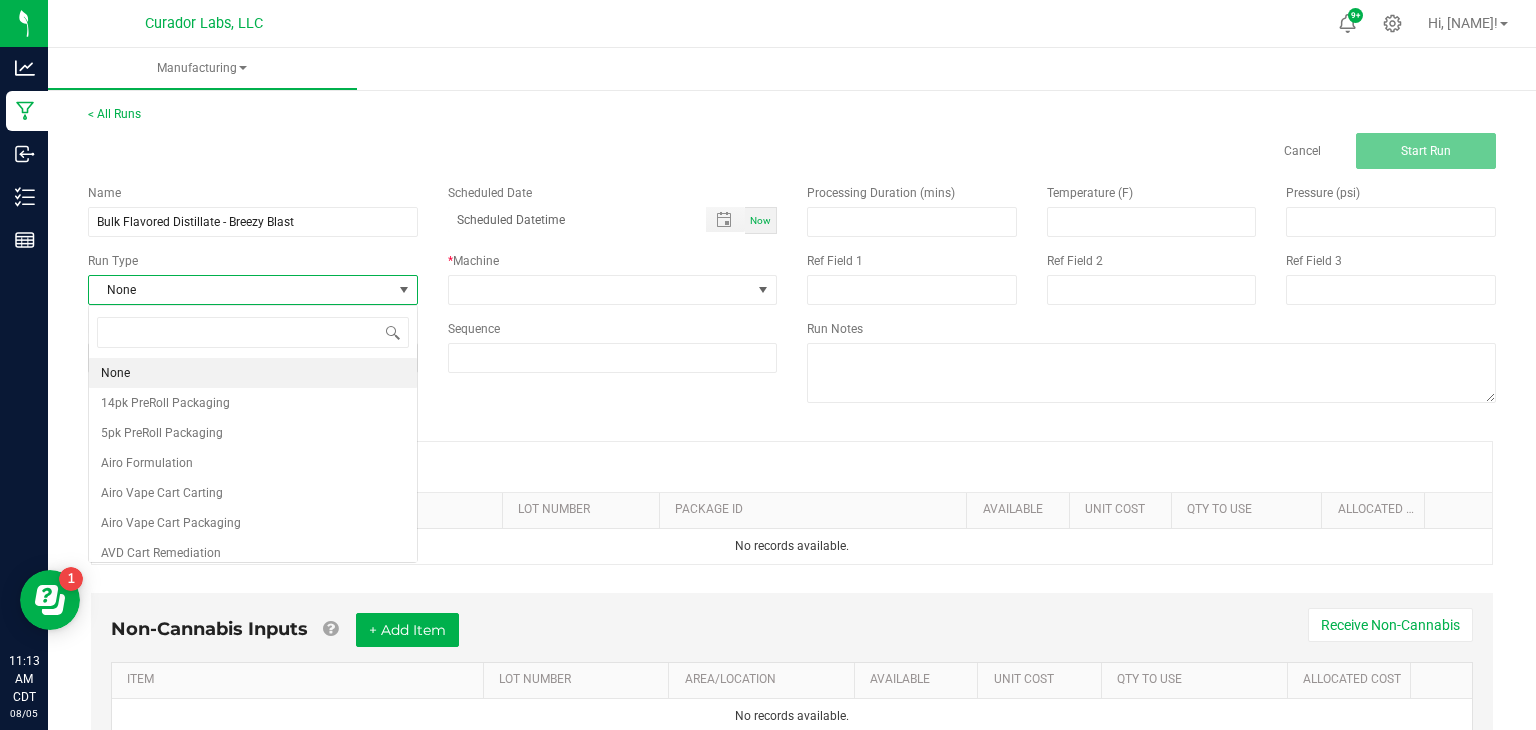 scroll, scrollTop: 99970, scrollLeft: 99670, axis: both 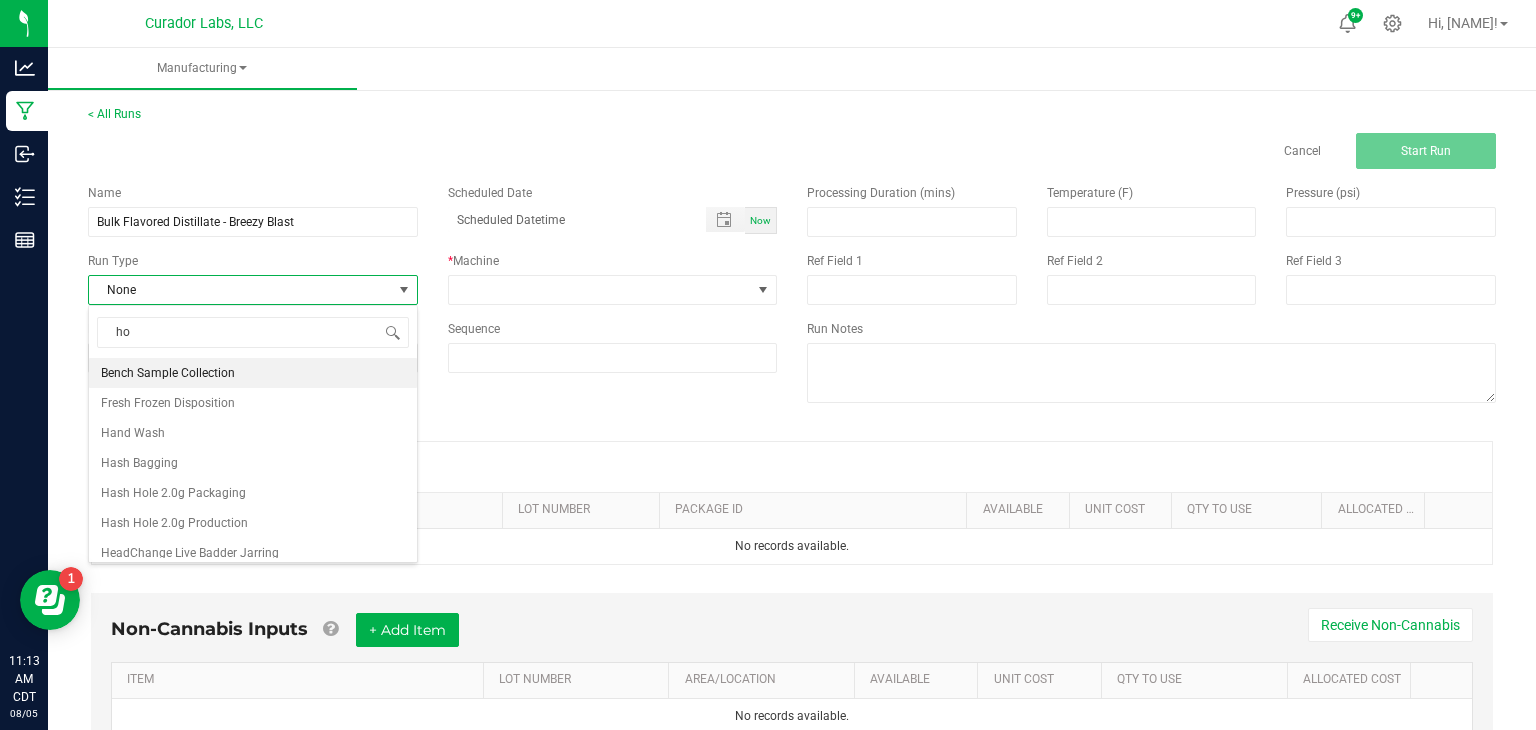 type on "hom" 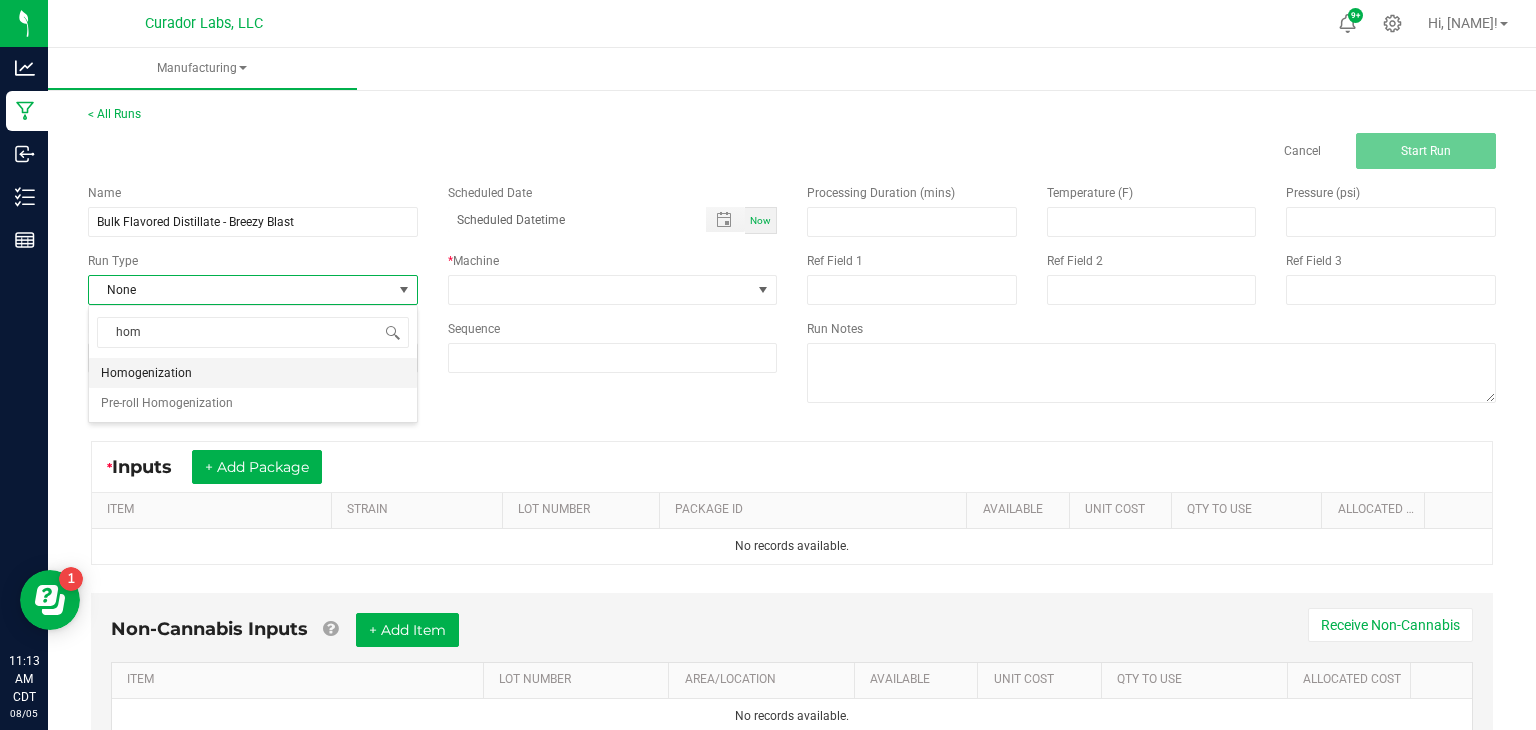 click on "Homogenization" at bounding box center [253, 373] 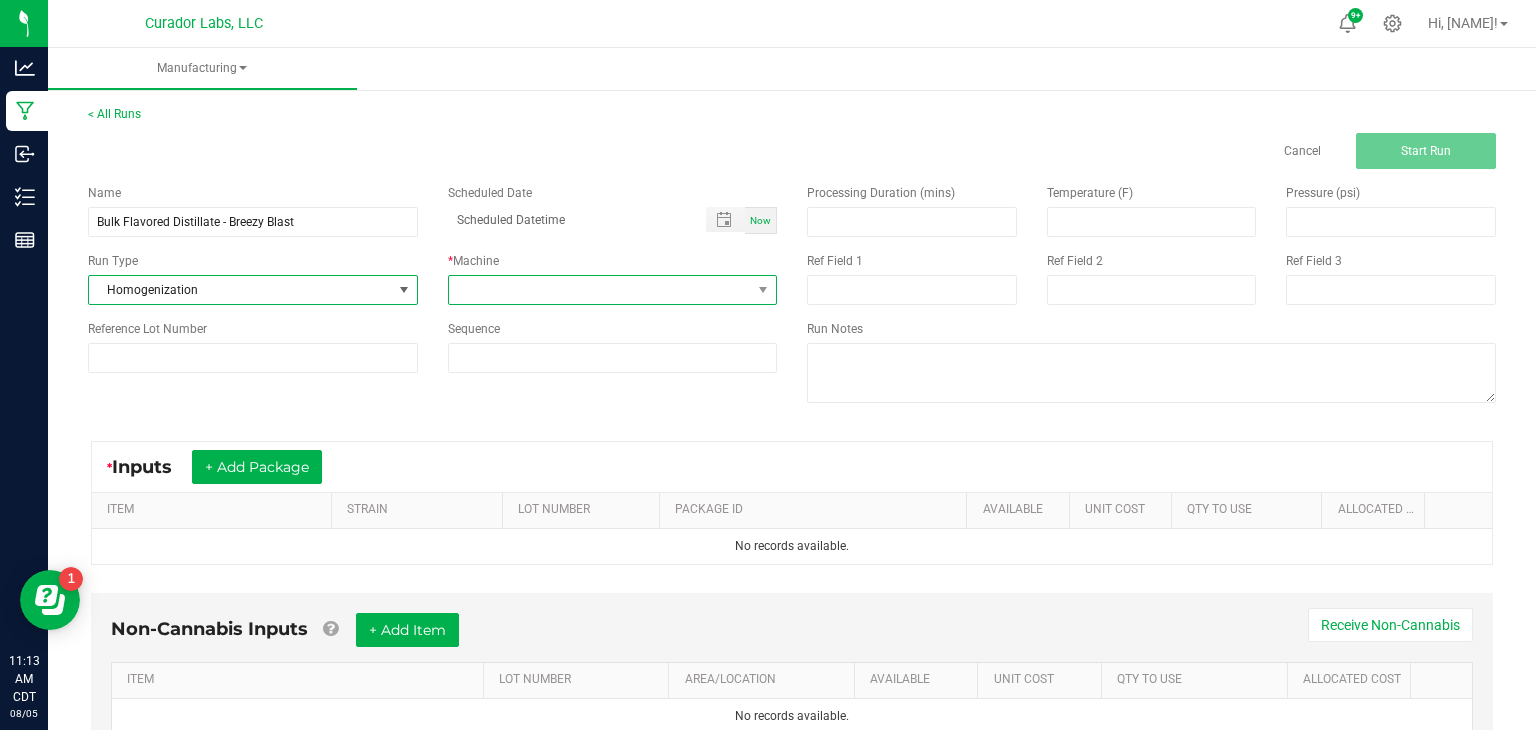 click at bounding box center (600, 290) 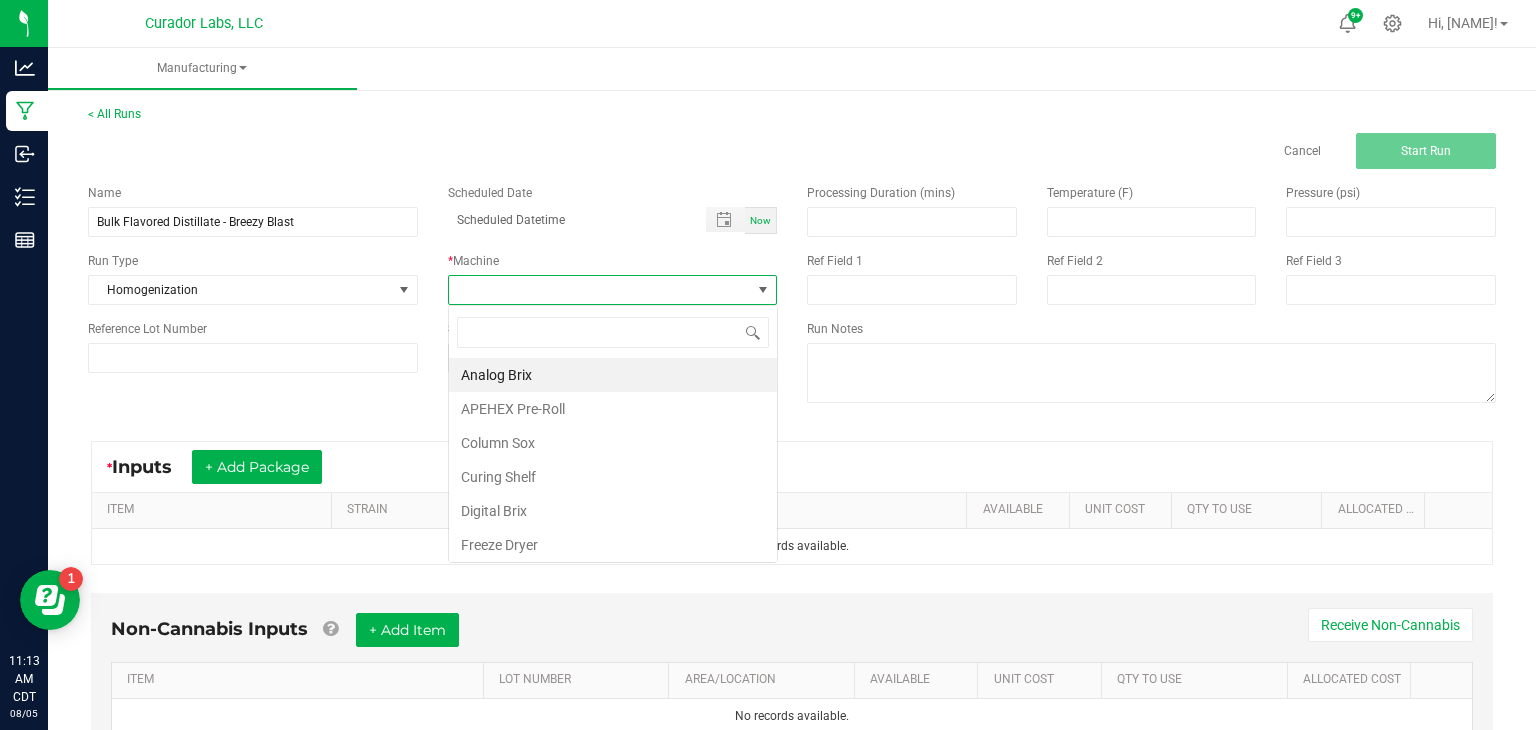 scroll, scrollTop: 99970, scrollLeft: 99670, axis: both 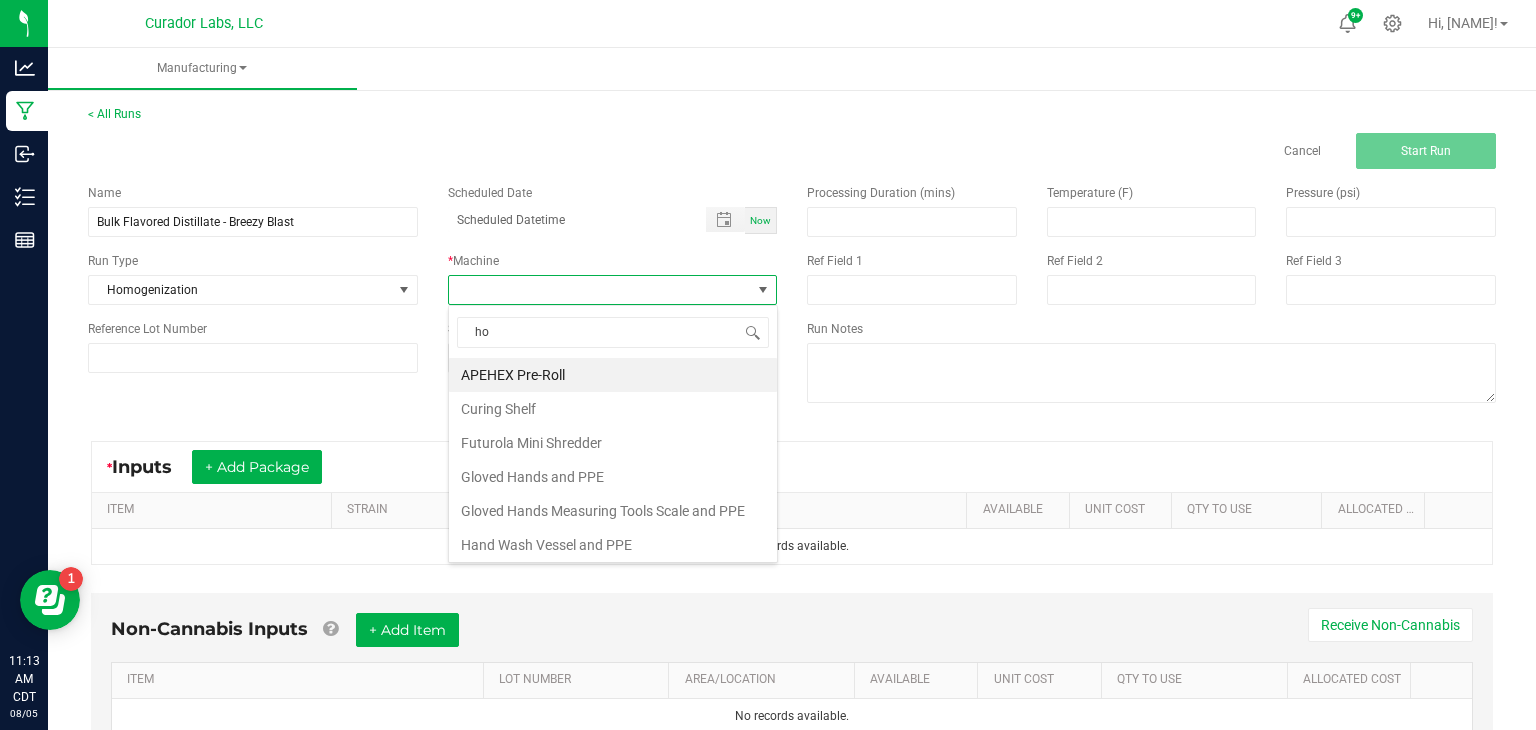 type on "hom" 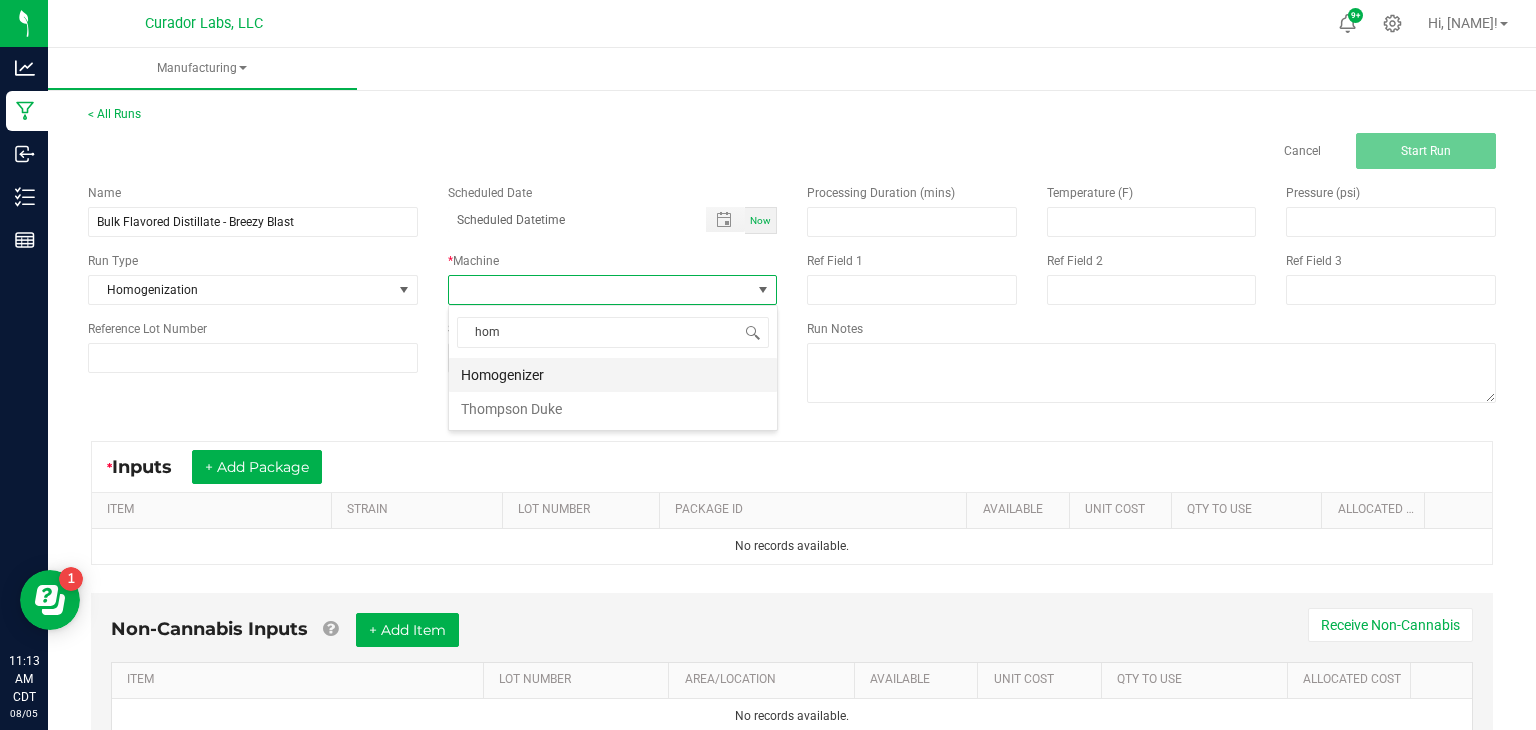 click on "Homogenizer" at bounding box center [613, 375] 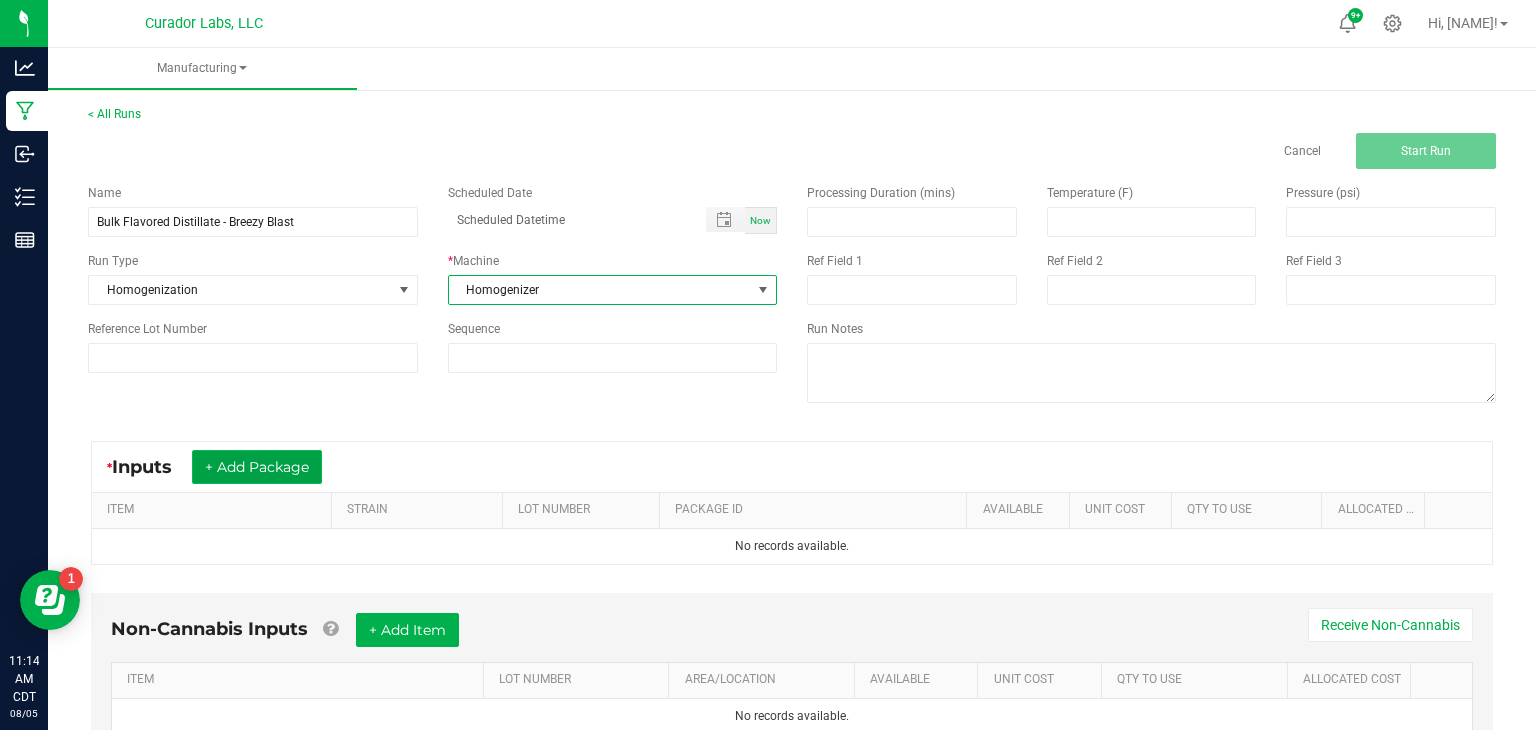 click on "+ Add Package" at bounding box center [257, 467] 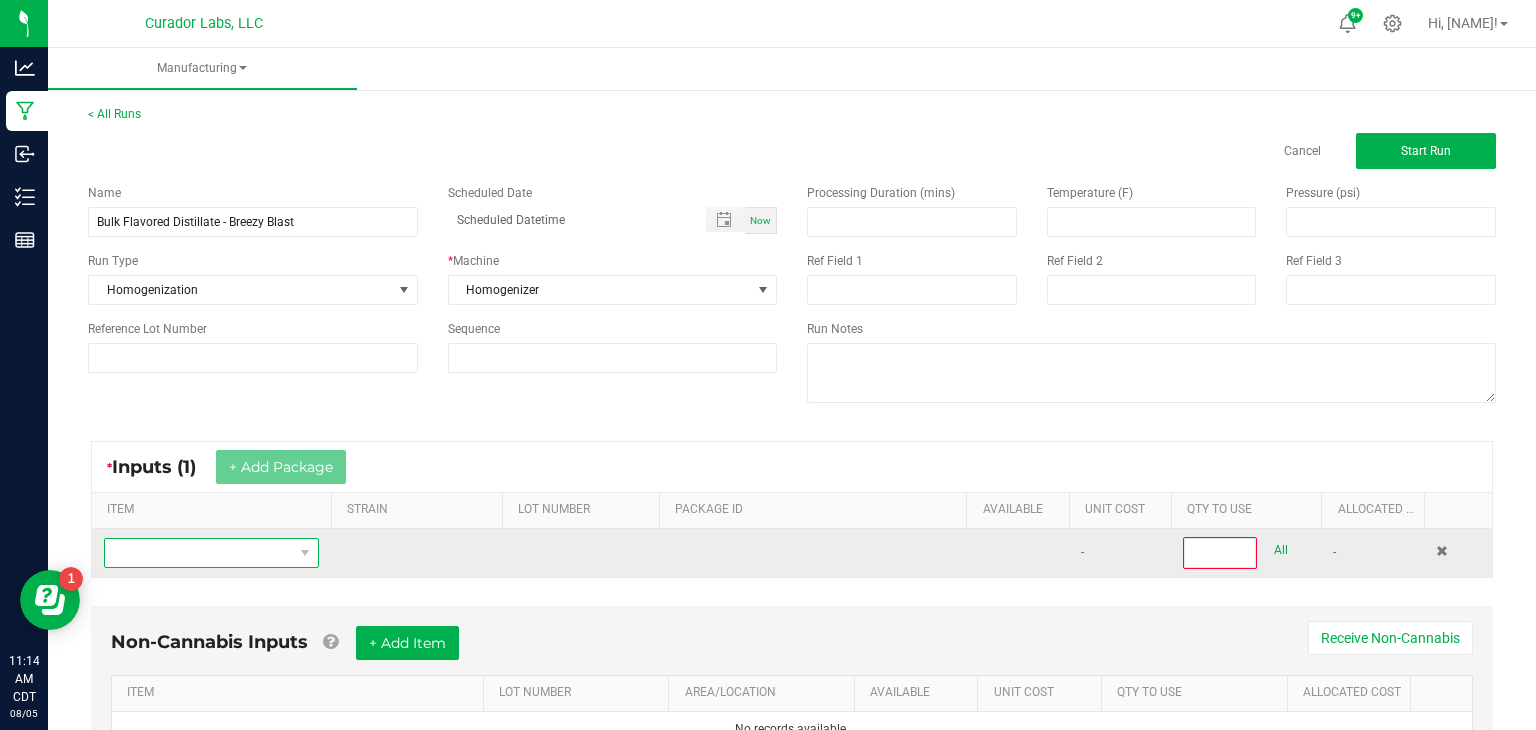 click at bounding box center (199, 553) 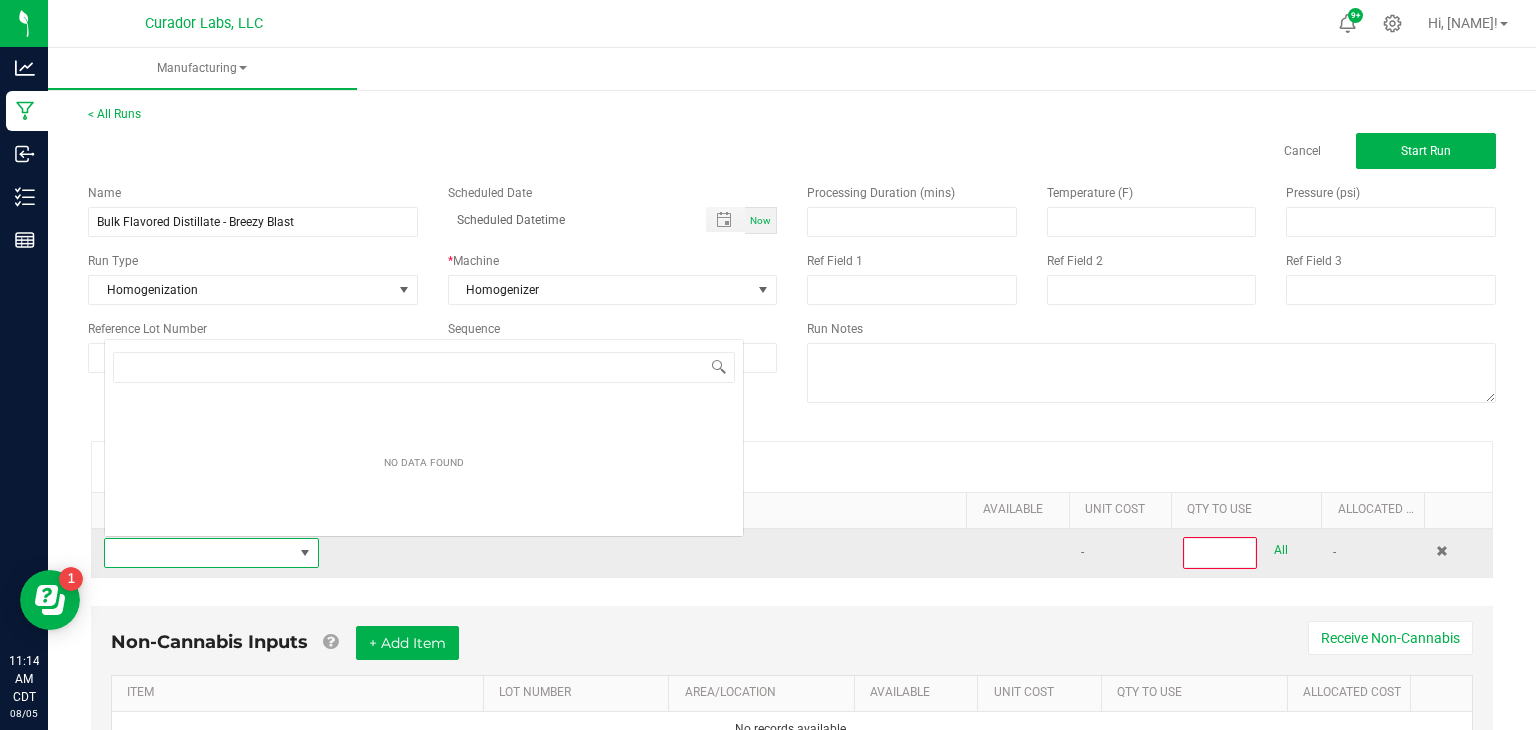 scroll, scrollTop: 0, scrollLeft: 0, axis: both 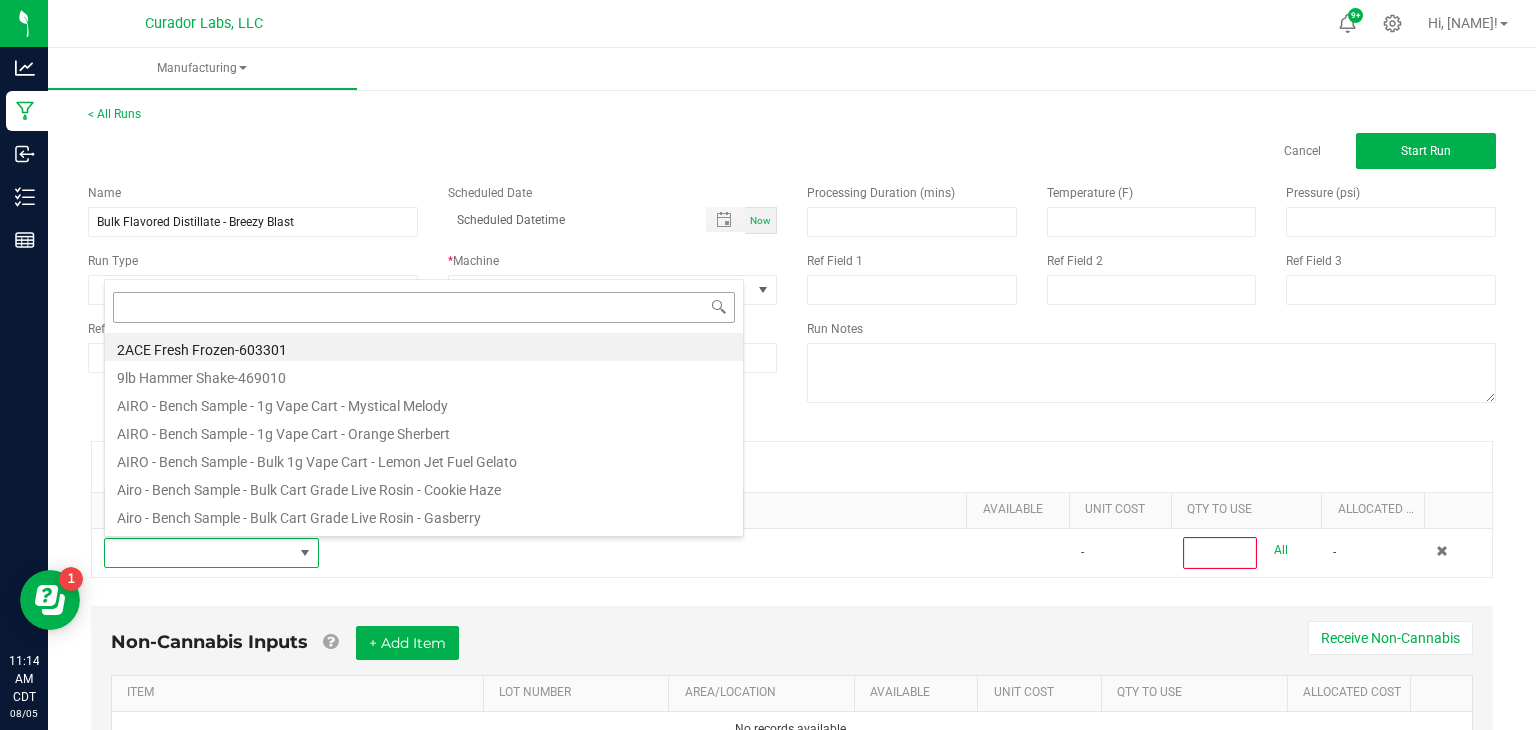 click at bounding box center [424, 307] 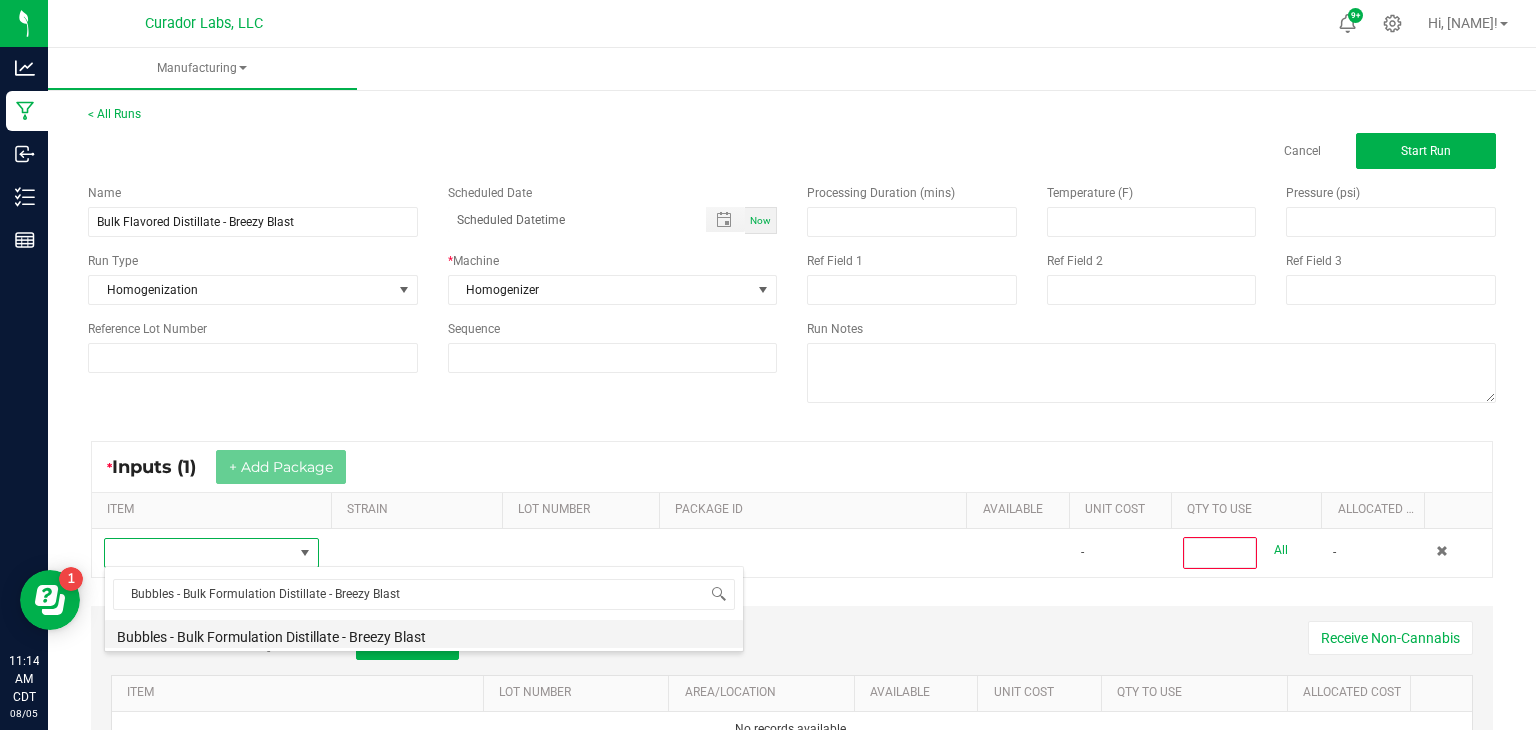 click on "Bubbles - Bulk Formulation Distillate - Breezy Blast" at bounding box center [424, 634] 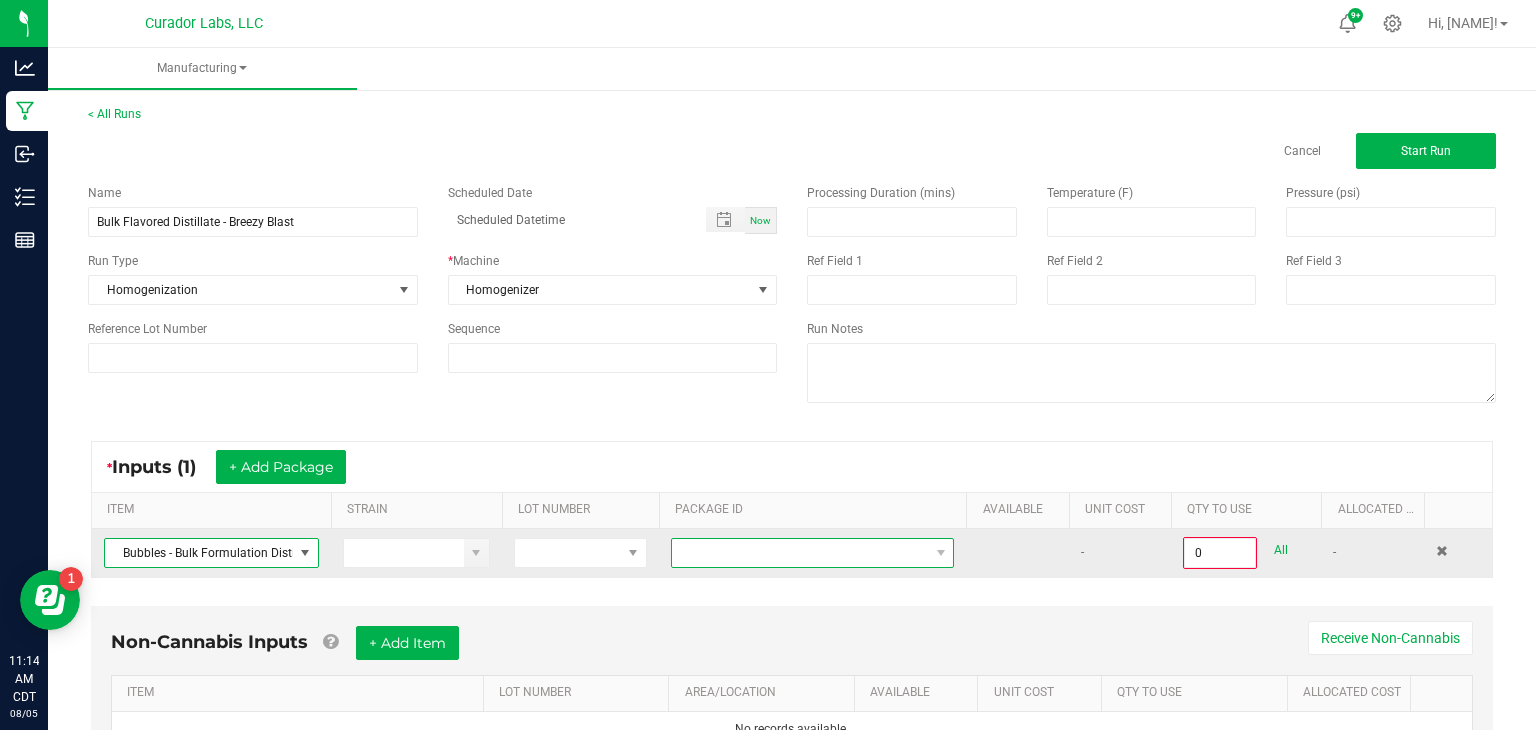 click at bounding box center [800, 553] 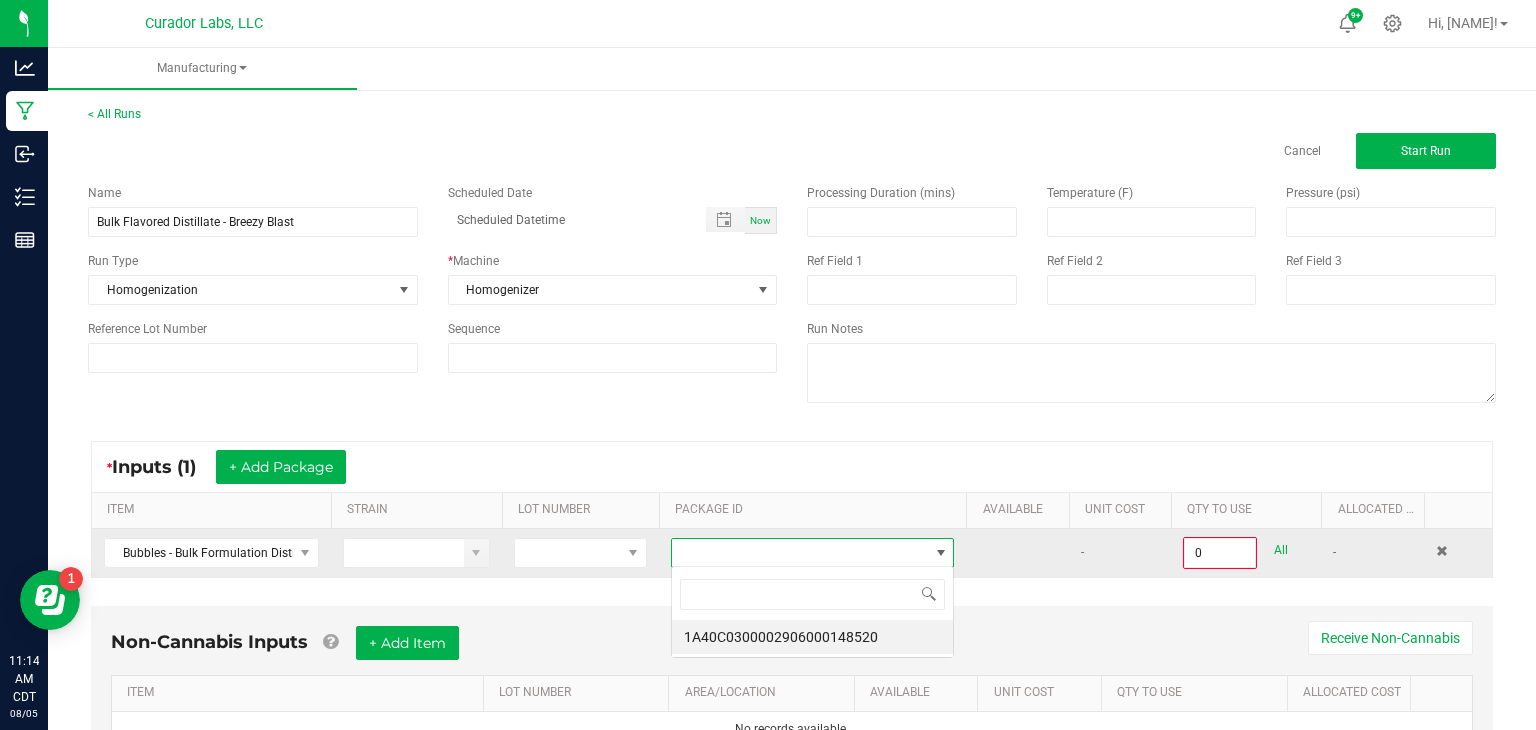 scroll, scrollTop: 99970, scrollLeft: 99716, axis: both 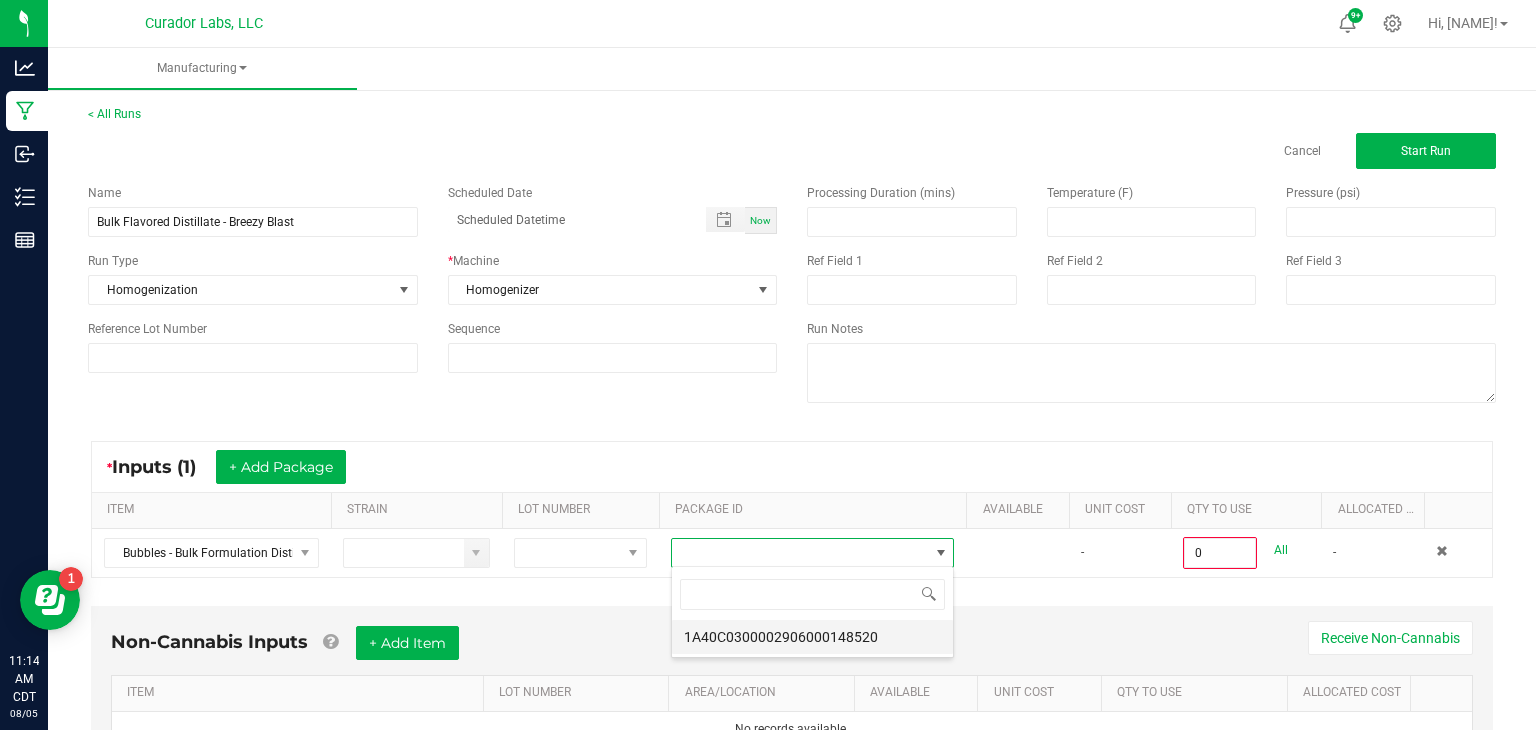 click on "1A40C0300002906000148520" at bounding box center (812, 637) 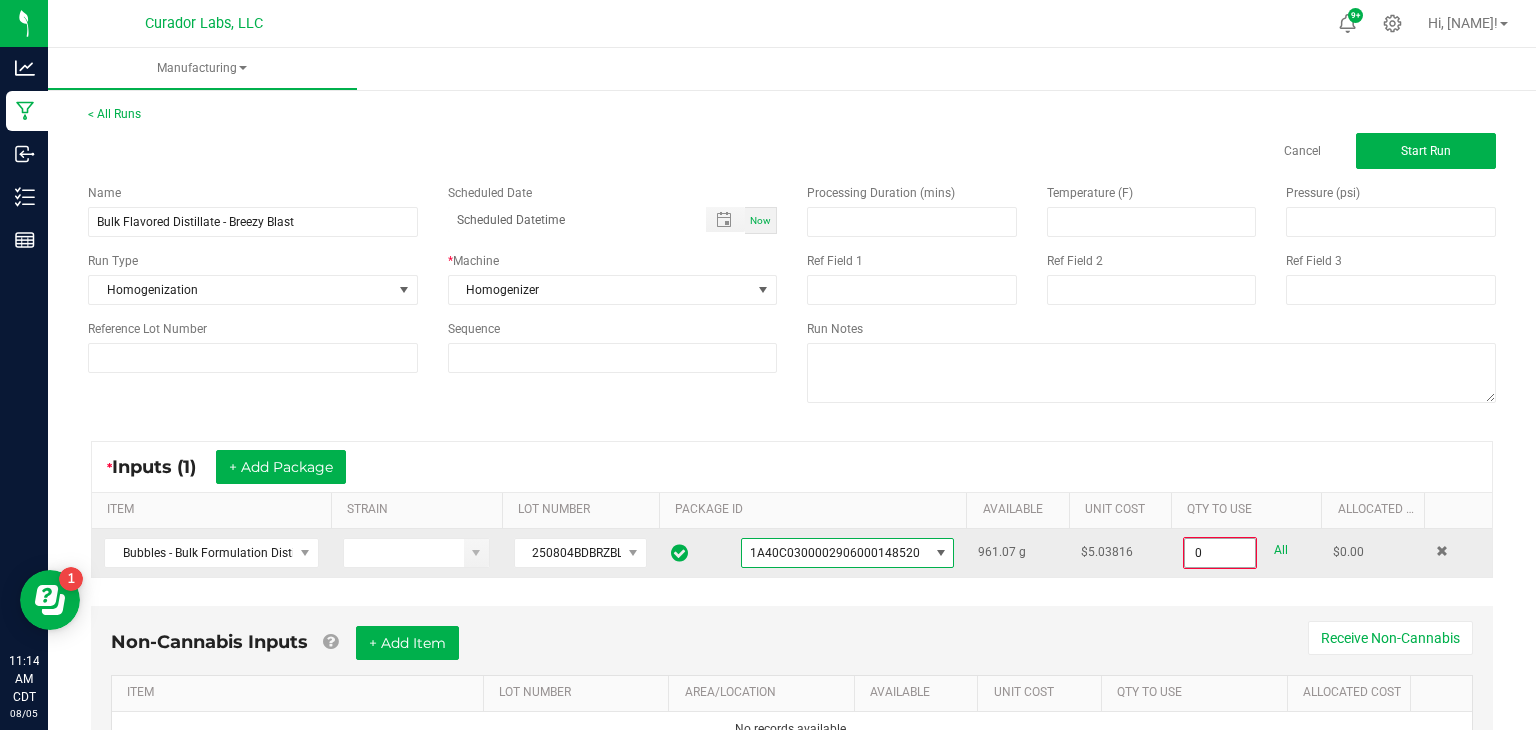 click on "0" at bounding box center (1220, 553) 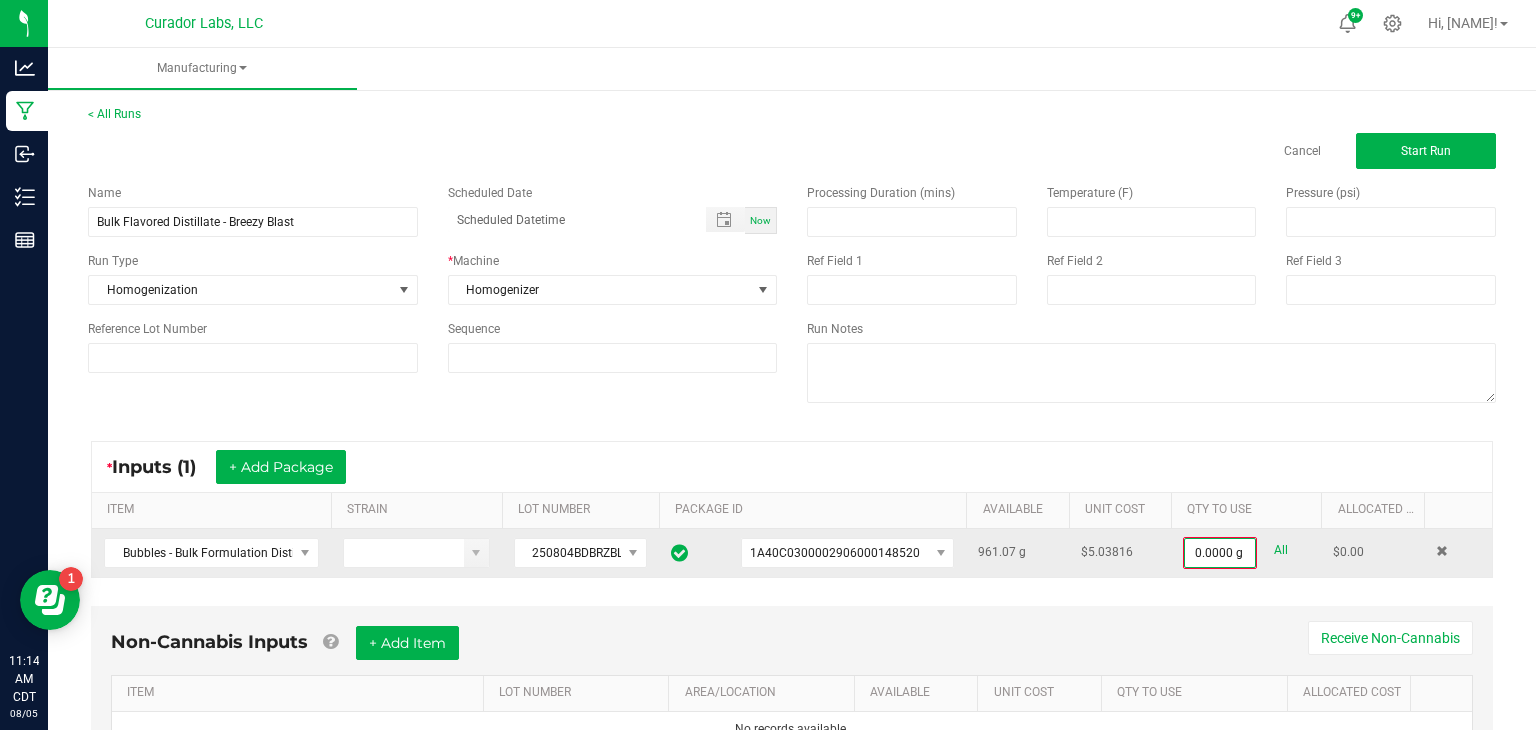 click on "All" at bounding box center [1281, 550] 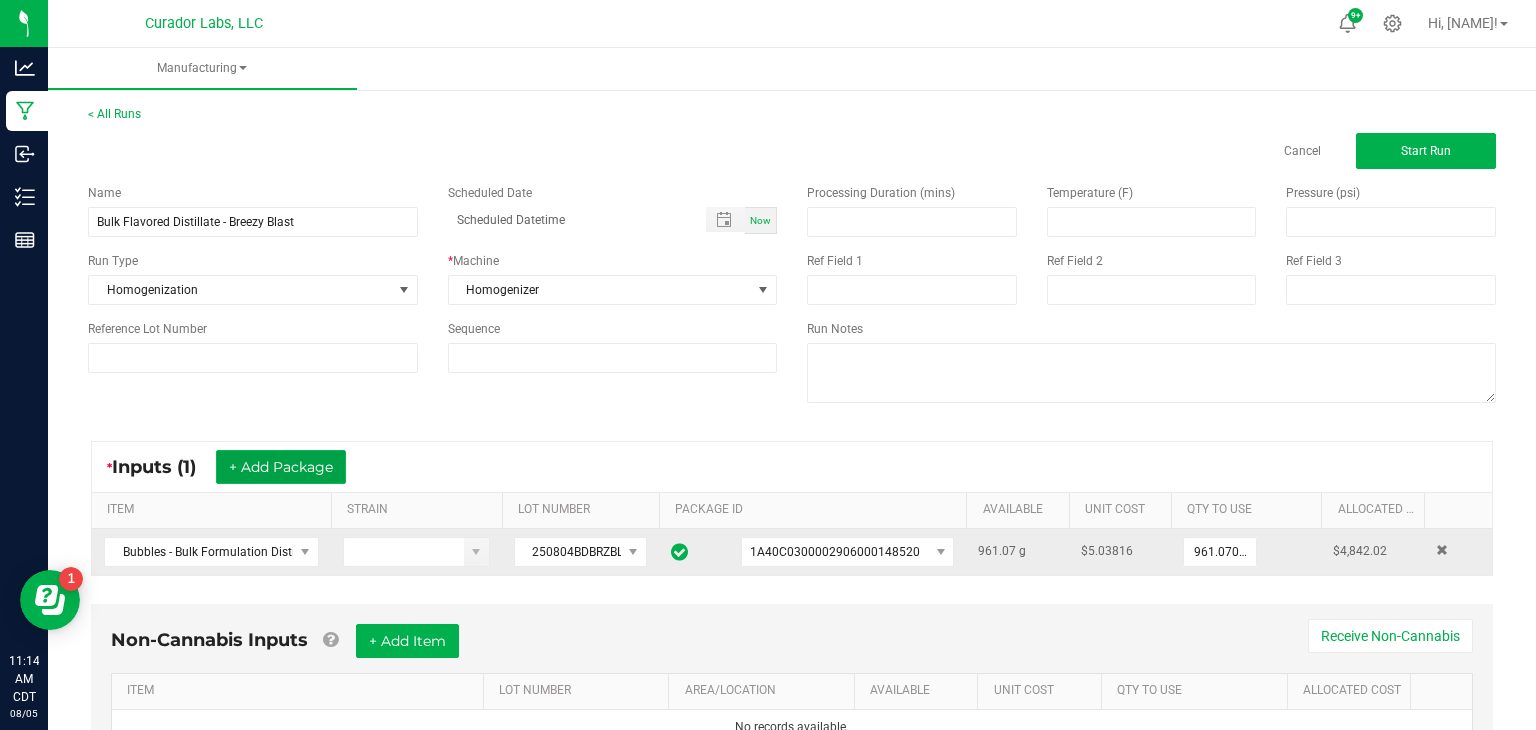 click on "+ Add Package" at bounding box center [281, 467] 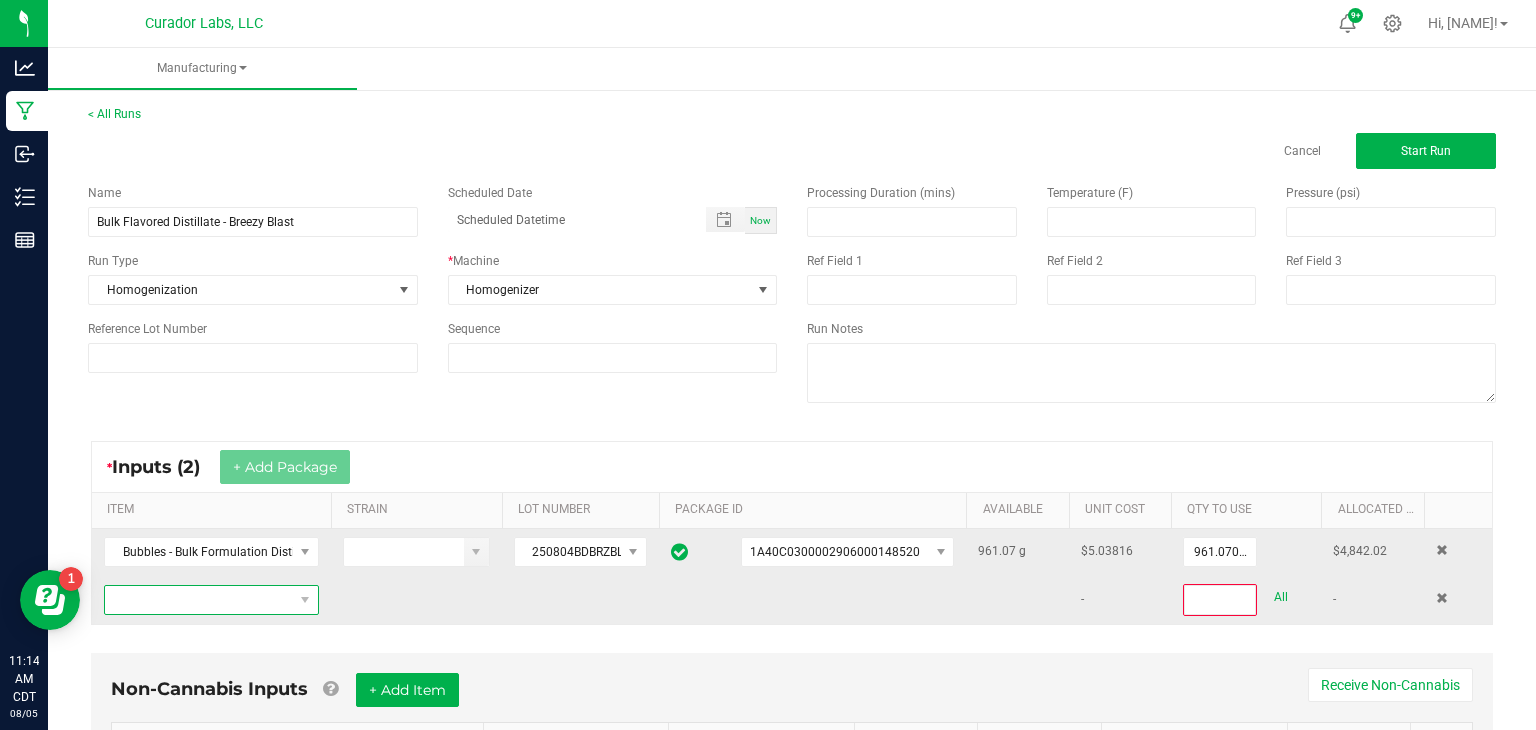 click at bounding box center (199, 600) 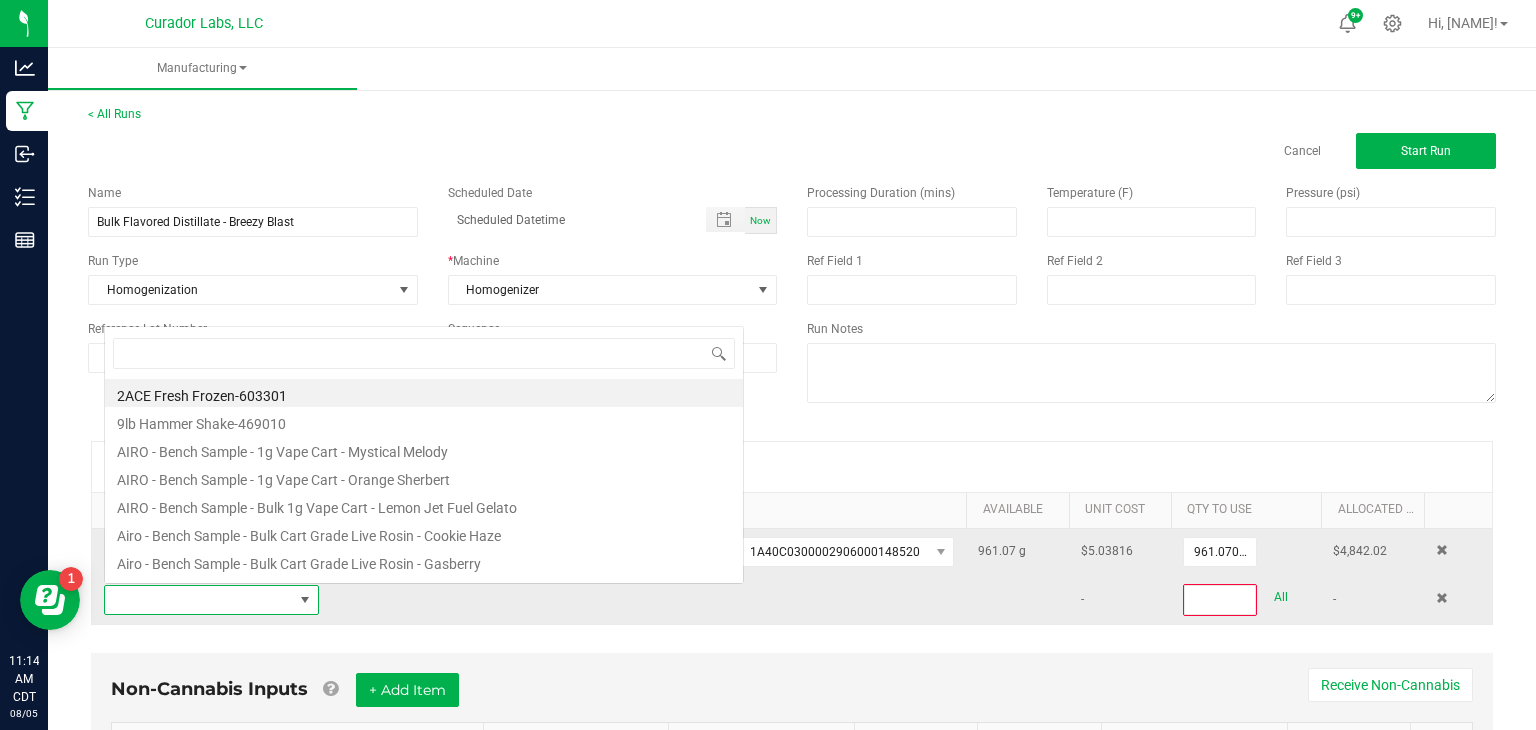 scroll, scrollTop: 0, scrollLeft: 0, axis: both 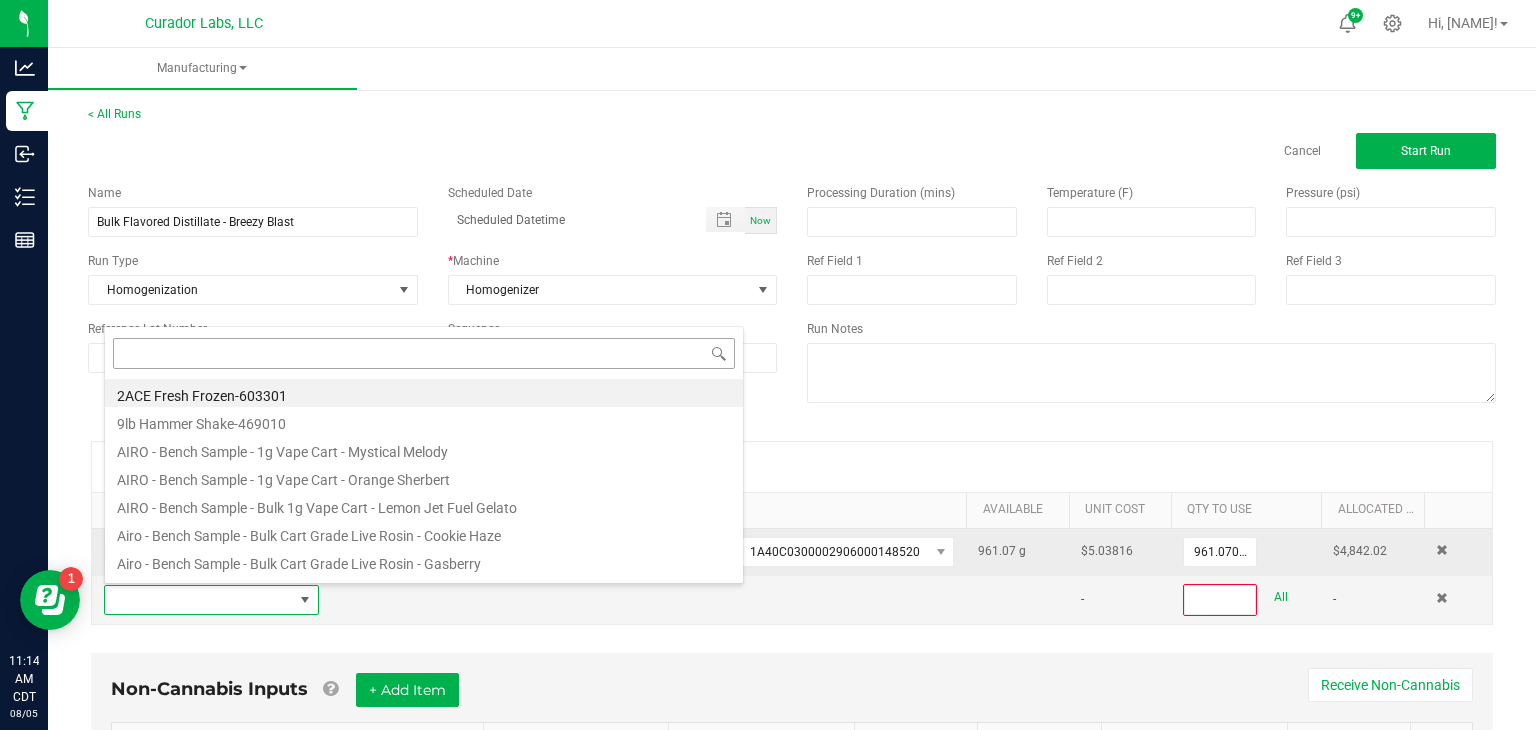 click at bounding box center [424, 353] 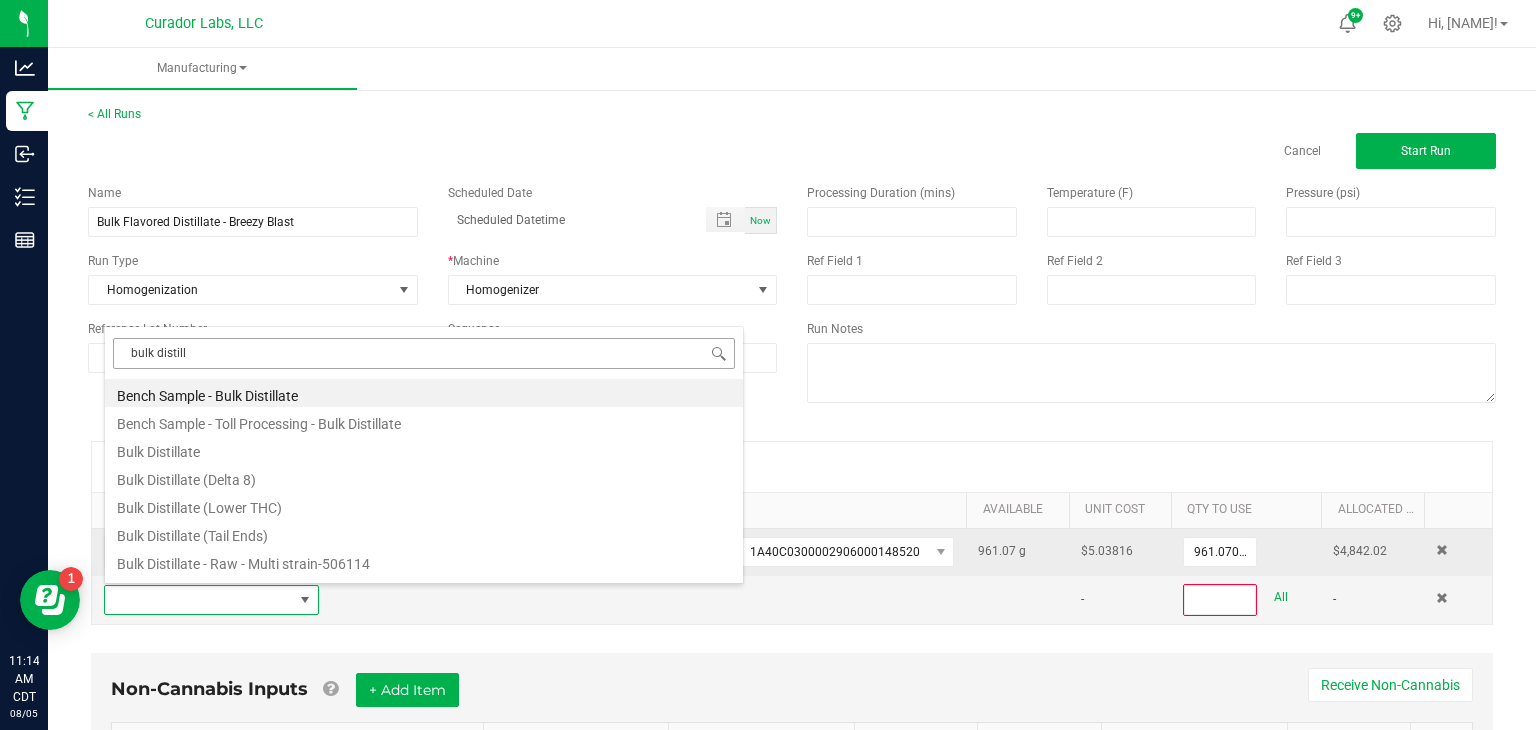 type on "bulk distilla" 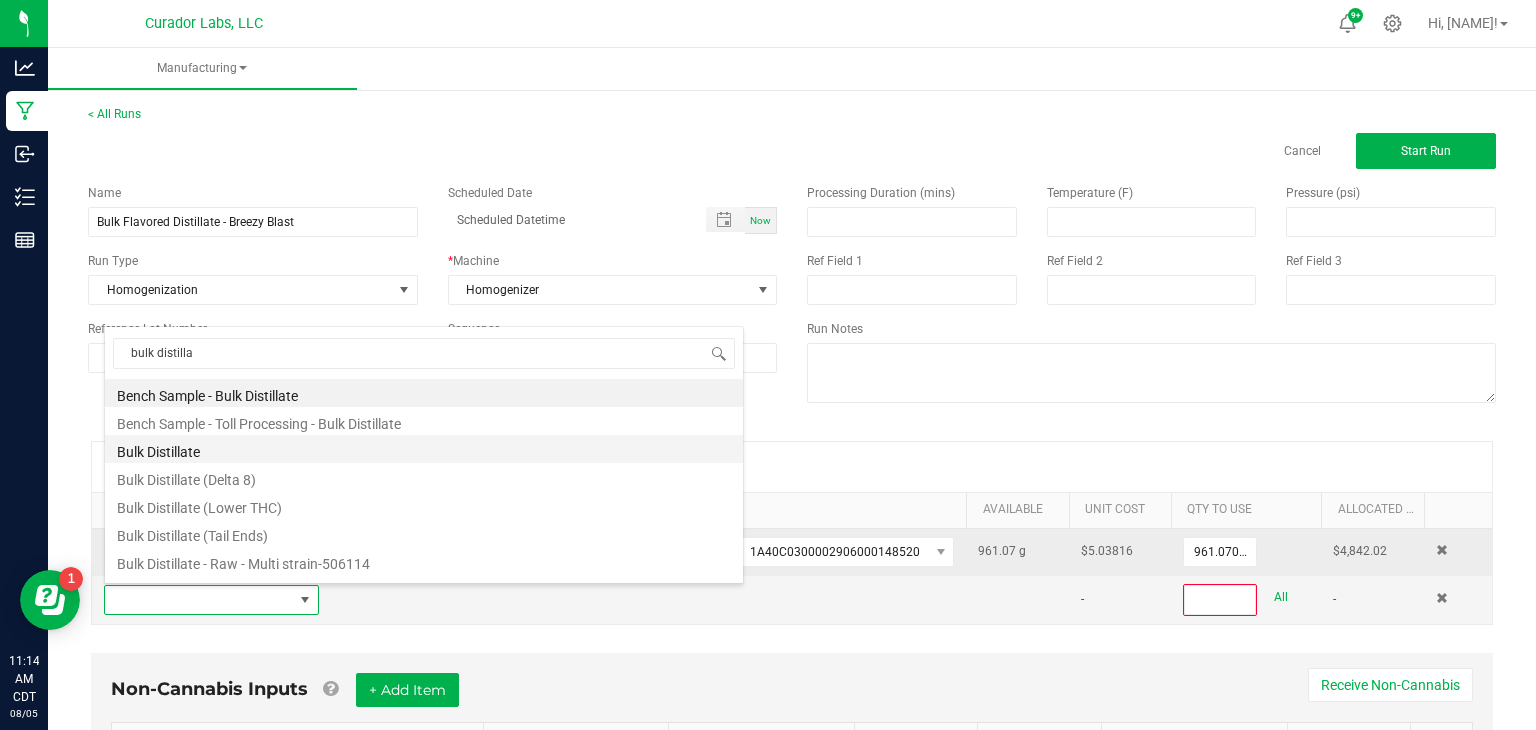 click on "Bulk Distillate" at bounding box center (424, 449) 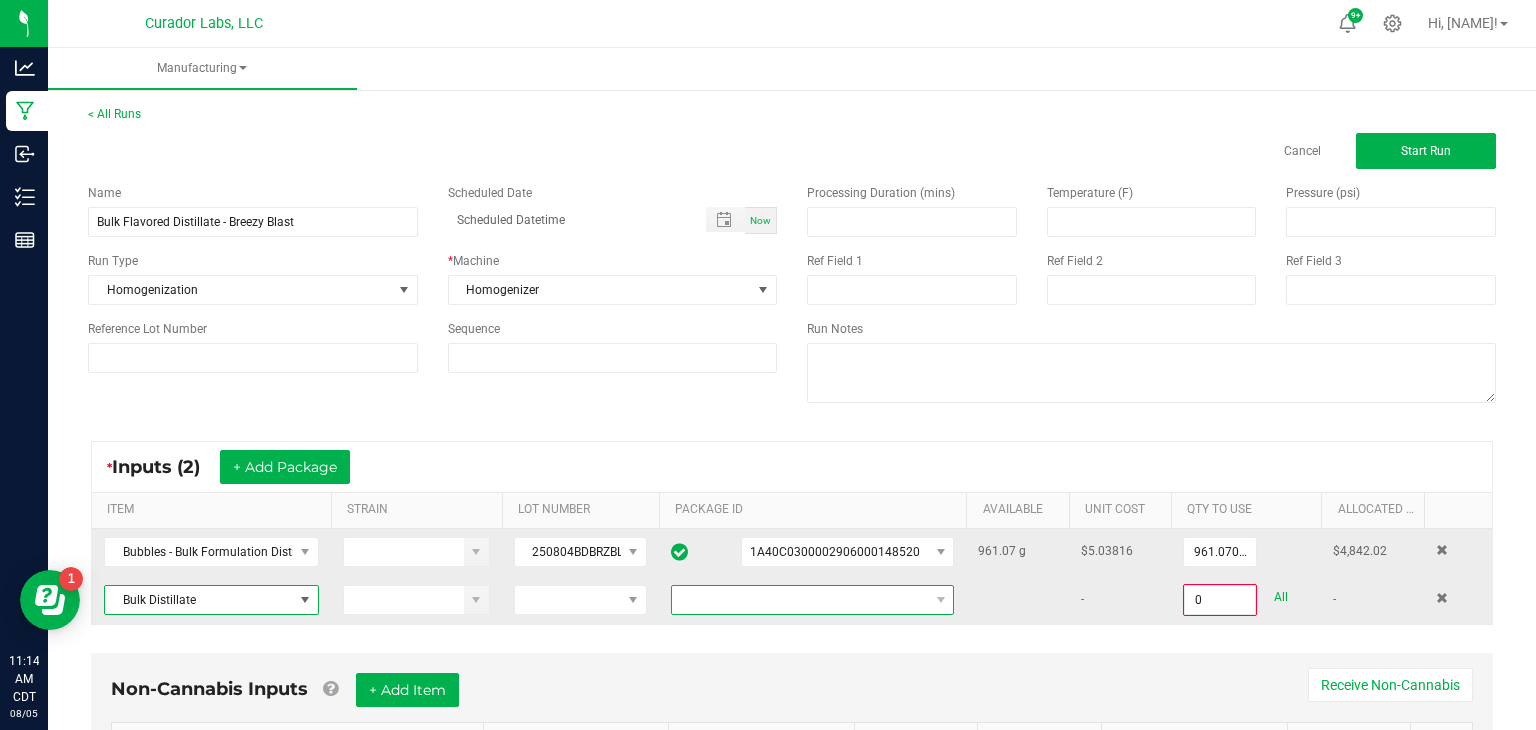click at bounding box center [800, 600] 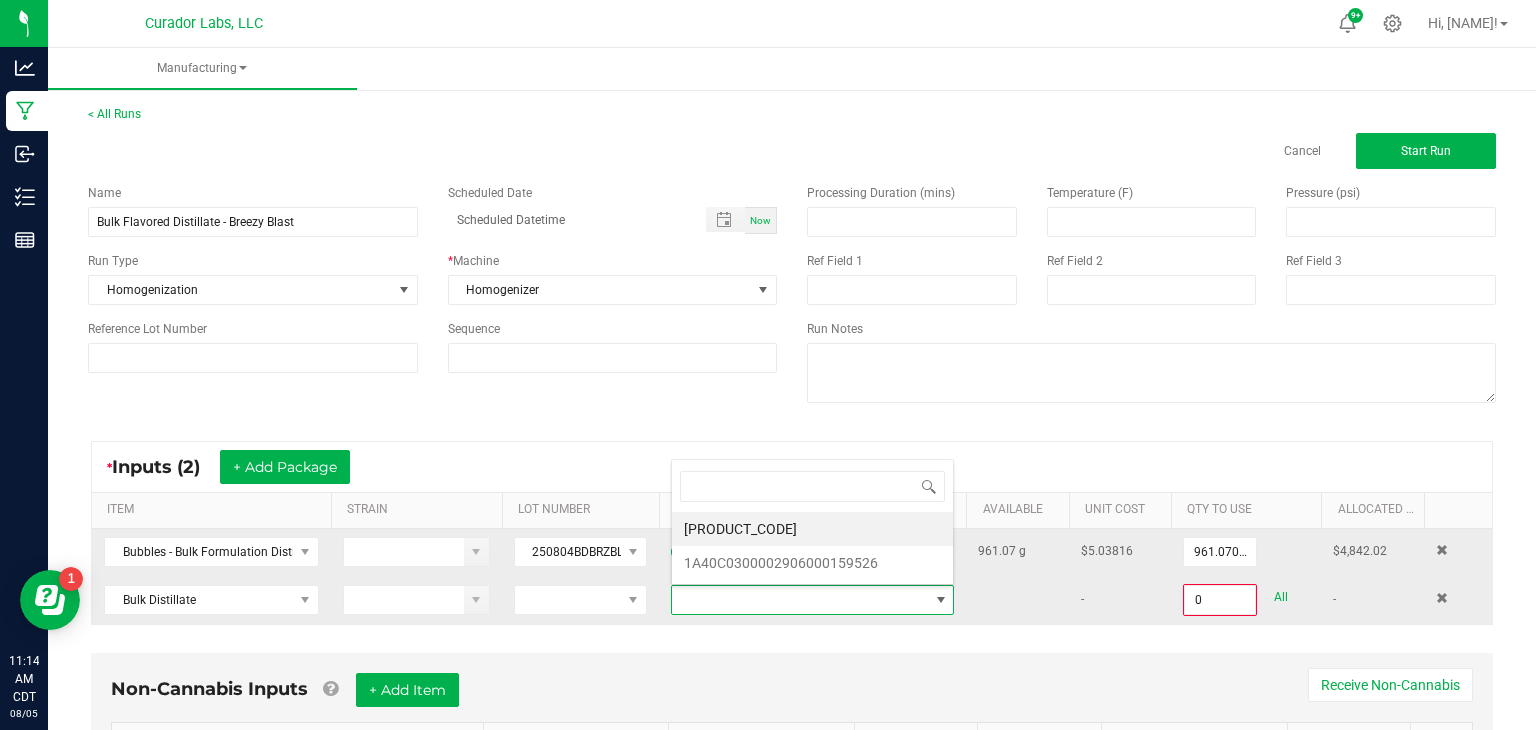 scroll, scrollTop: 99970, scrollLeft: 99716, axis: both 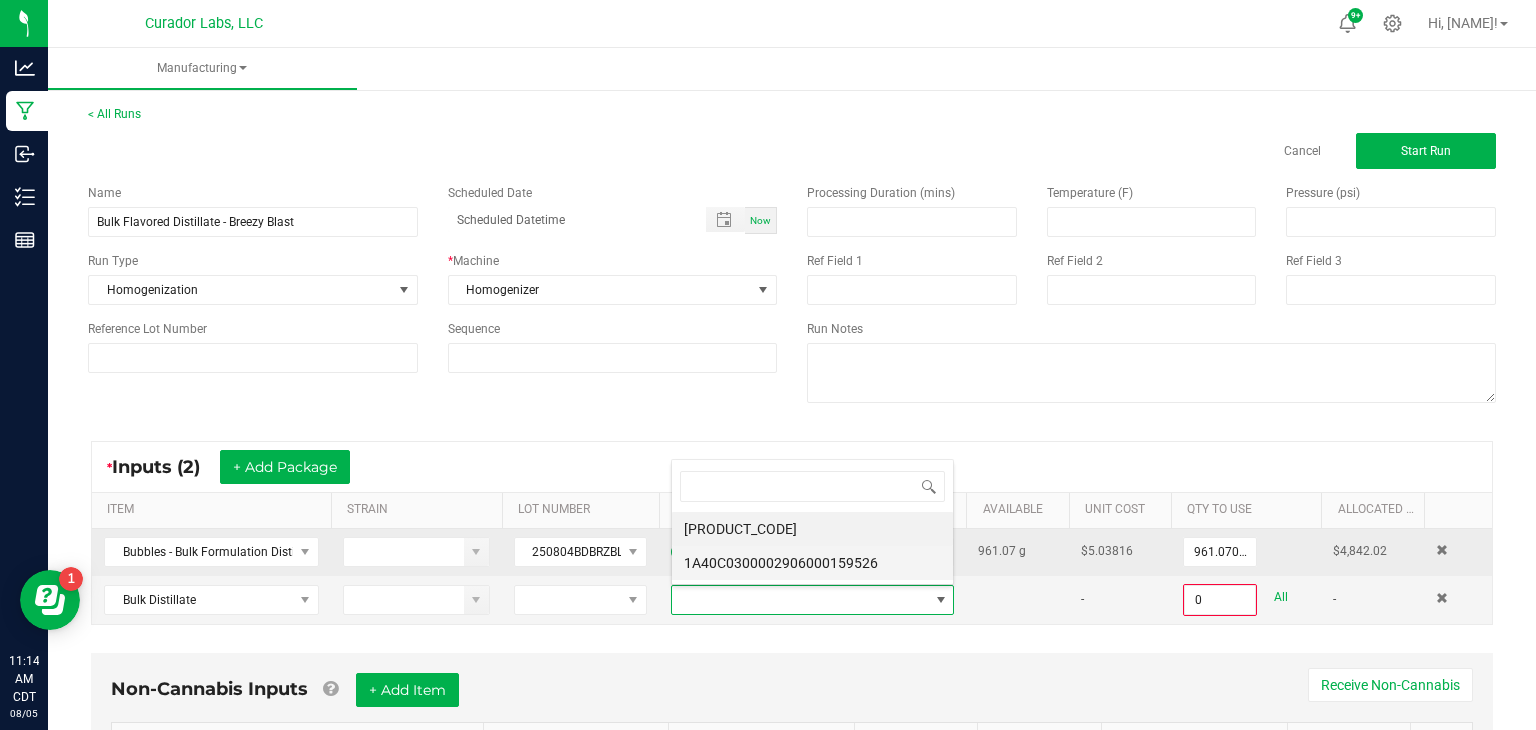 click on "1A40C0300002906000159526" at bounding box center [812, 563] 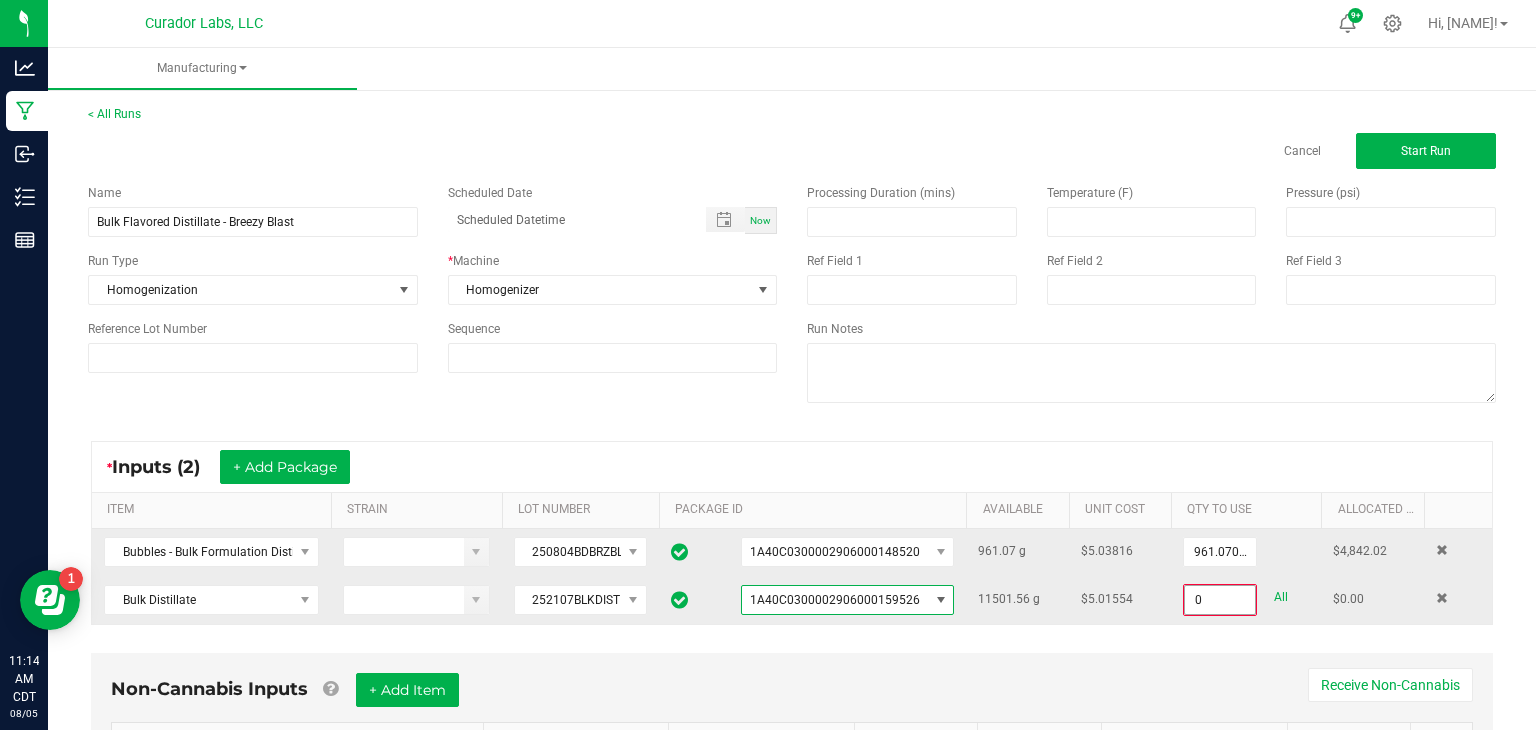 click on "0" at bounding box center [1220, 600] 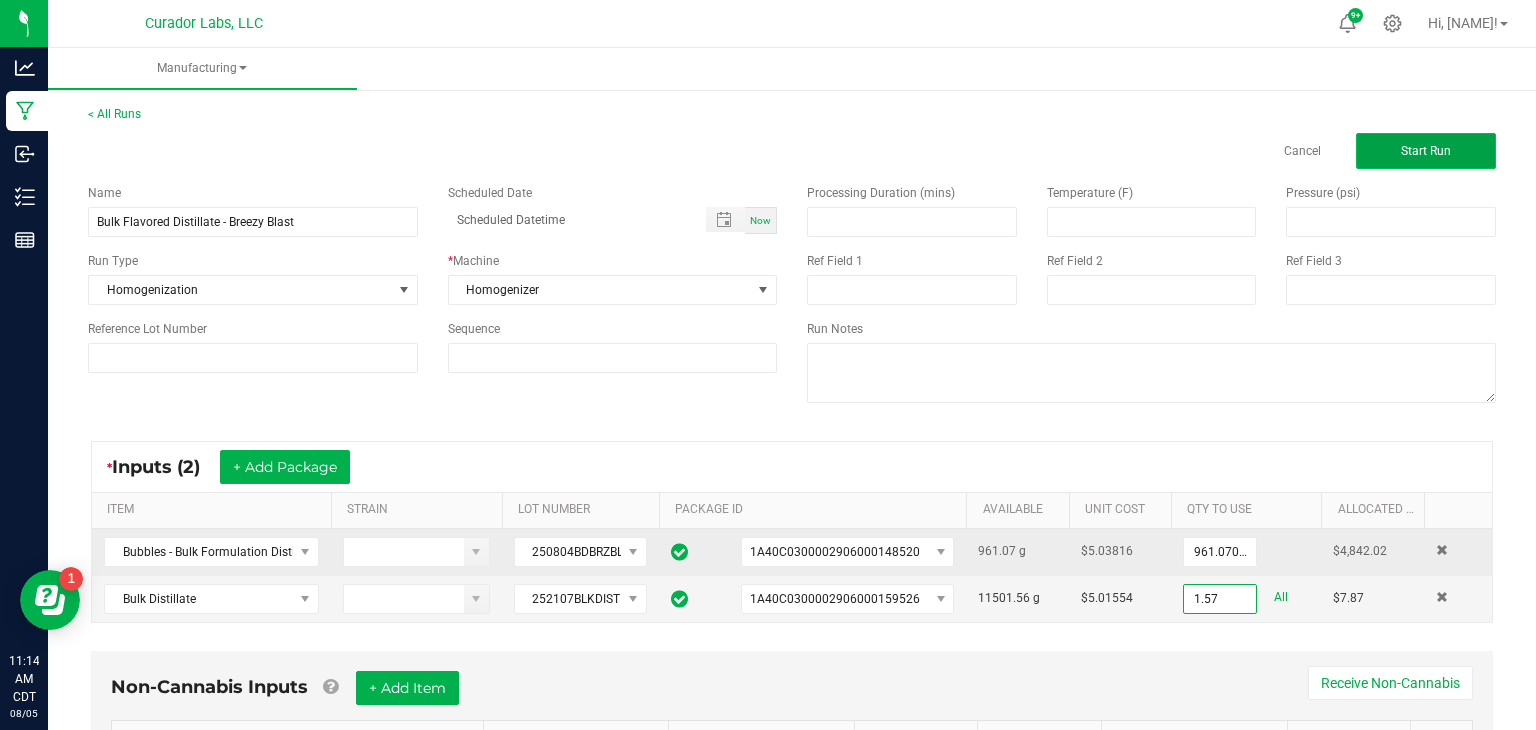 type on "1.5700 g" 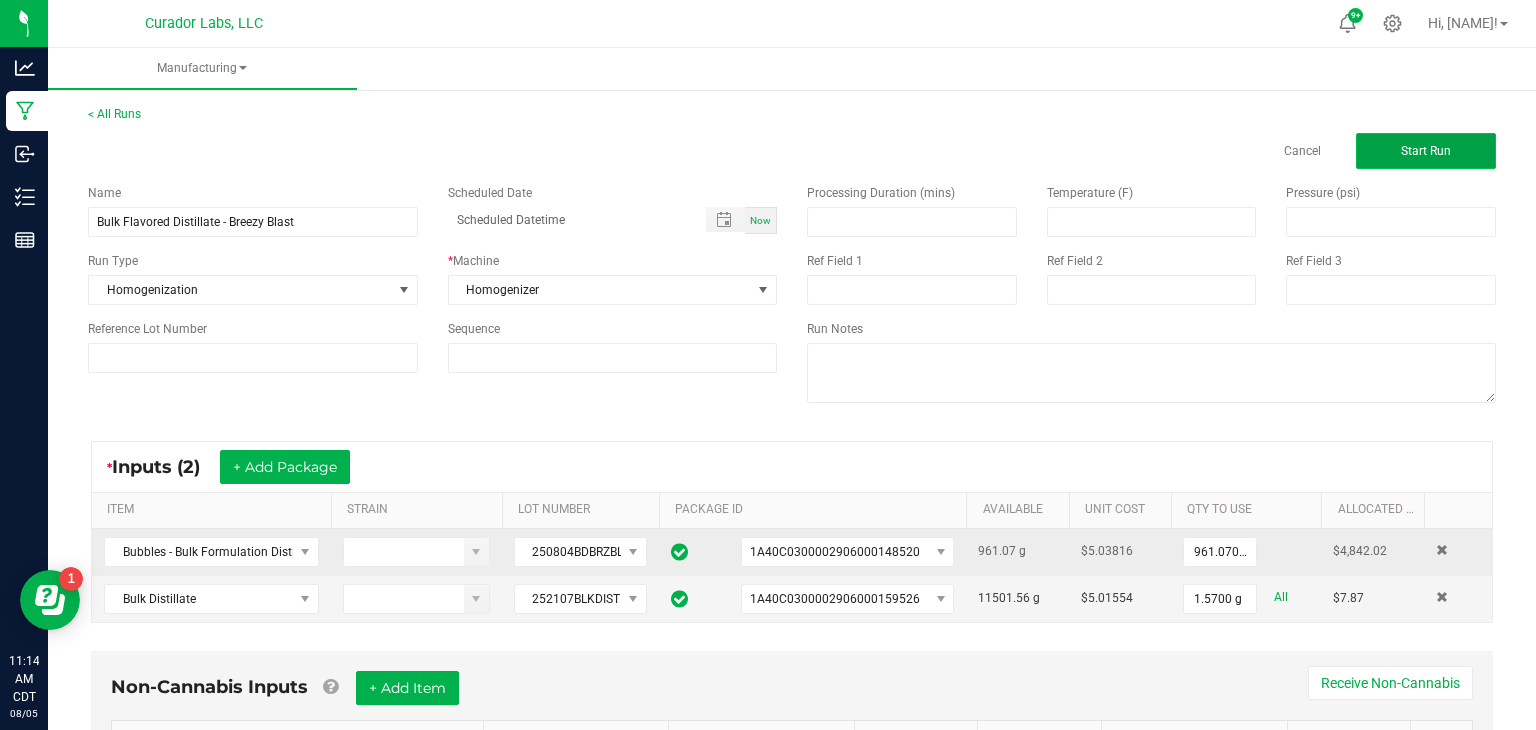 click on "Start Run" 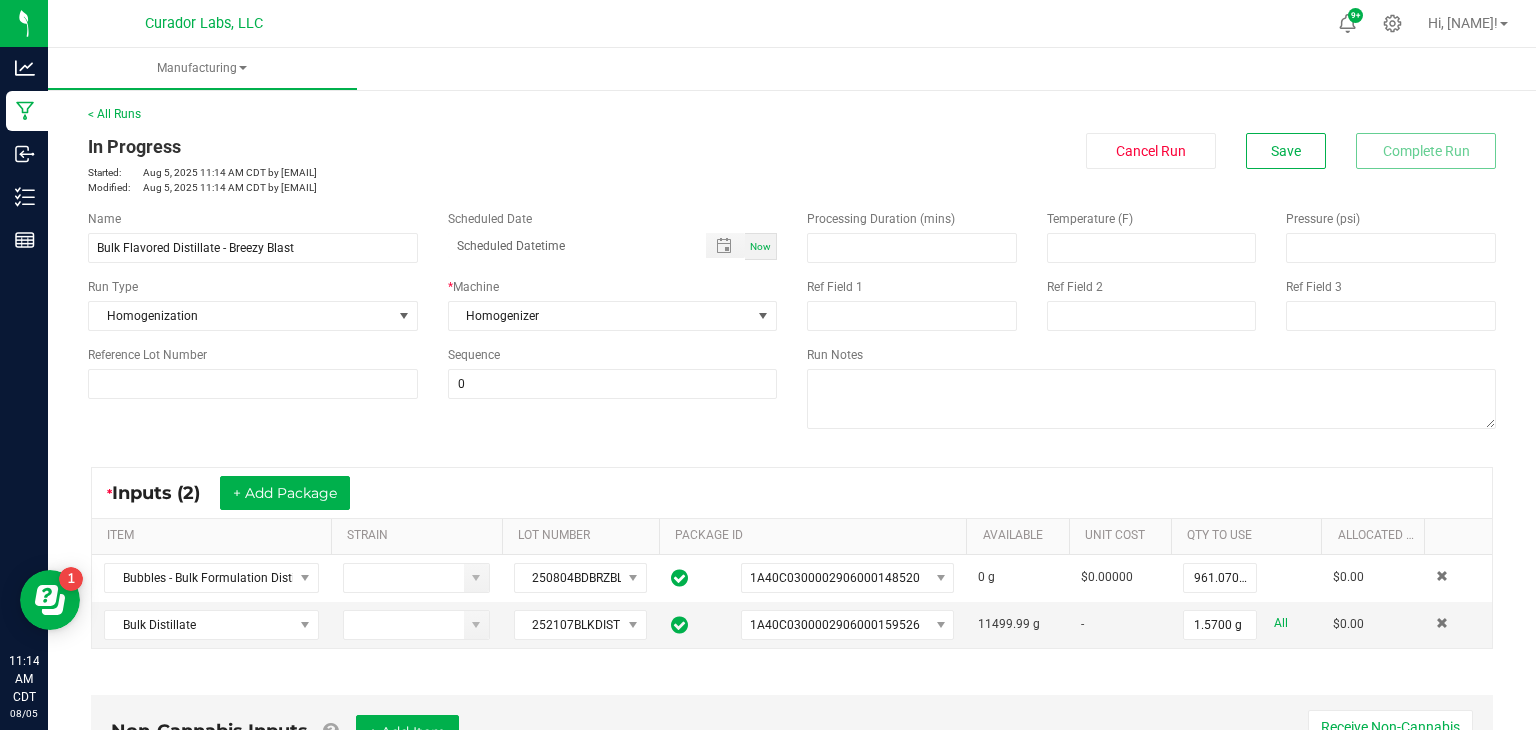 click on "Processing Duration (mins)   Temperature (F)   Pressure (psi)   Ref Field 1   Ref Field 2   Ref Field 3   Run Notes" at bounding box center (1151, 322) 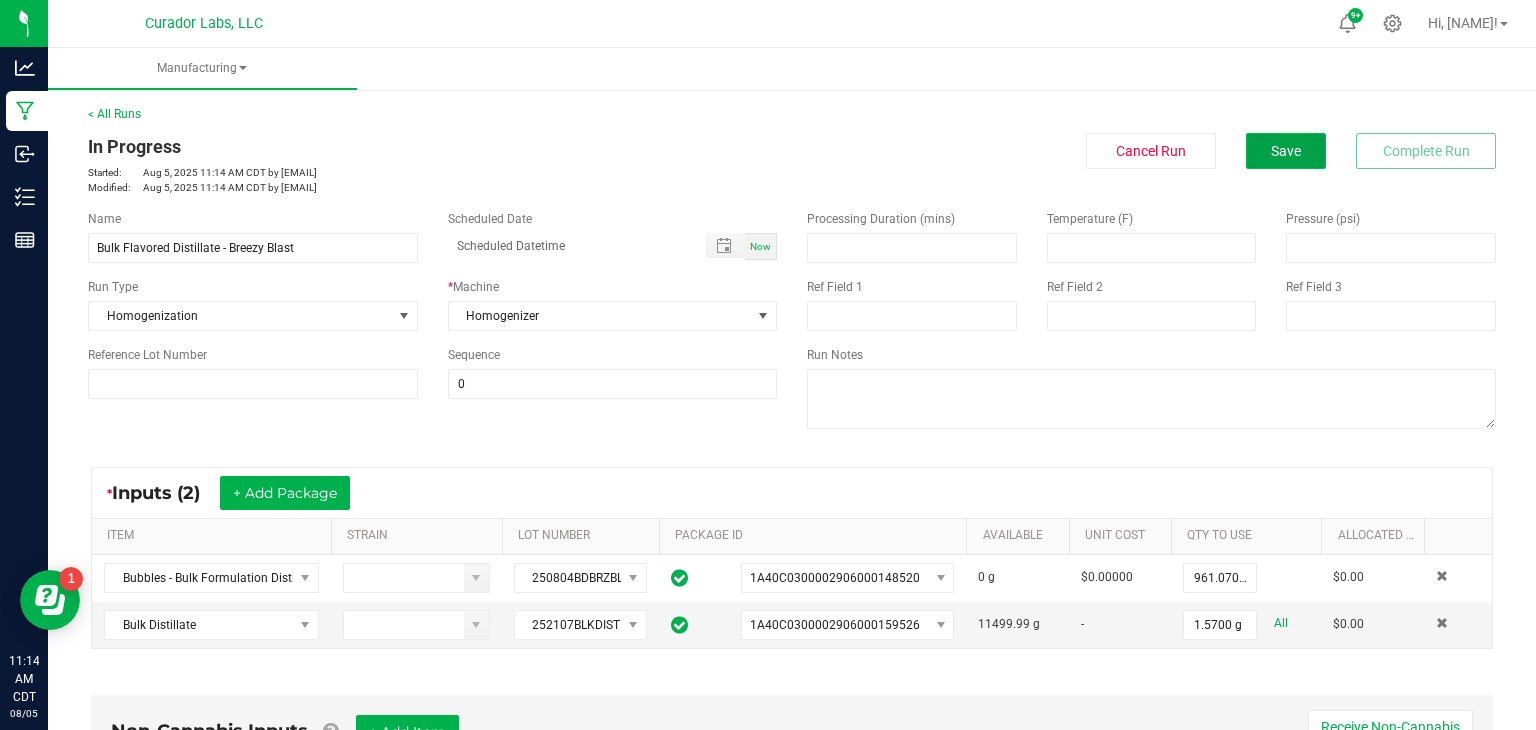 click on "Save" at bounding box center [1286, 151] 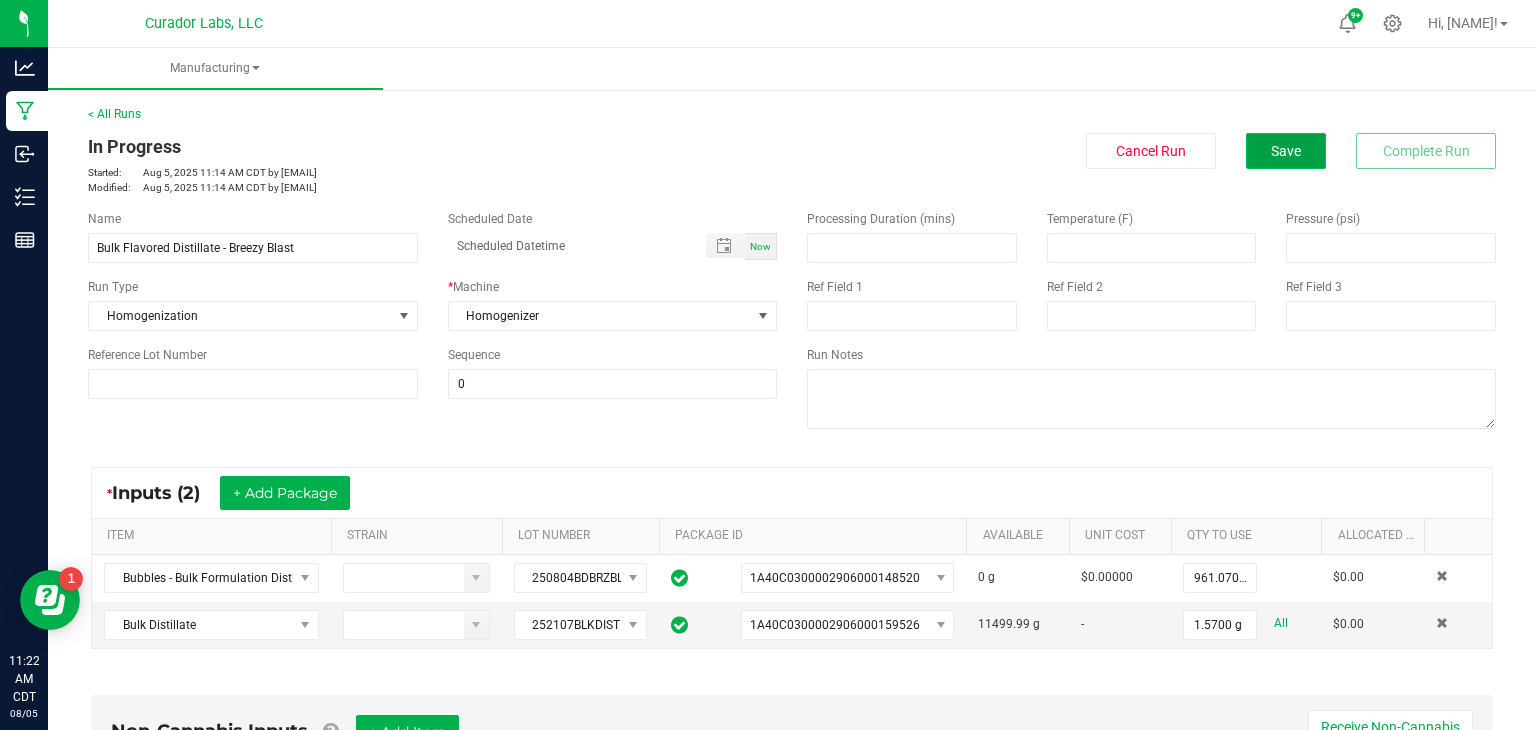 click on "Save" at bounding box center [1286, 151] 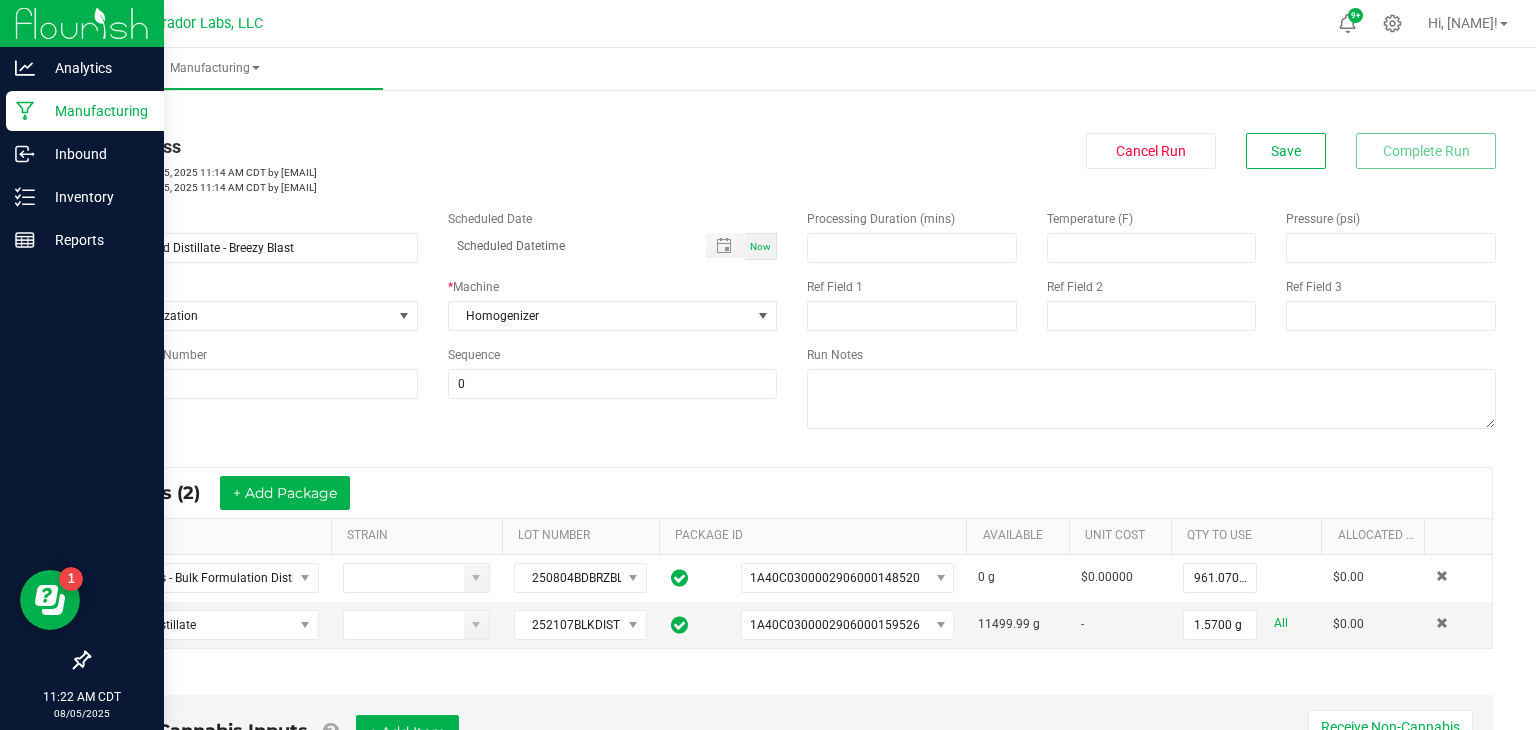 click 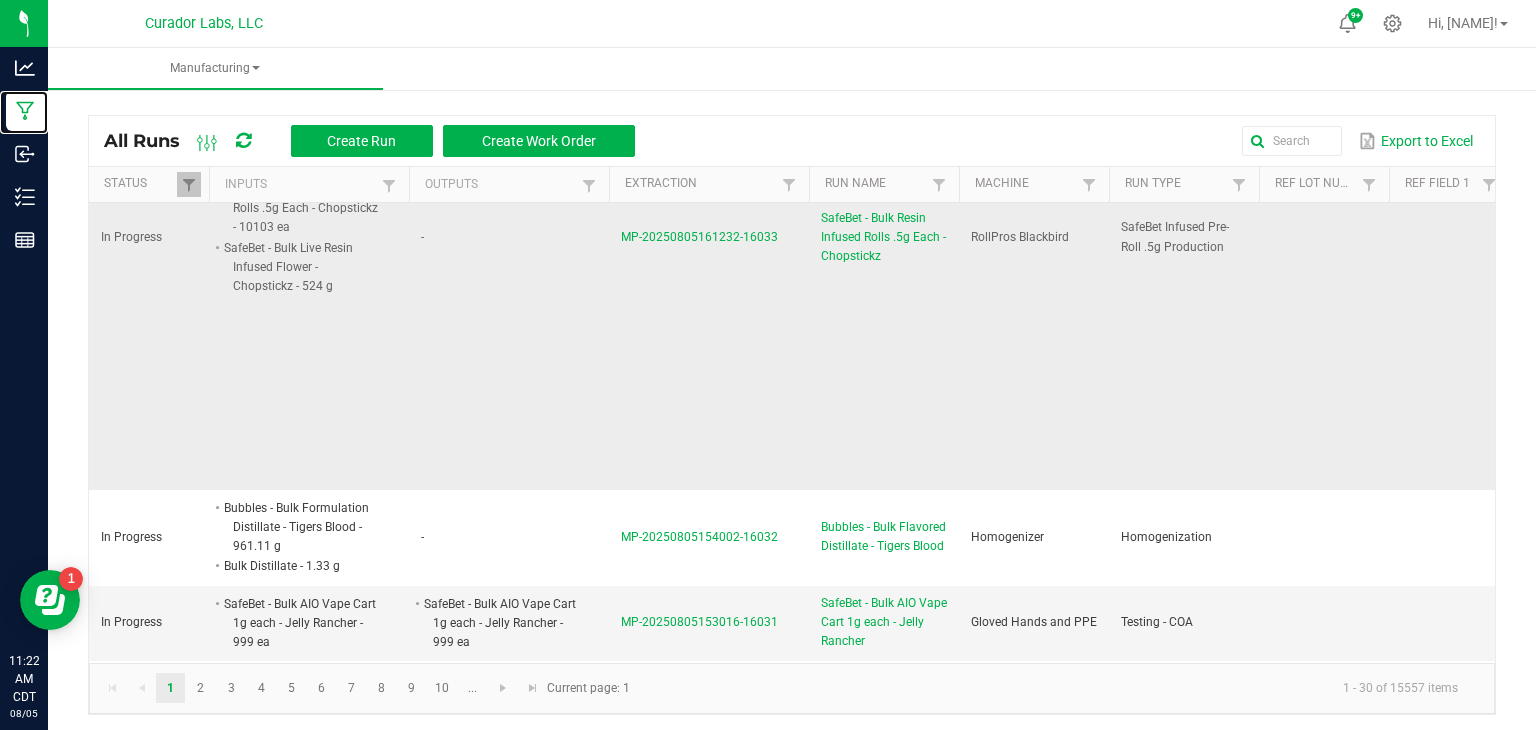 scroll, scrollTop: 315, scrollLeft: 0, axis: vertical 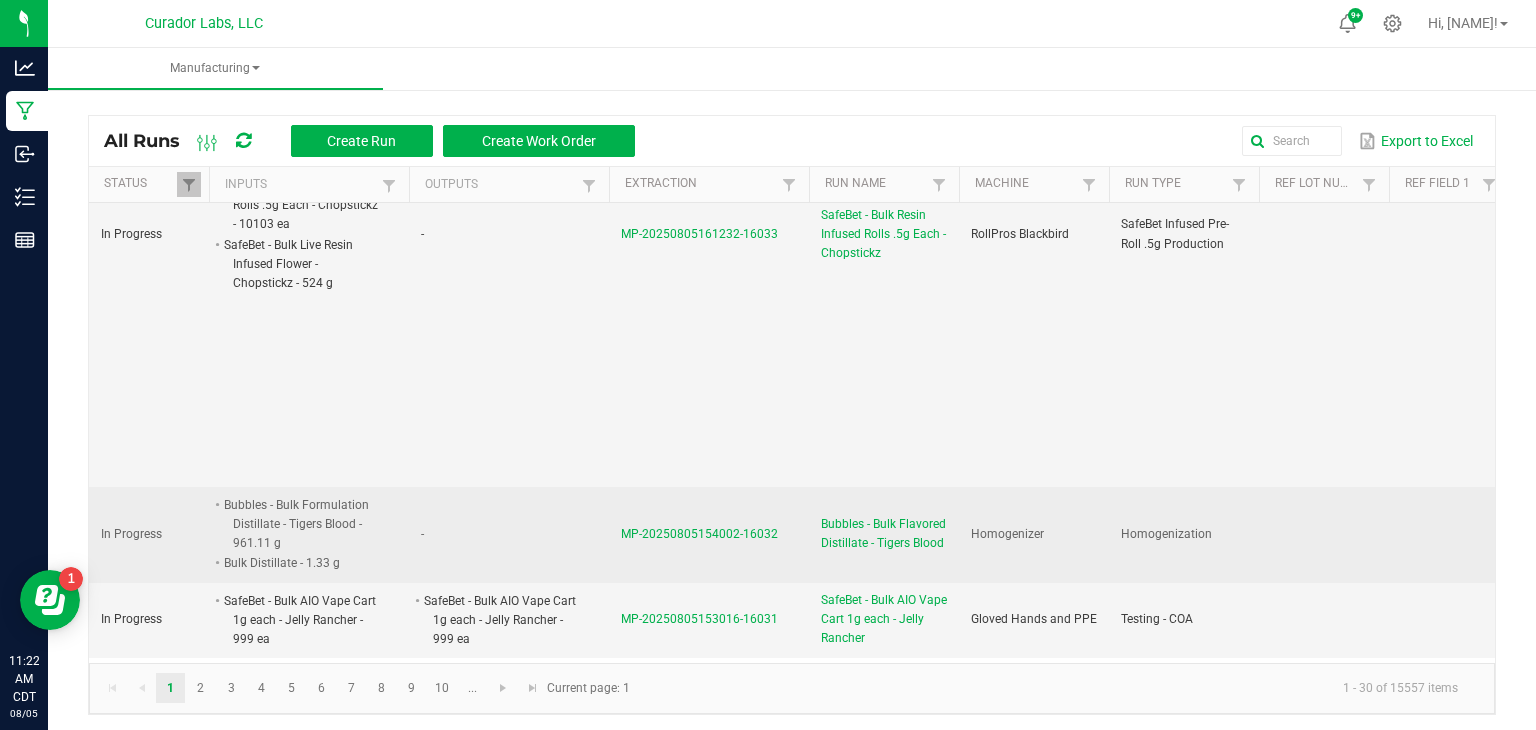 click on "MP-20250805154002-16032" at bounding box center (699, 534) 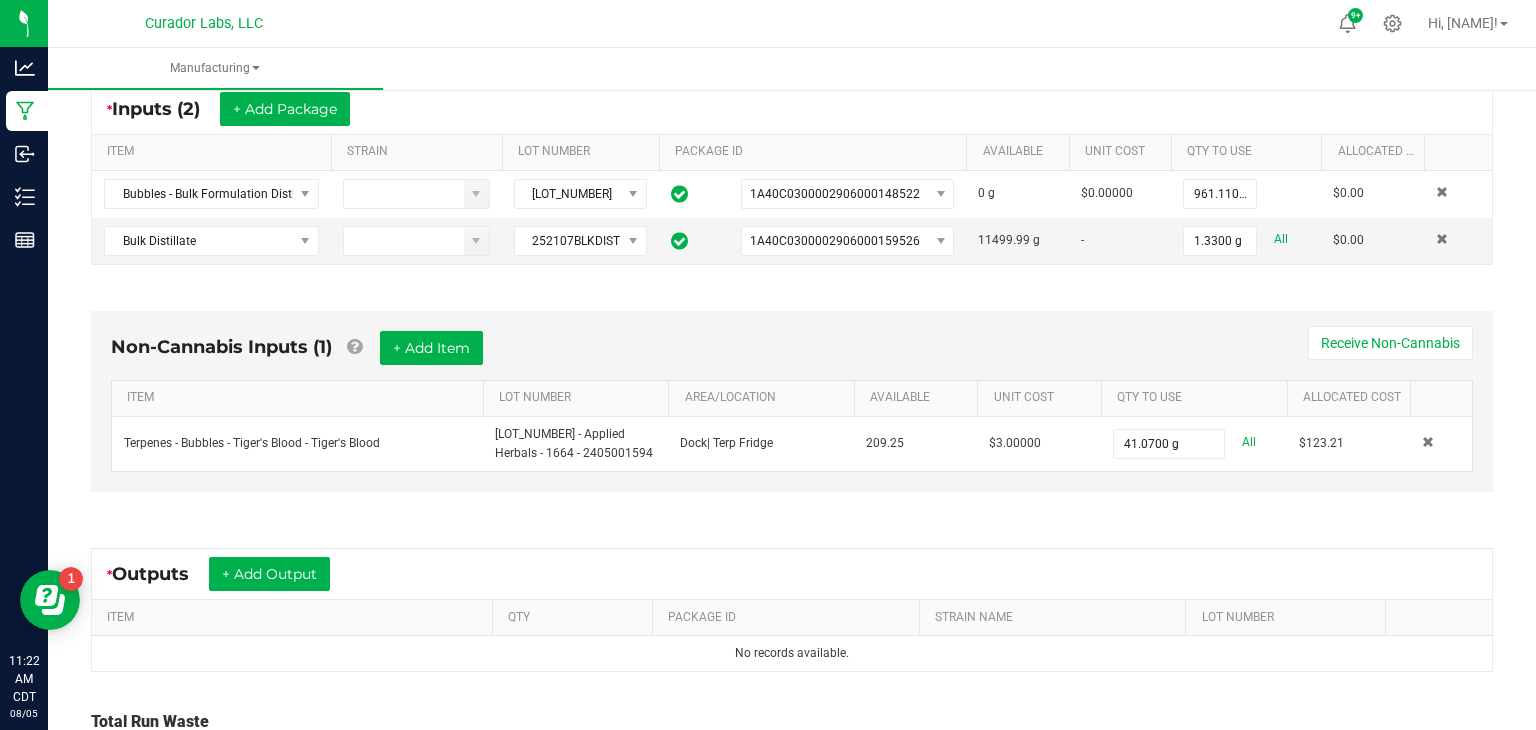scroll, scrollTop: 385, scrollLeft: 0, axis: vertical 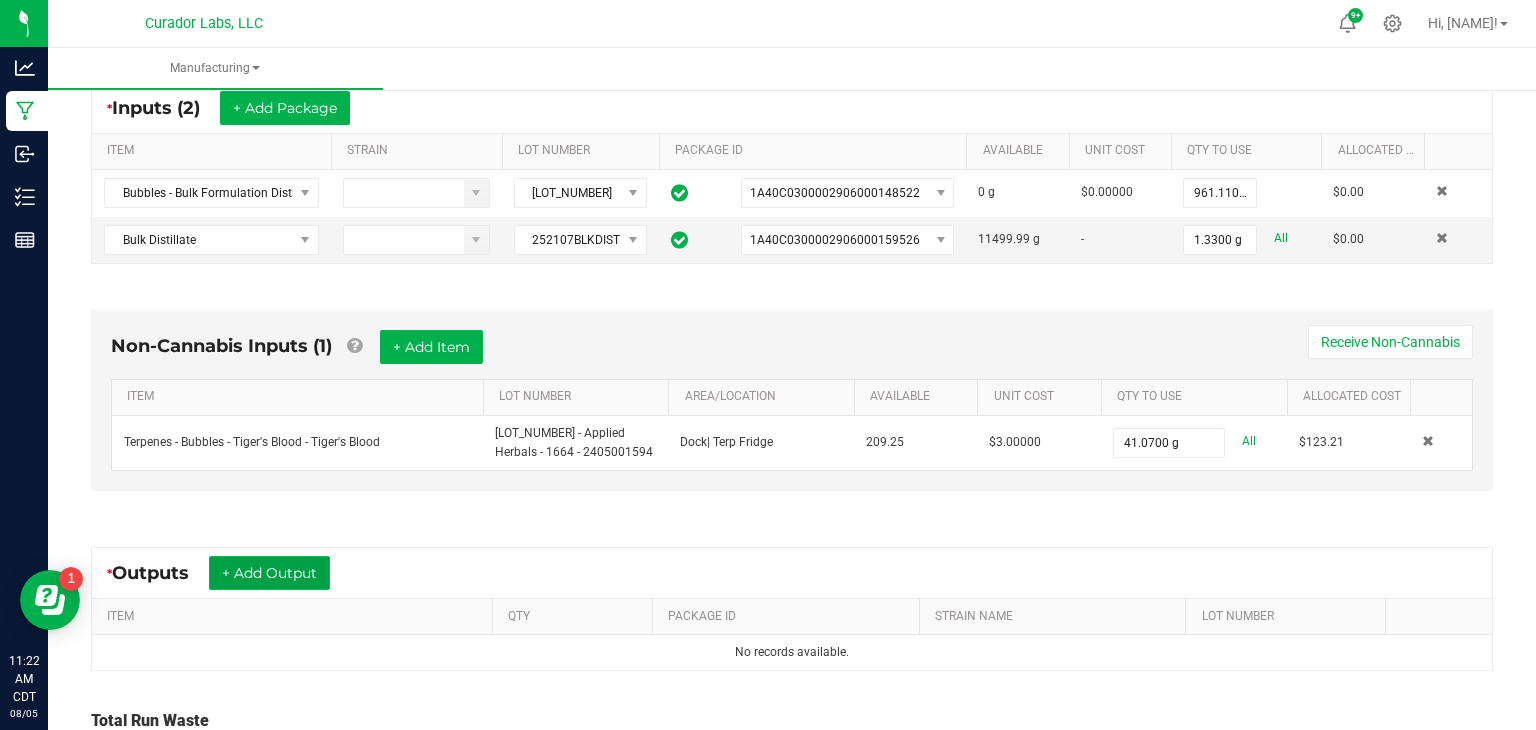 click on "+ Add Output" at bounding box center (269, 573) 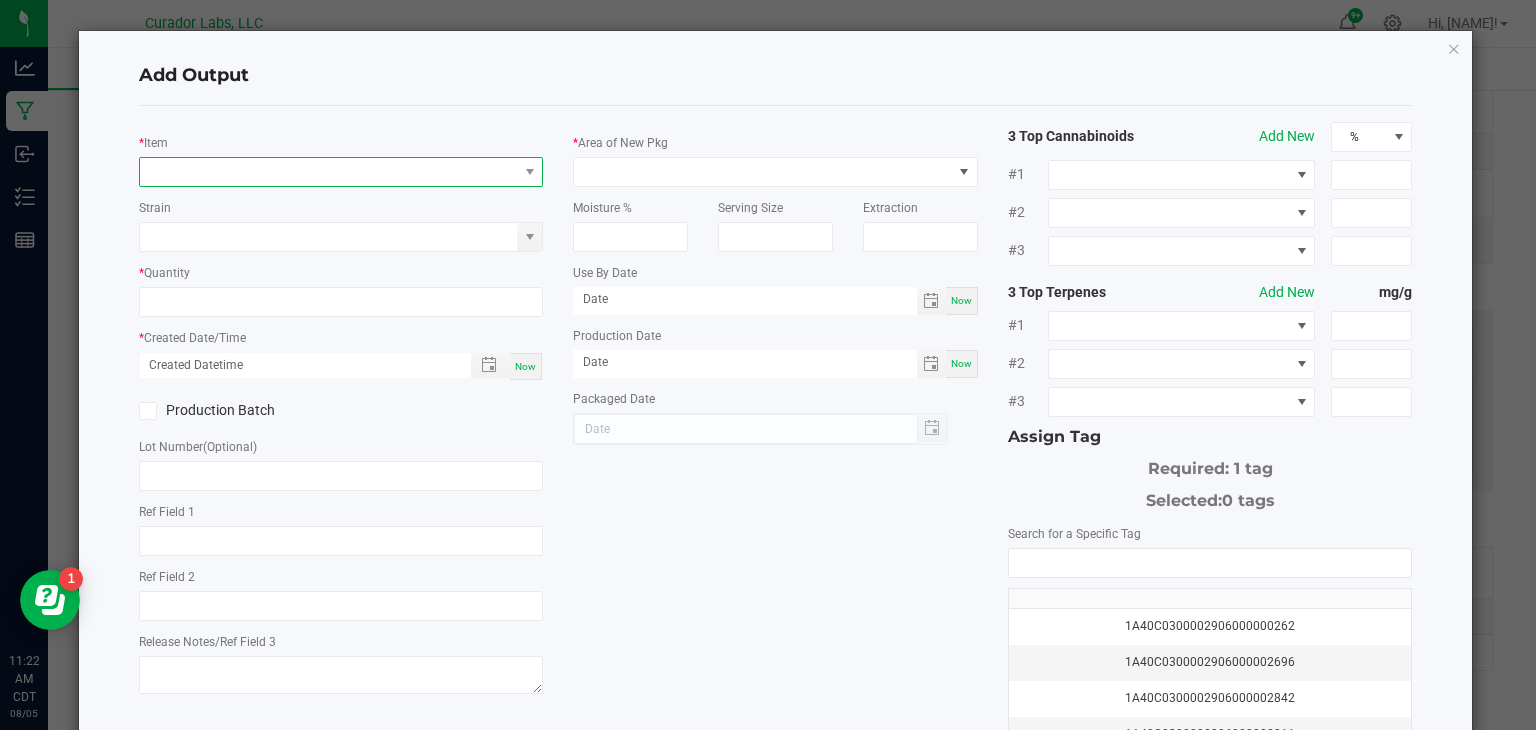 click at bounding box center [329, 172] 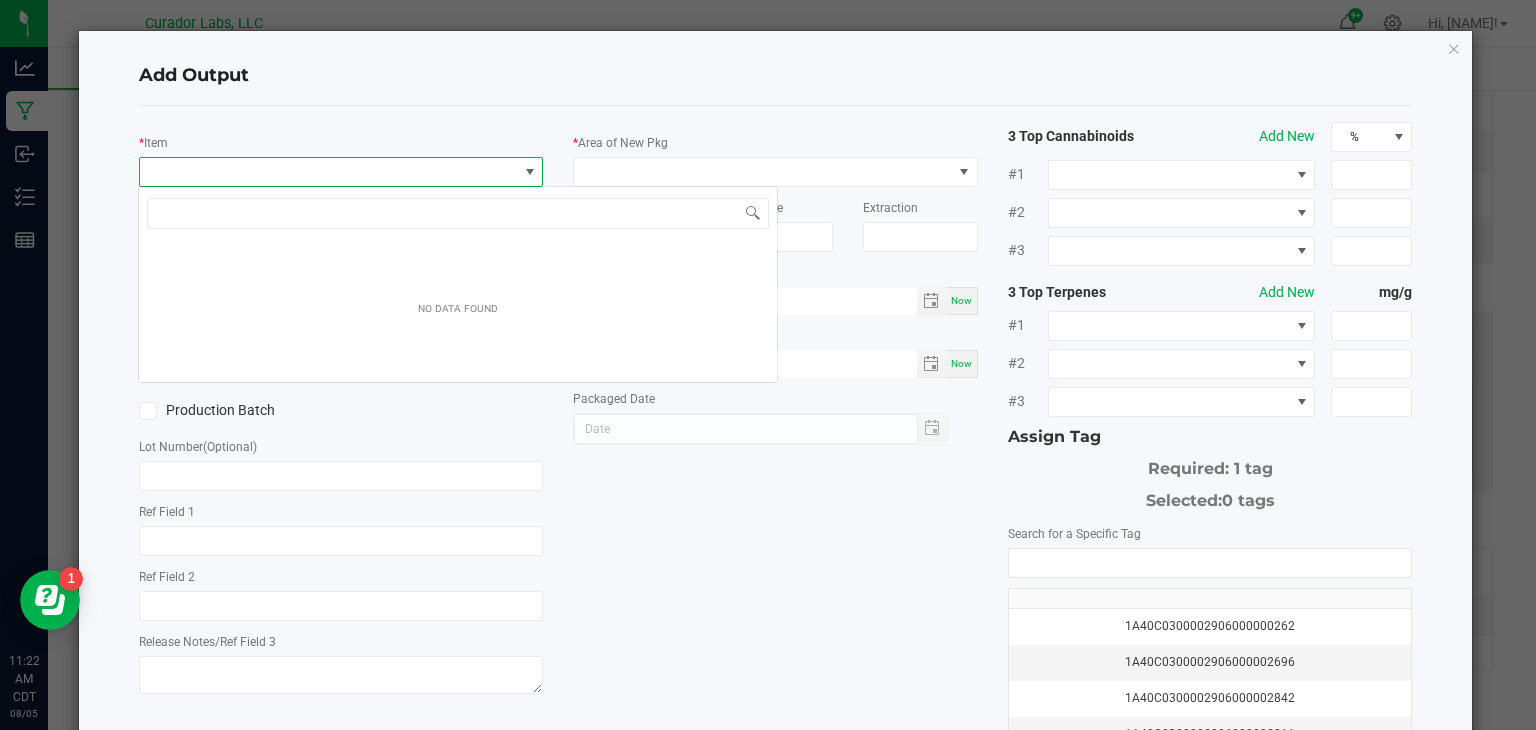 scroll, scrollTop: 99970, scrollLeft: 99595, axis: both 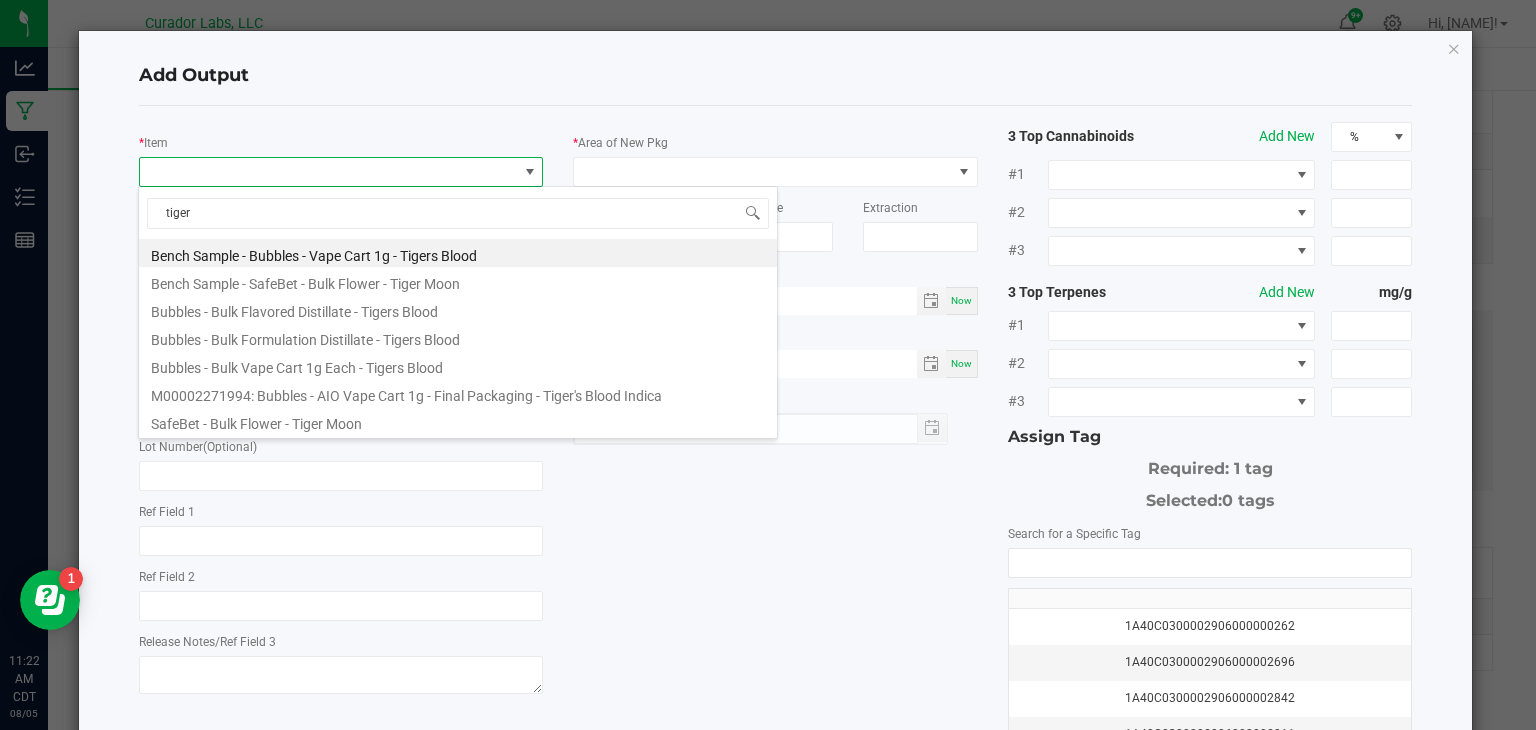 type on "tige" 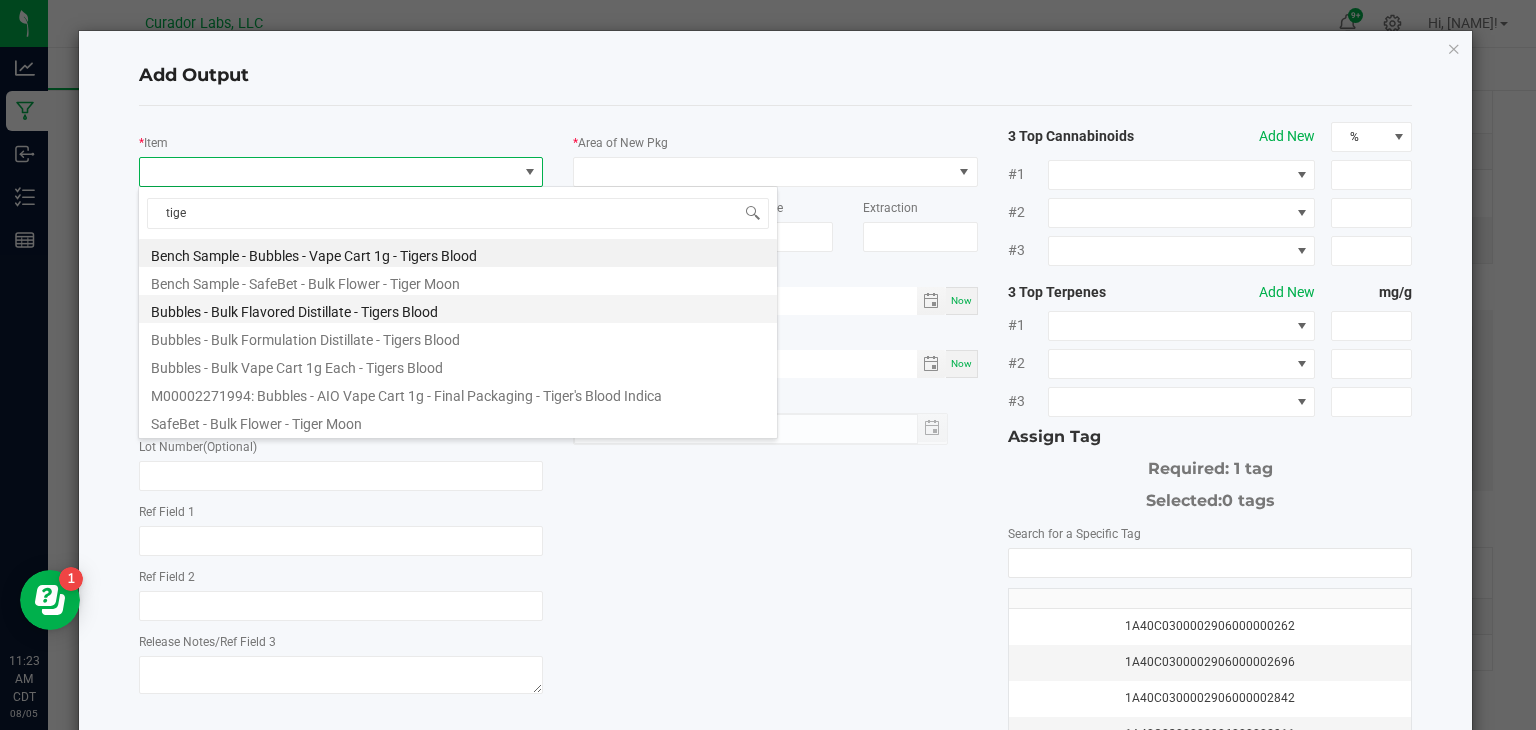 click on "Bubbles - Bulk Flavored Distillate - Tigers Blood" at bounding box center (458, 309) 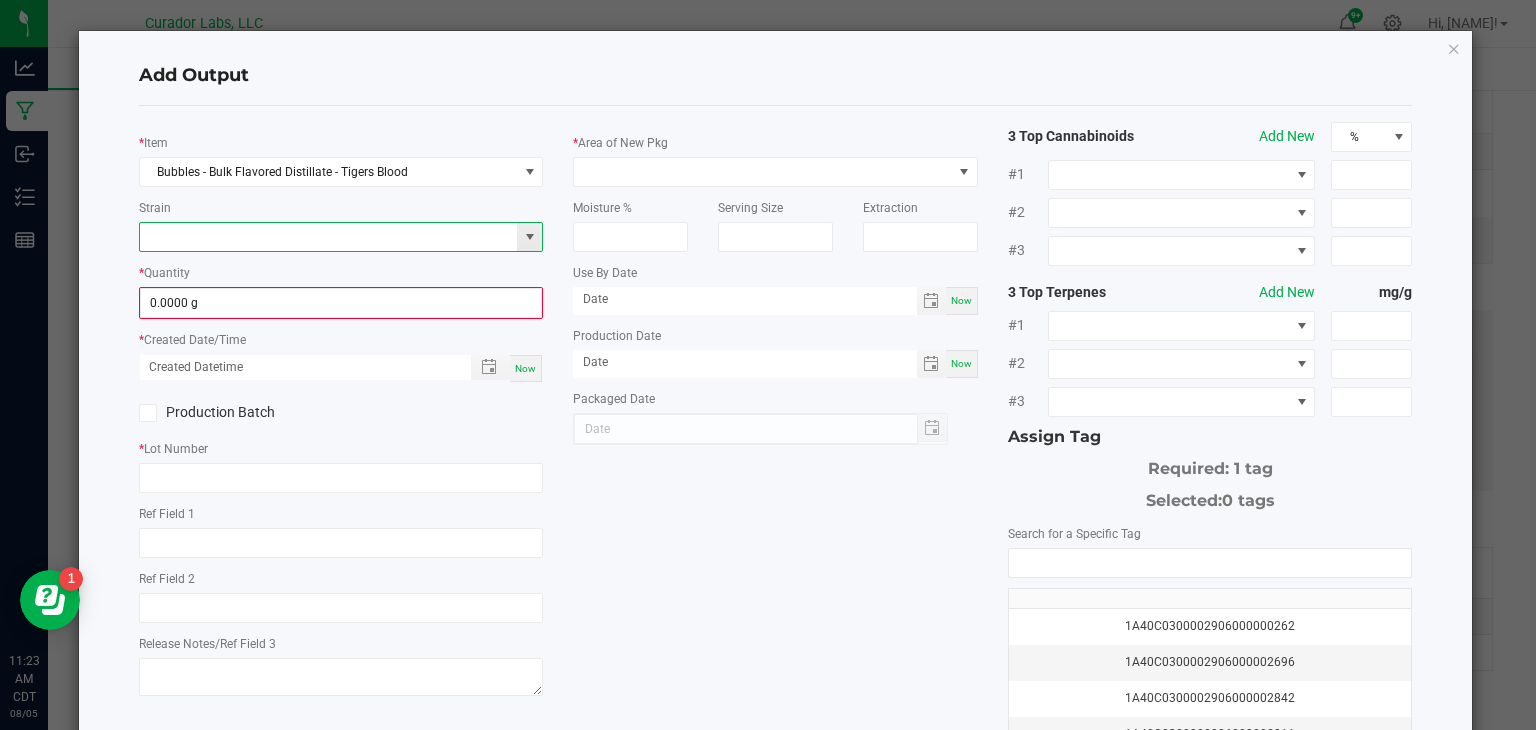 click at bounding box center (329, 237) 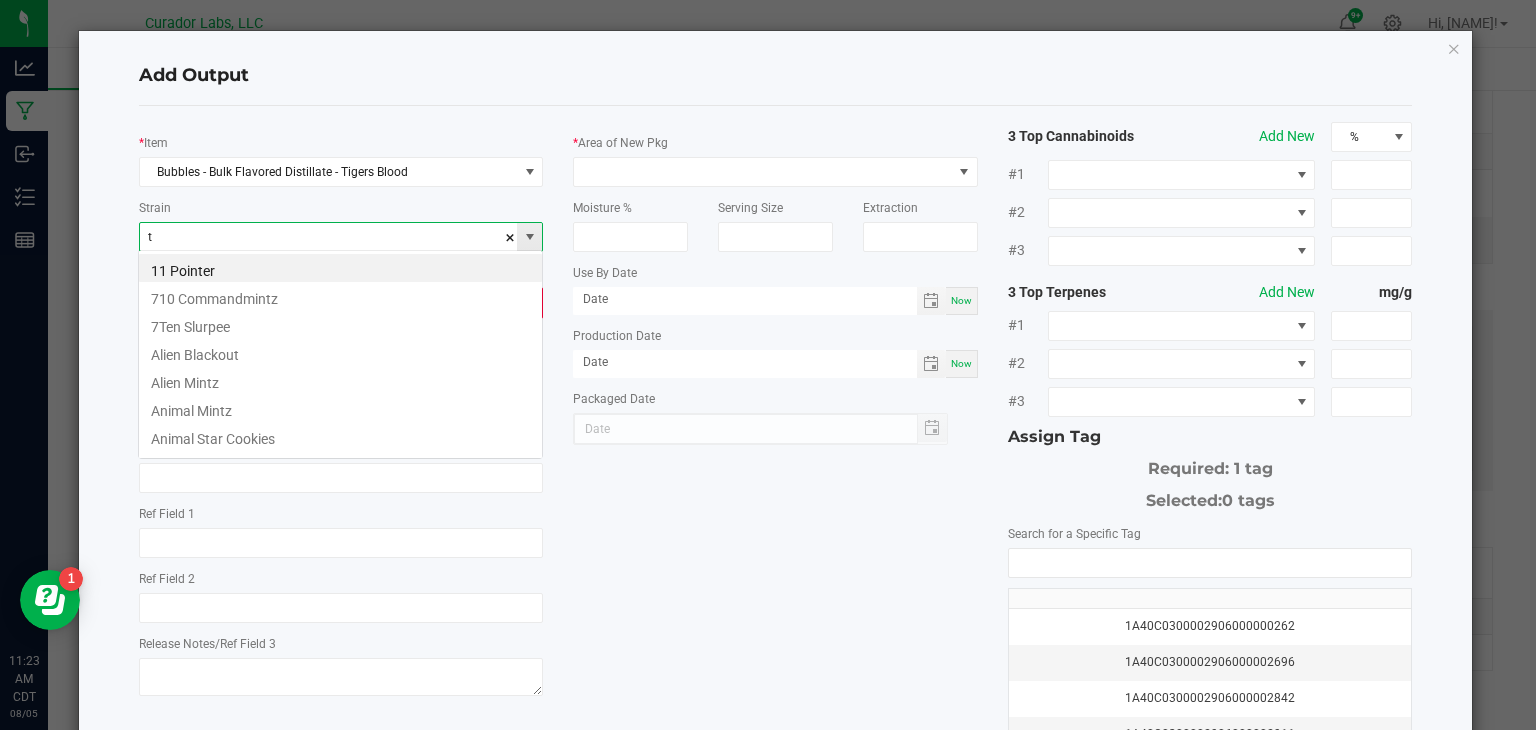 scroll, scrollTop: 99970, scrollLeft: 99595, axis: both 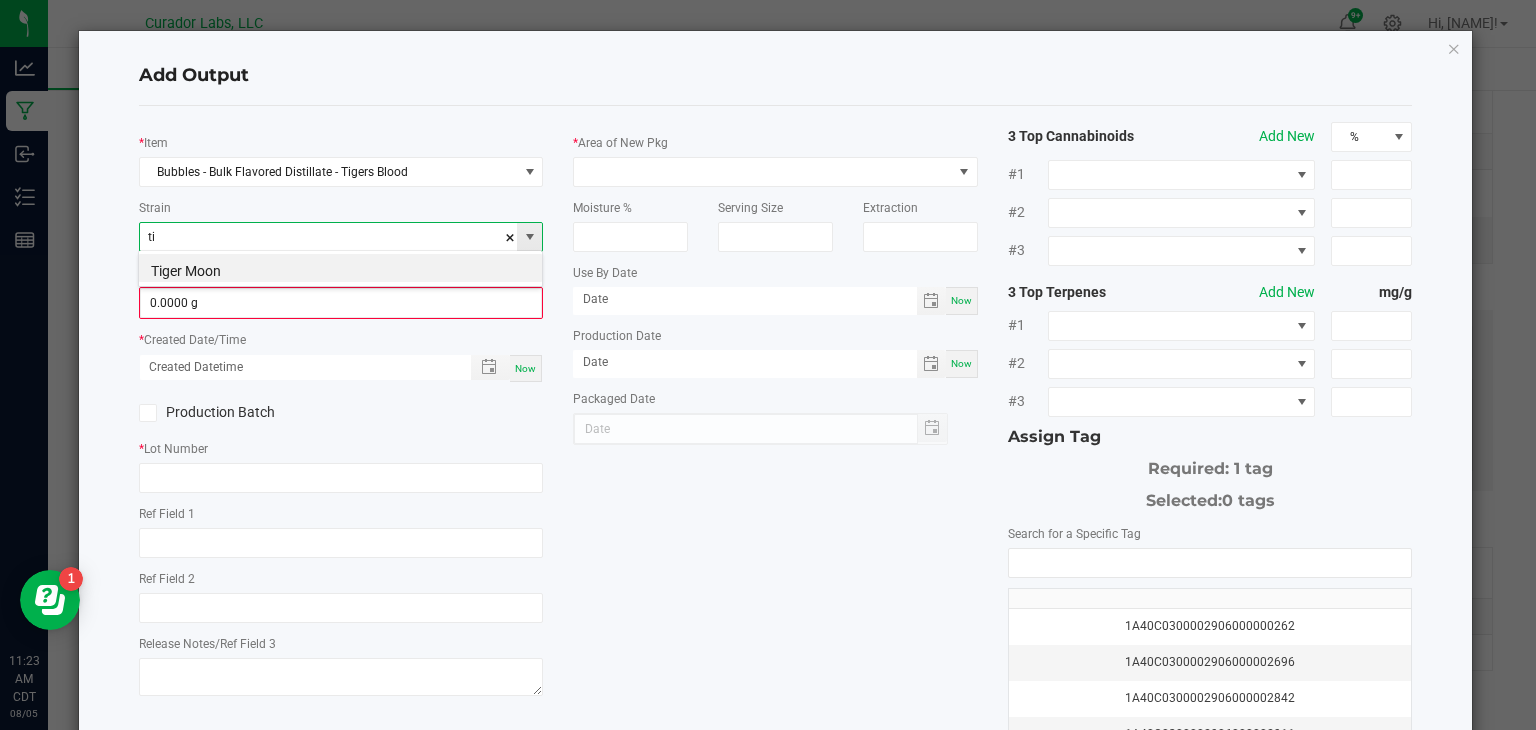 type on "t" 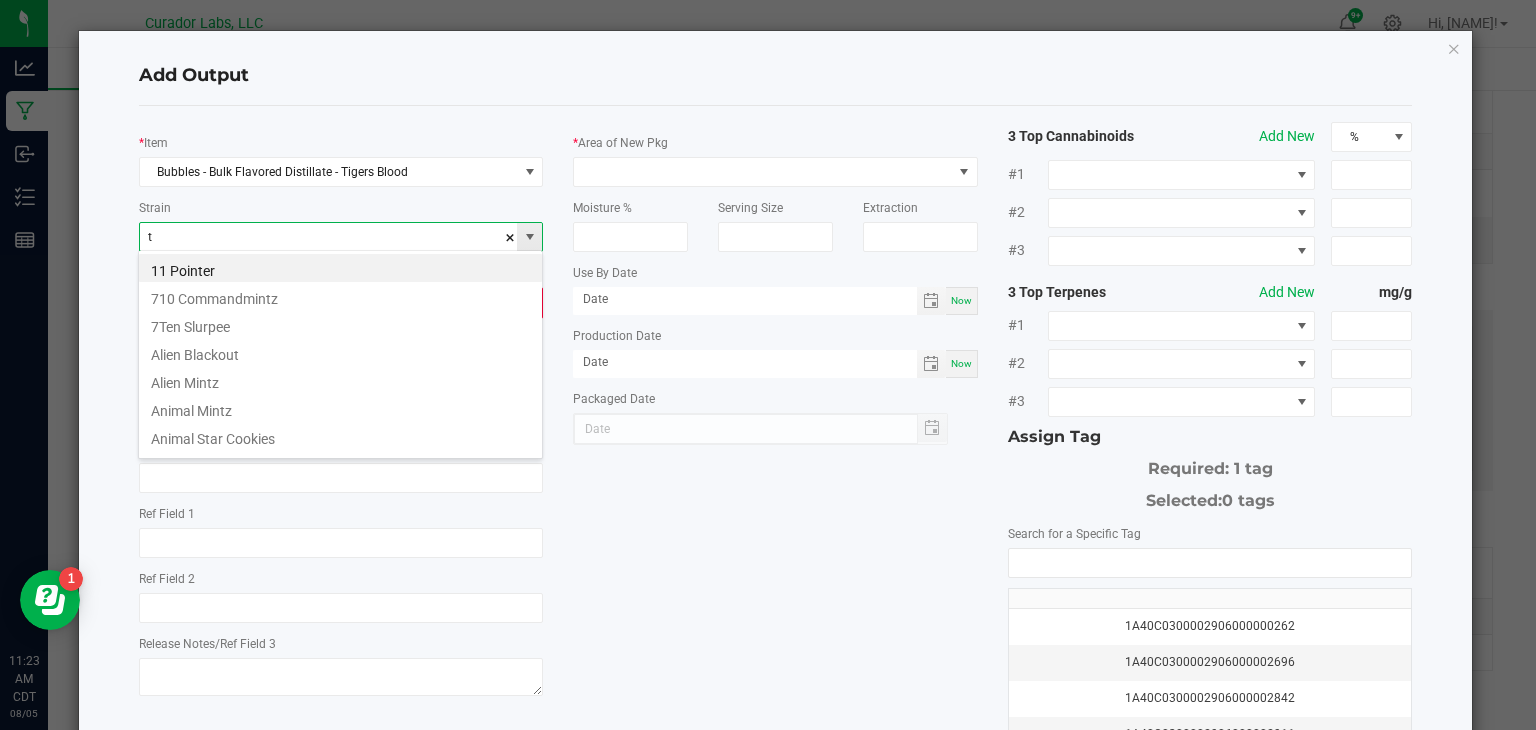type 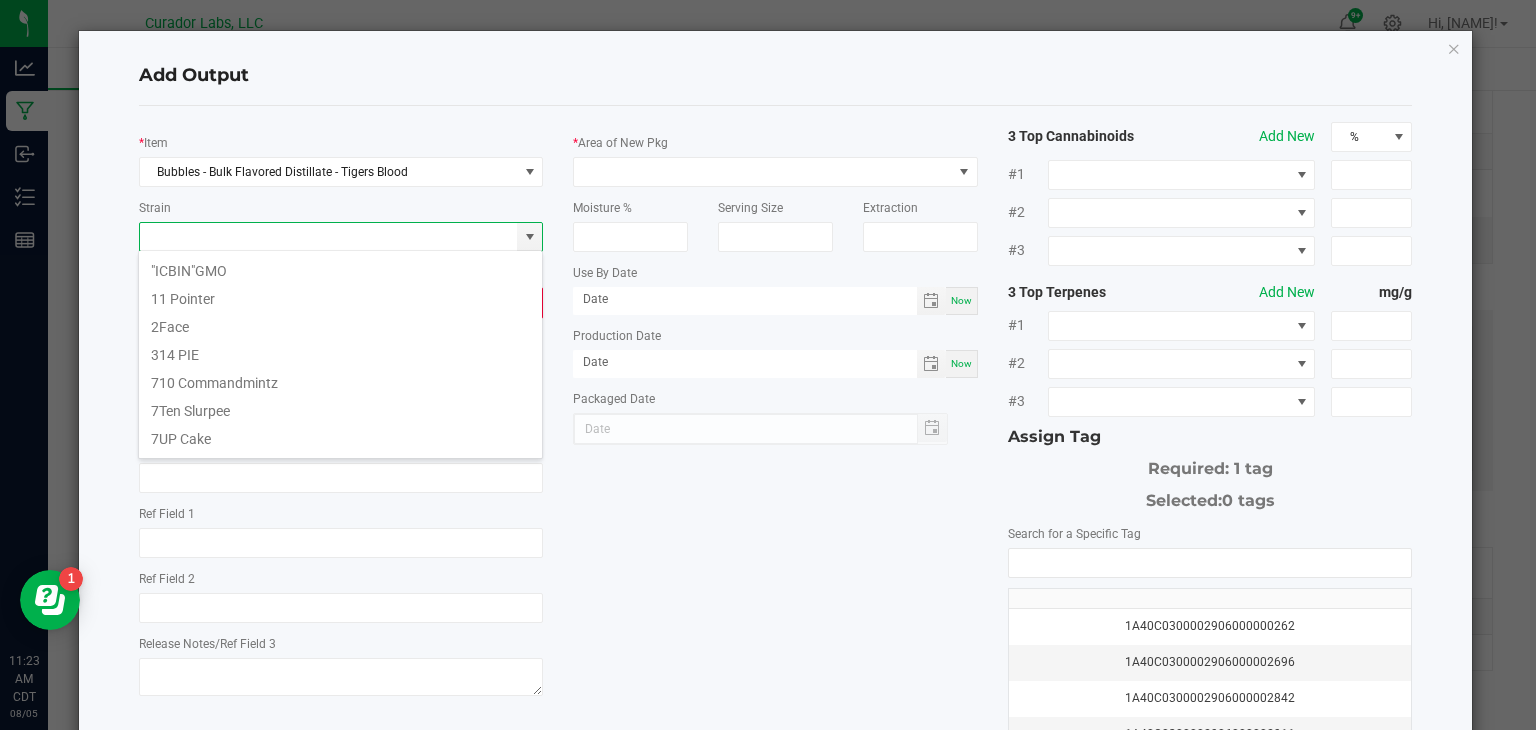 click on "Add Output   *   Item  Bubbles - Bulk Flavored Distillate - Tigers Blood  Strain   *   Quantity  0.0000 g  *   Created Date/Time  Now  Production Batch   *   Lot Number      Ref Field 1   Ref Field 2   Release Notes/Ref Field 3   *   Area of New Pkg   Moisture %   Serving Size   Extraction   Use By Date  Now  Production Date  Now  Packaged Date  3 Top Cannabinoids  Add New  % #1 #2 #3 3 Top Terpenes  Add New  mg/g #1 #2 #3 Assign Tag  Required: 1 tag   Selected:   0 tags   Search for a Specific Tag   [PRODUCT_CODE]   [PRODUCT_CODE]   [PRODUCT_CODE]   [PRODUCT_CODE]   [PRODUCT_CODE]   [PRODUCT_CODE]   [PRODUCT_CODE]   [PRODUCT_CODE]   [PRODUCT_CODE]   [PRODUCT_CODE]   [PRODUCT_CODE]   [PRODUCT_CODE]   [PRODUCT_CODE]   [PRODUCT_CODE]   [PRODUCT_CODE]   [PRODUCT_CODE]   [PRODUCT_CODE]   [PRODUCT_CODE]   [PRODUCT_CODE]   [PRODUCT_CODE]" 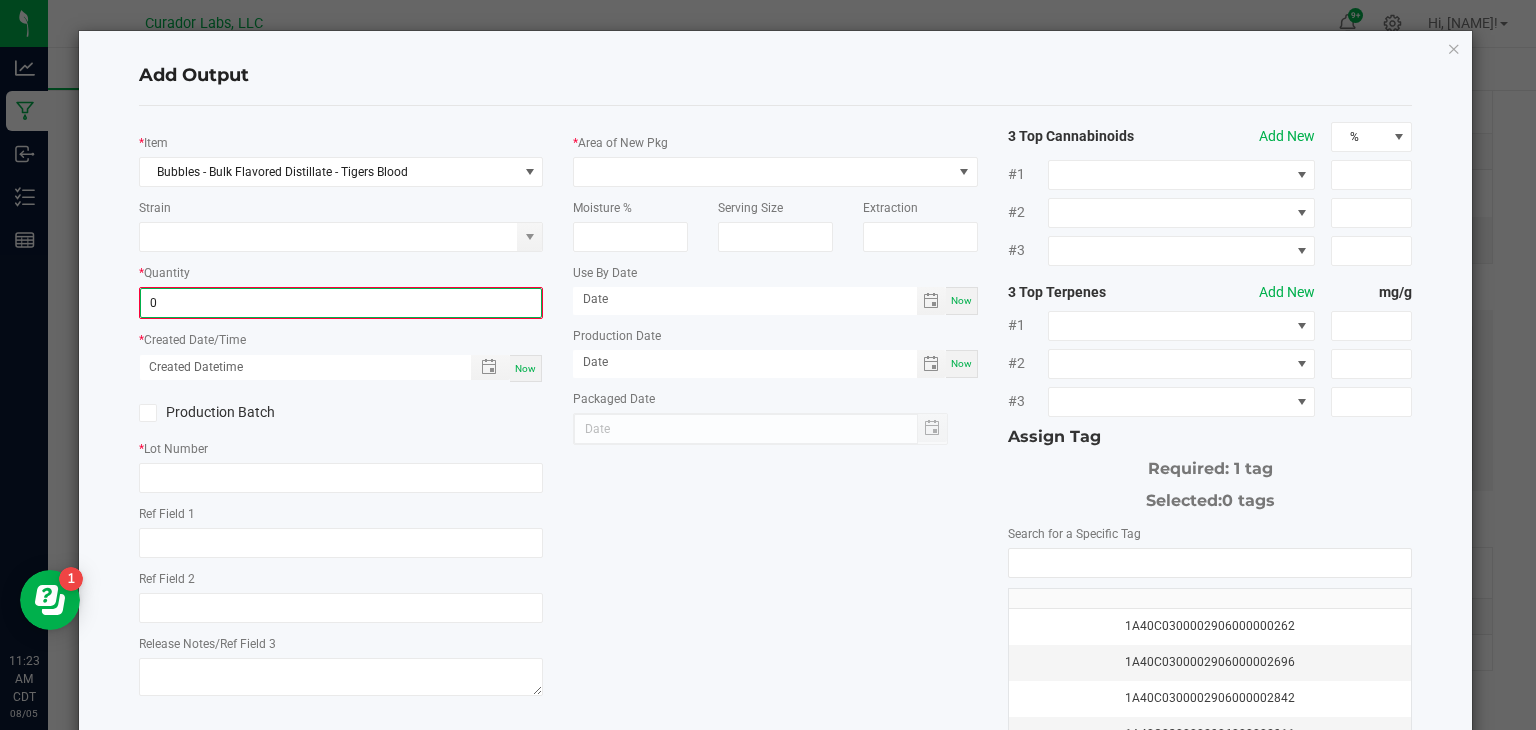 click on "0" at bounding box center [341, 303] 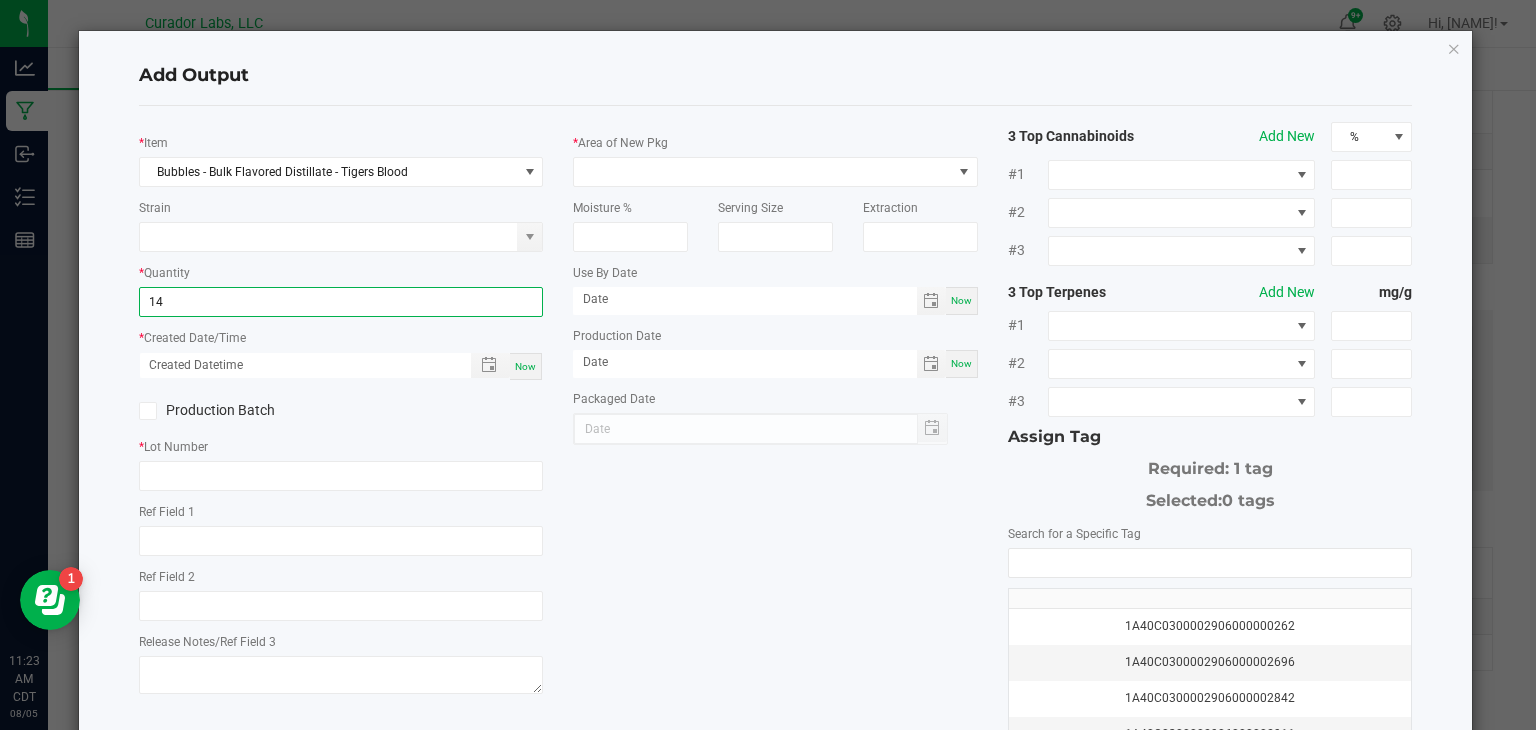 type on "1" 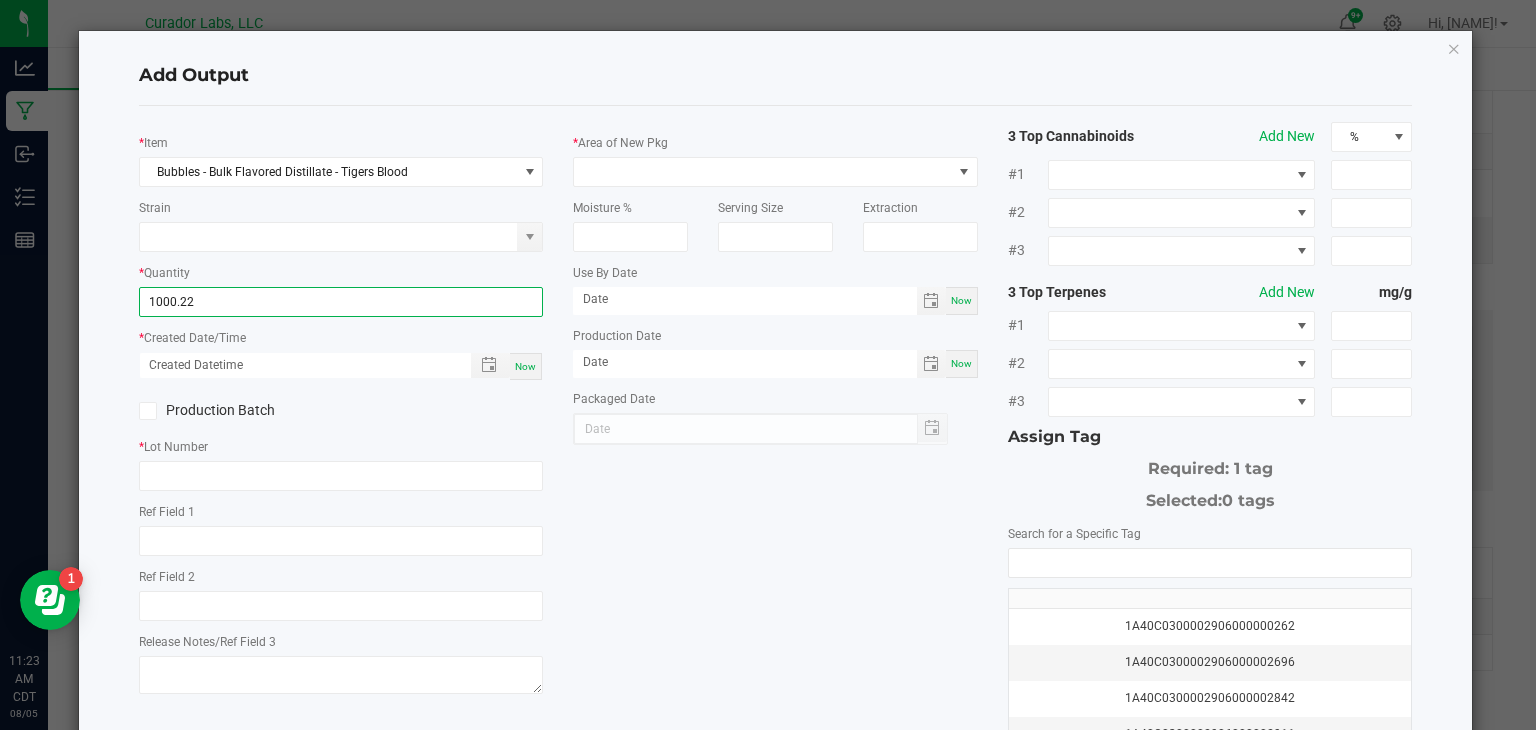 type on "1000.2200 g" 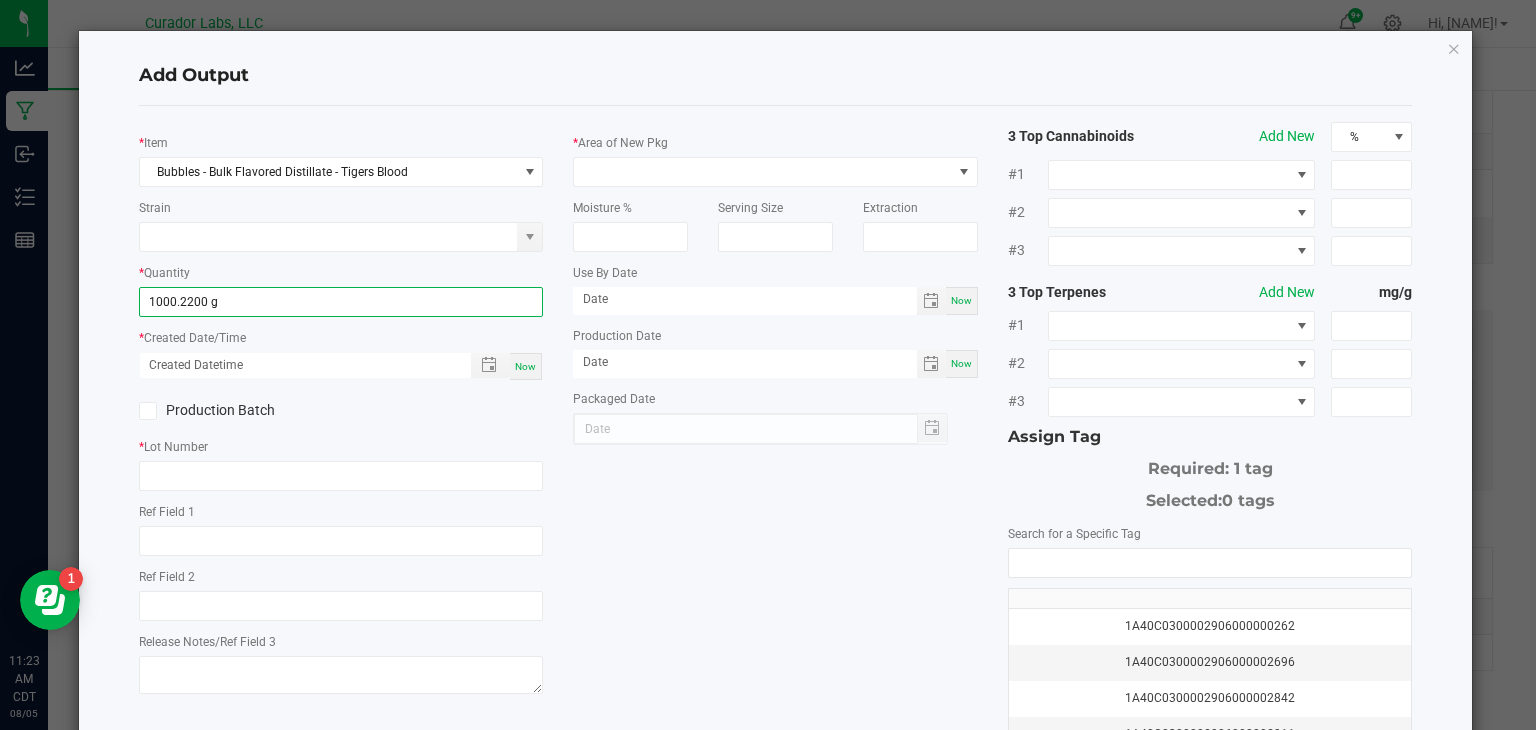 click on "Now" at bounding box center (525, 366) 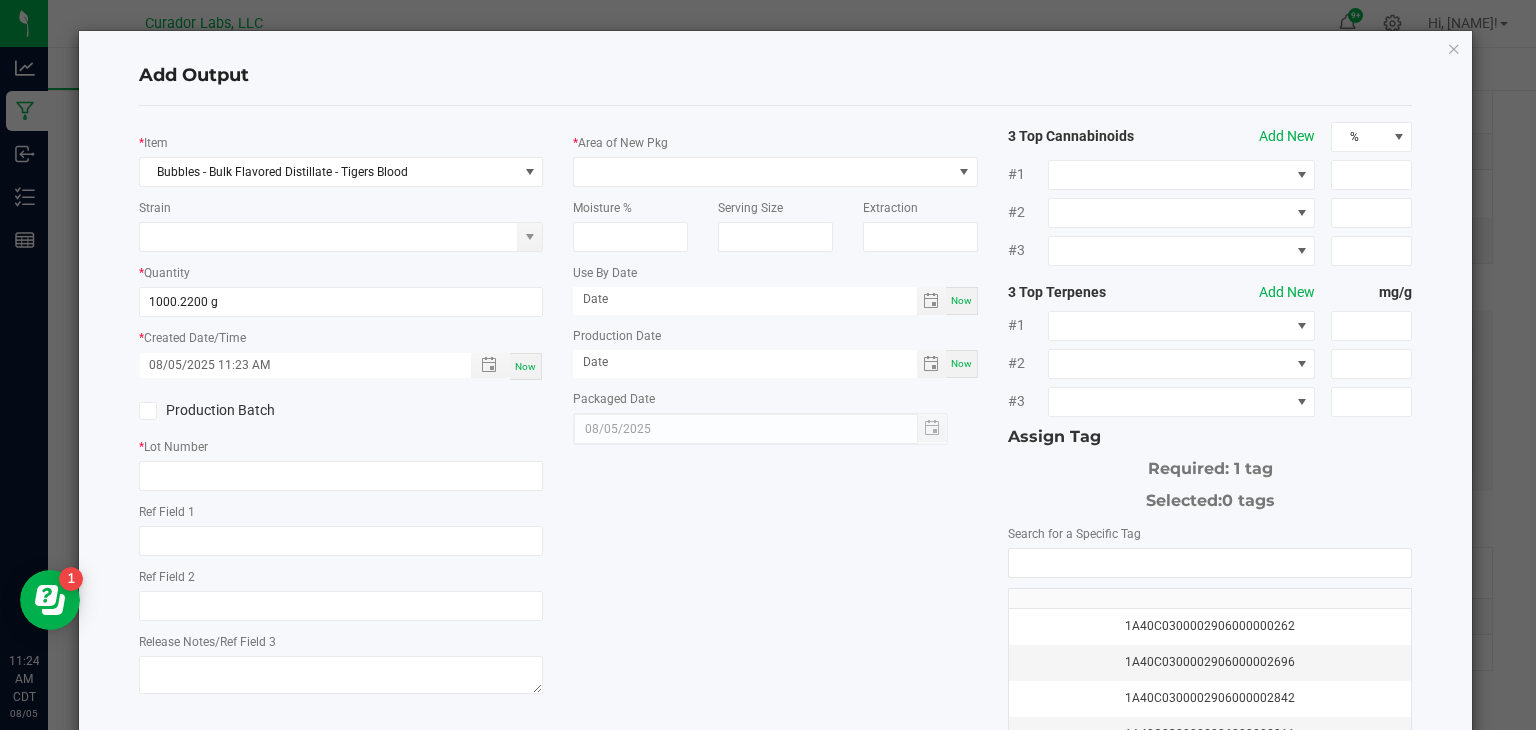 click 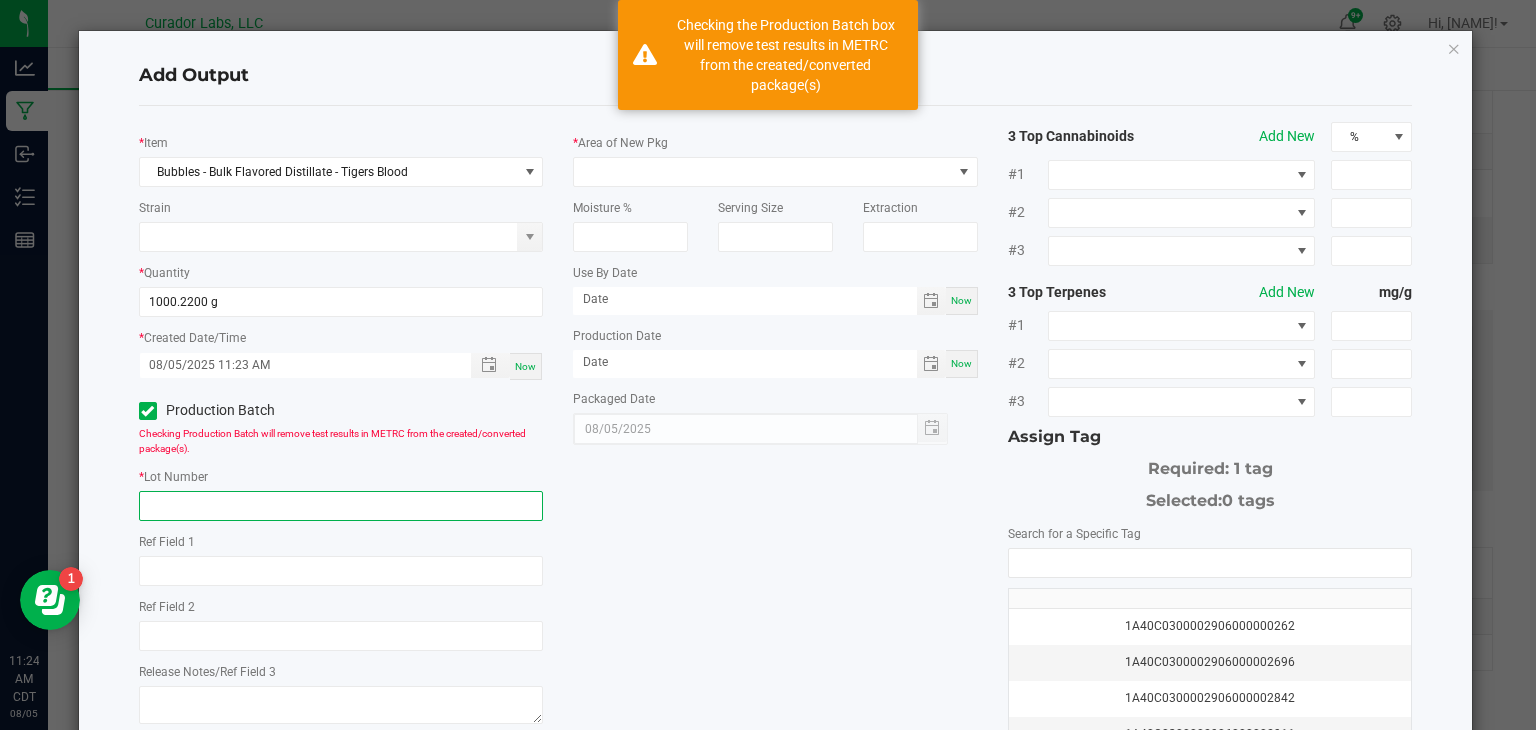 click 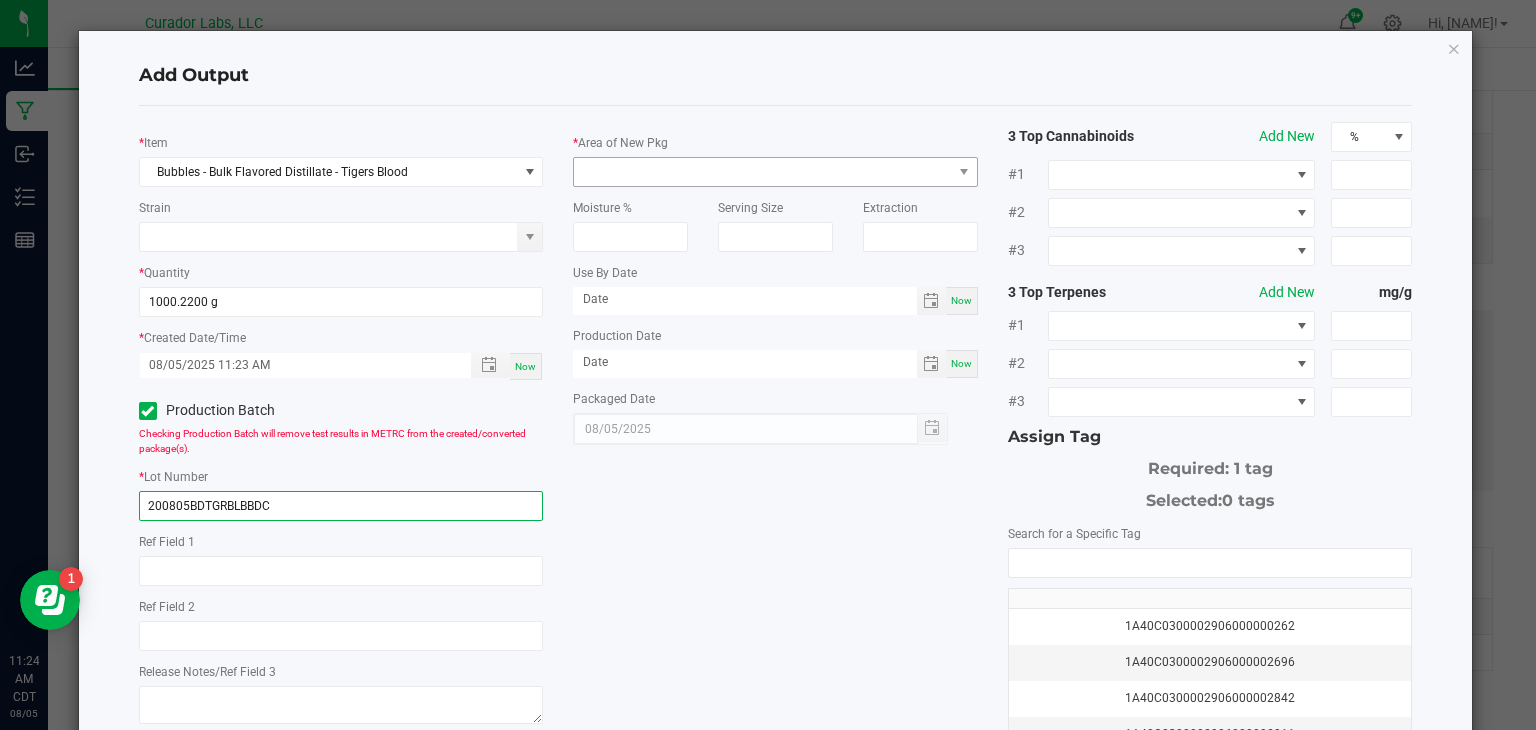 type on "200805BDTGRBLBBDC" 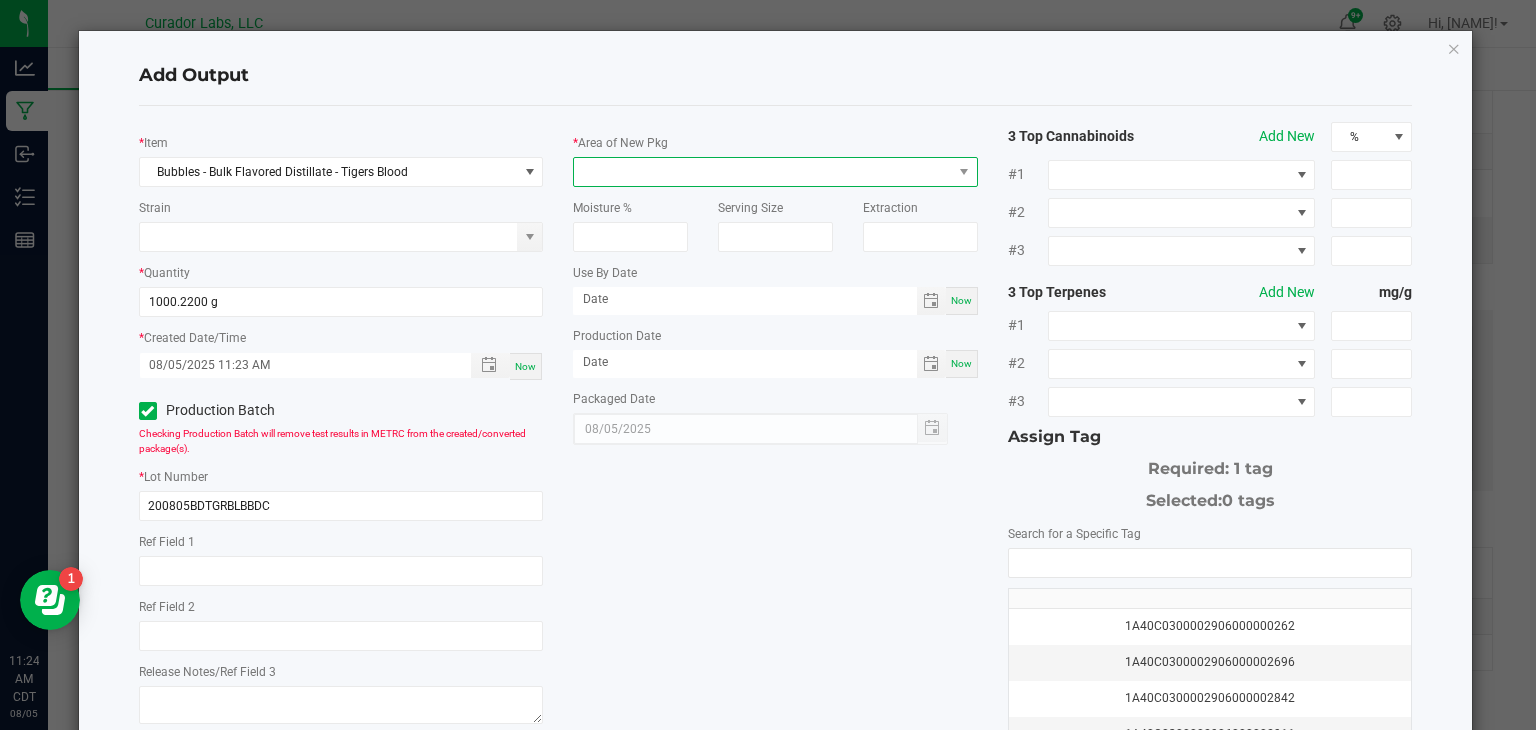 click at bounding box center (763, 172) 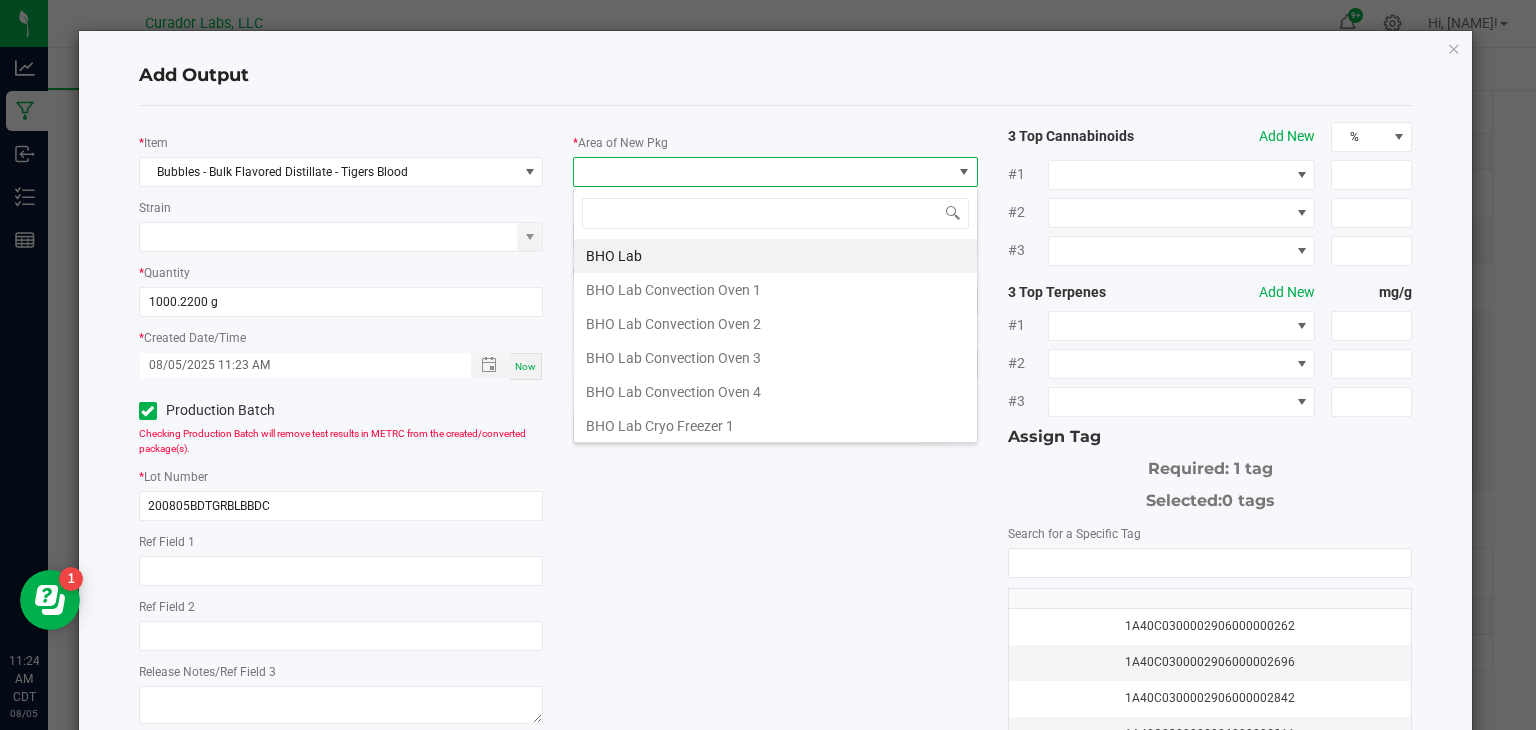scroll, scrollTop: 99970, scrollLeft: 99595, axis: both 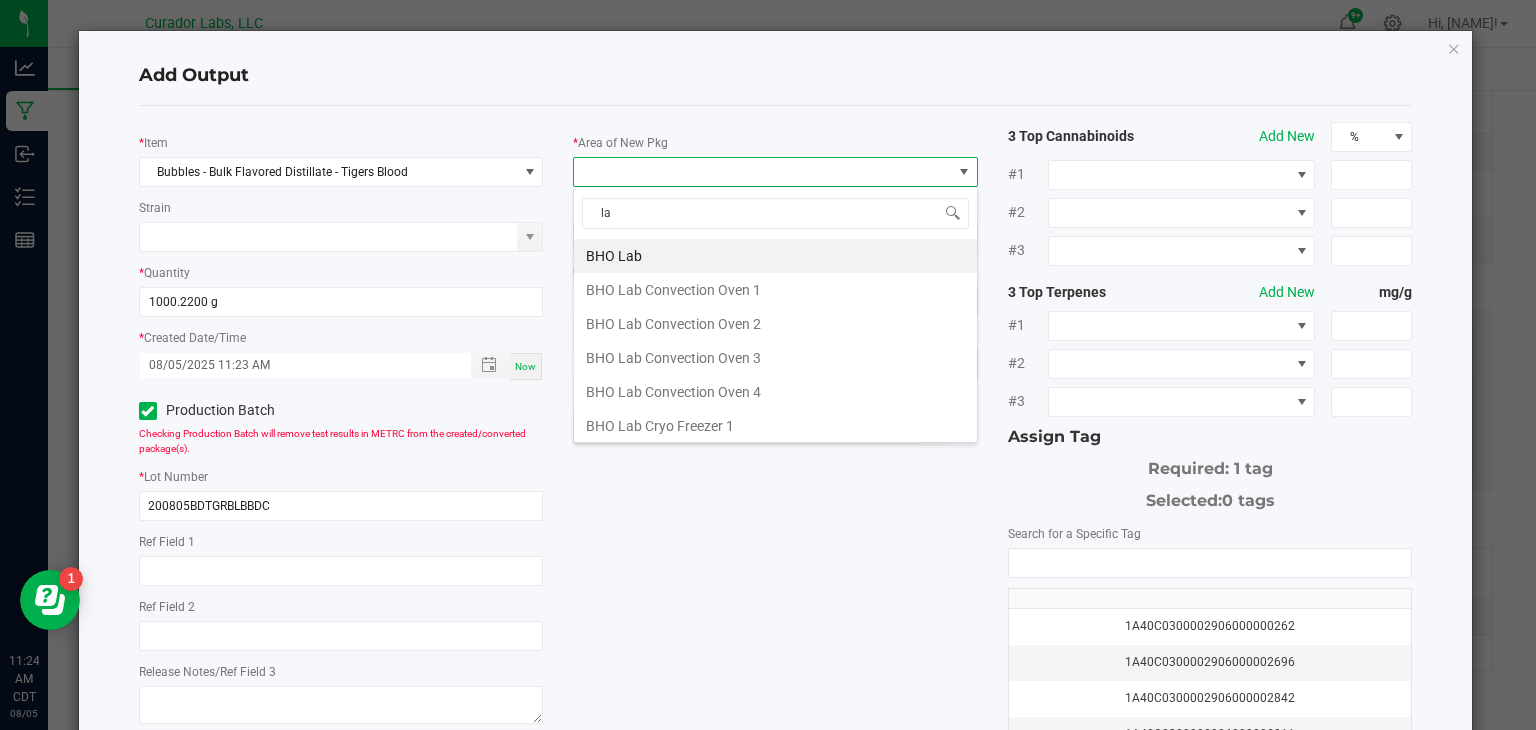 type on "lab" 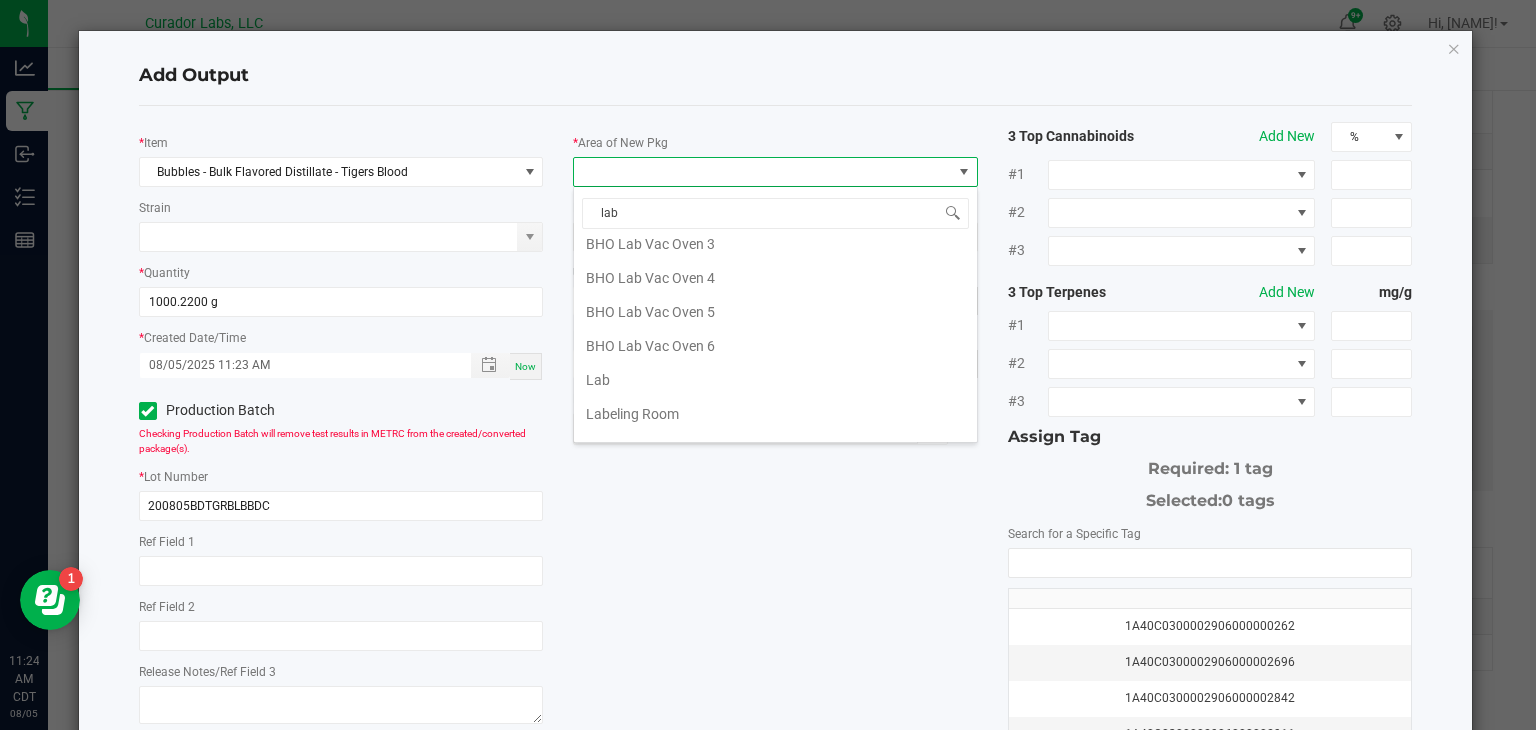 scroll, scrollTop: 390, scrollLeft: 0, axis: vertical 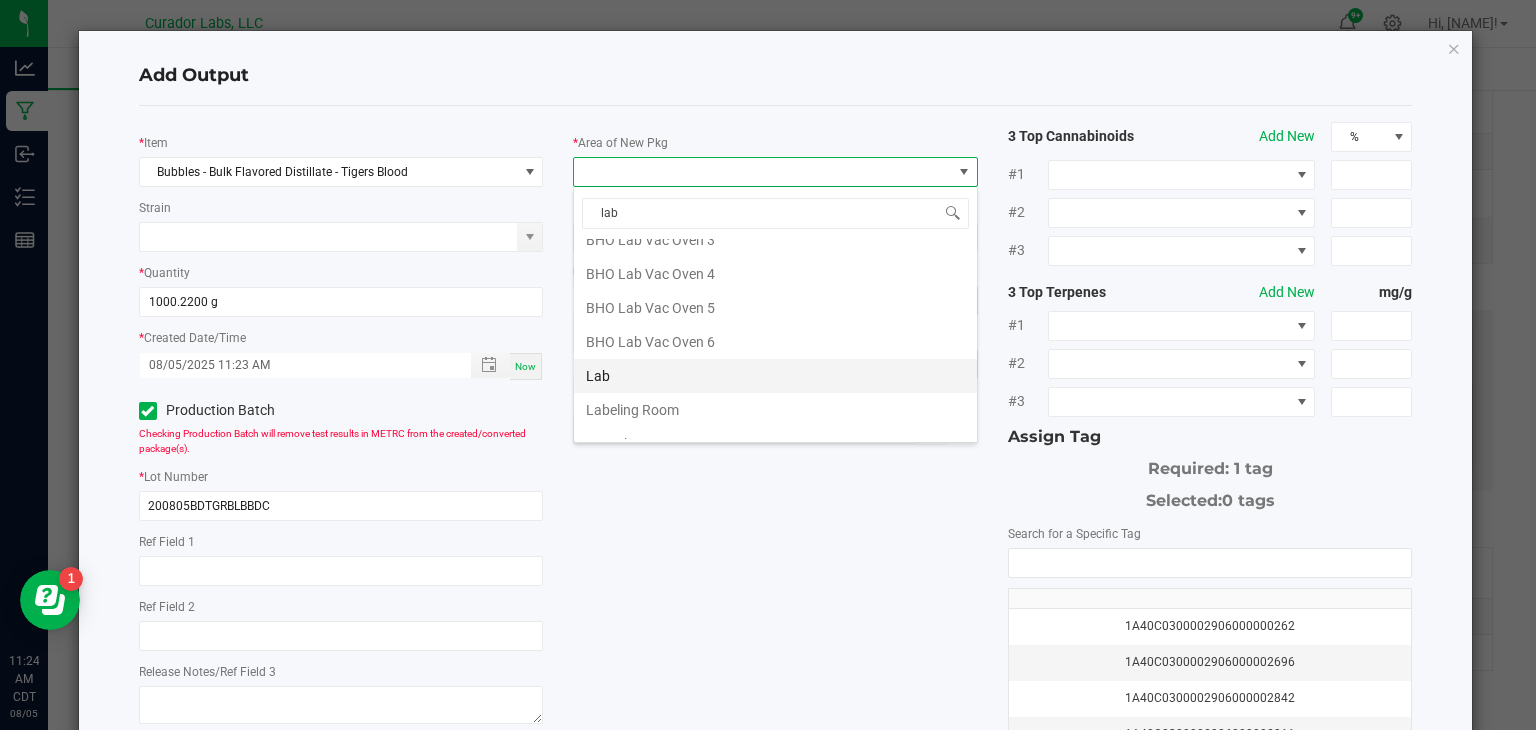click on "Lab" at bounding box center [775, 376] 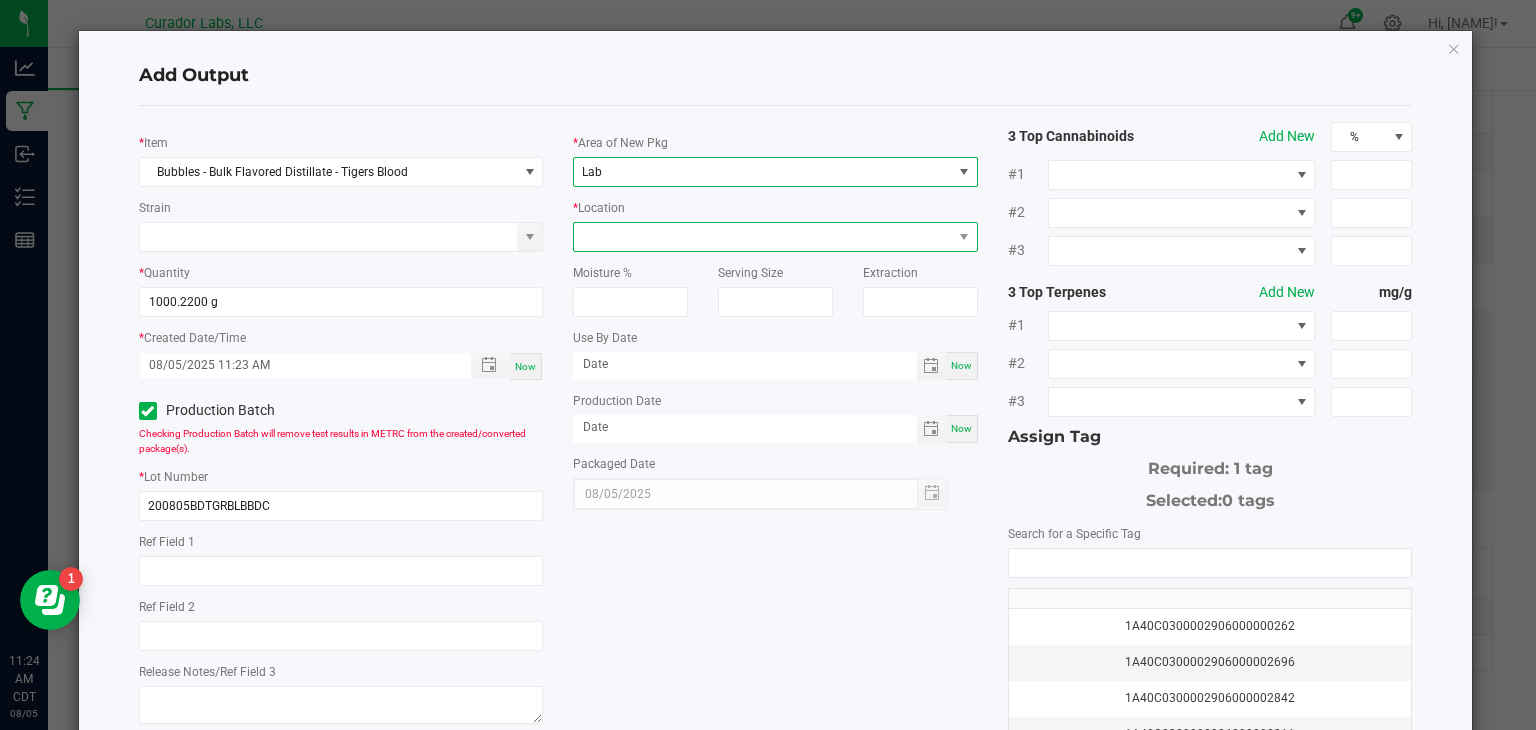 click at bounding box center [763, 237] 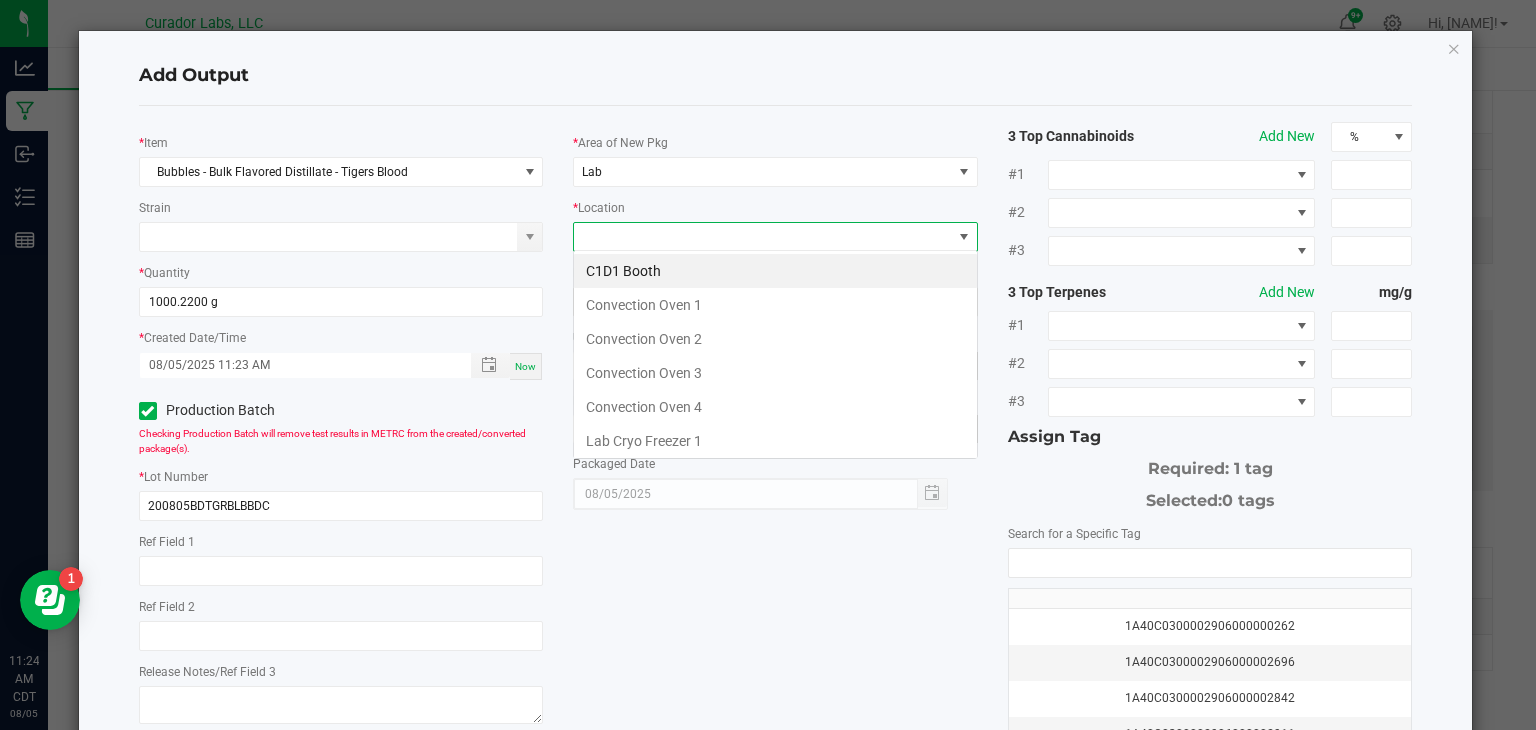 scroll, scrollTop: 99970, scrollLeft: 99595, axis: both 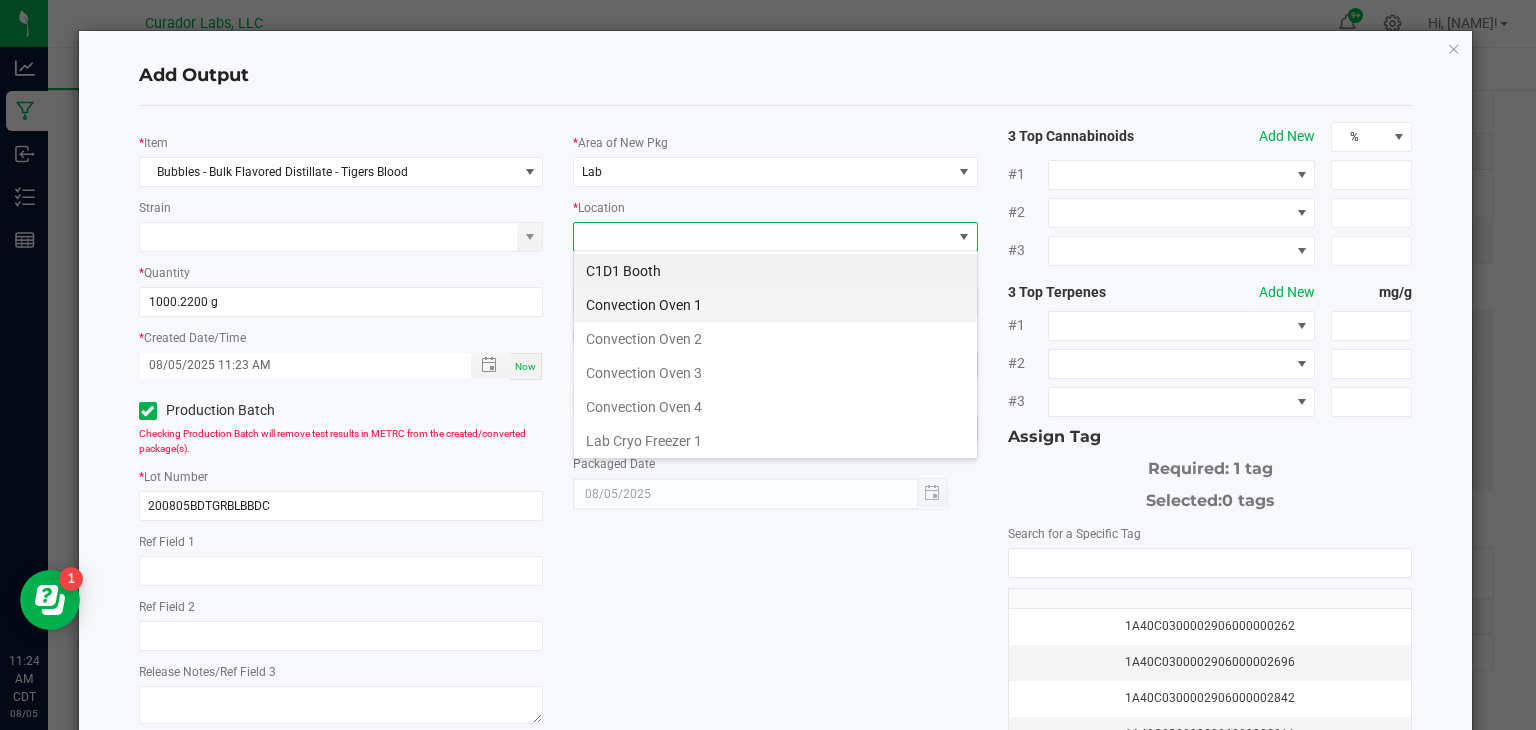 click on "Convection Oven 1" at bounding box center (775, 305) 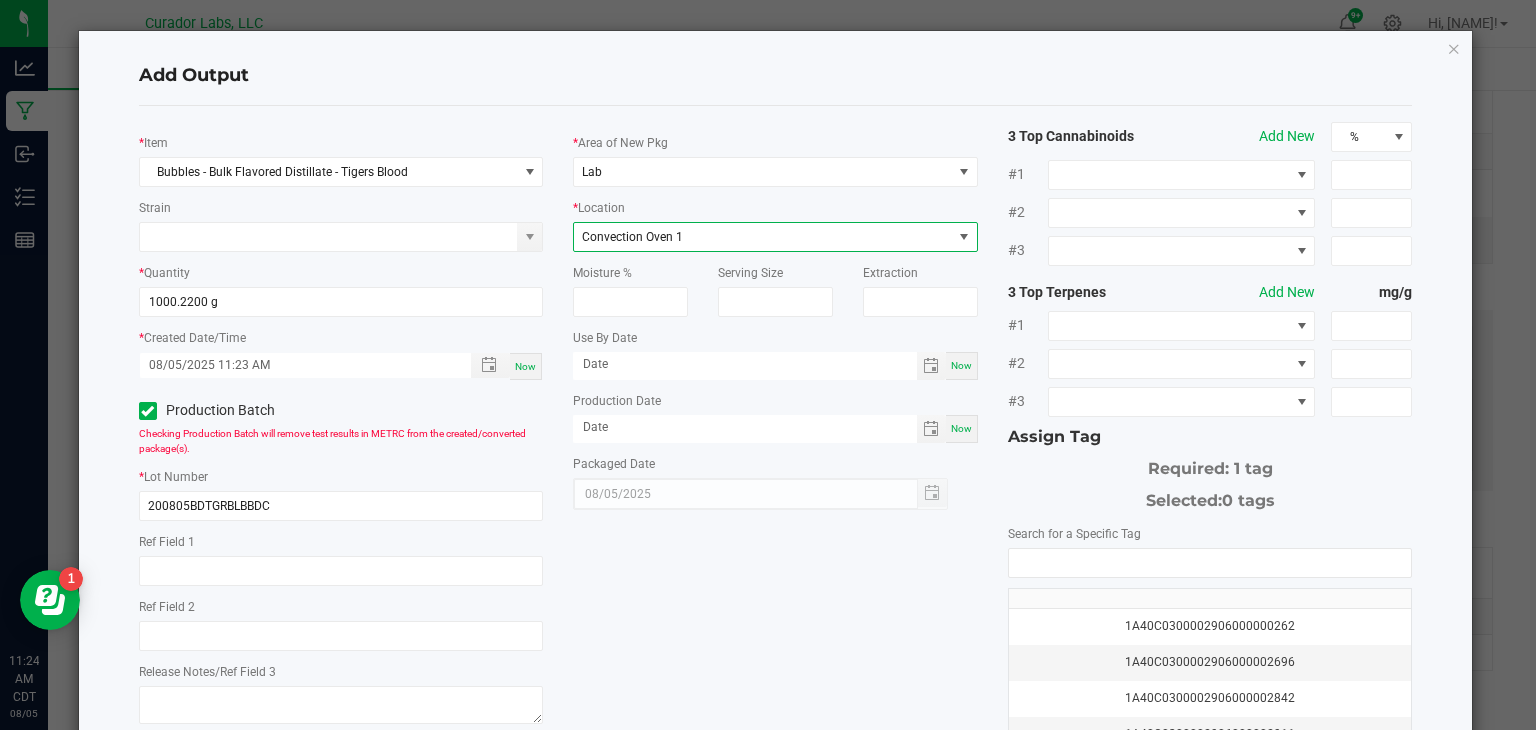 click on "Now" at bounding box center (961, 365) 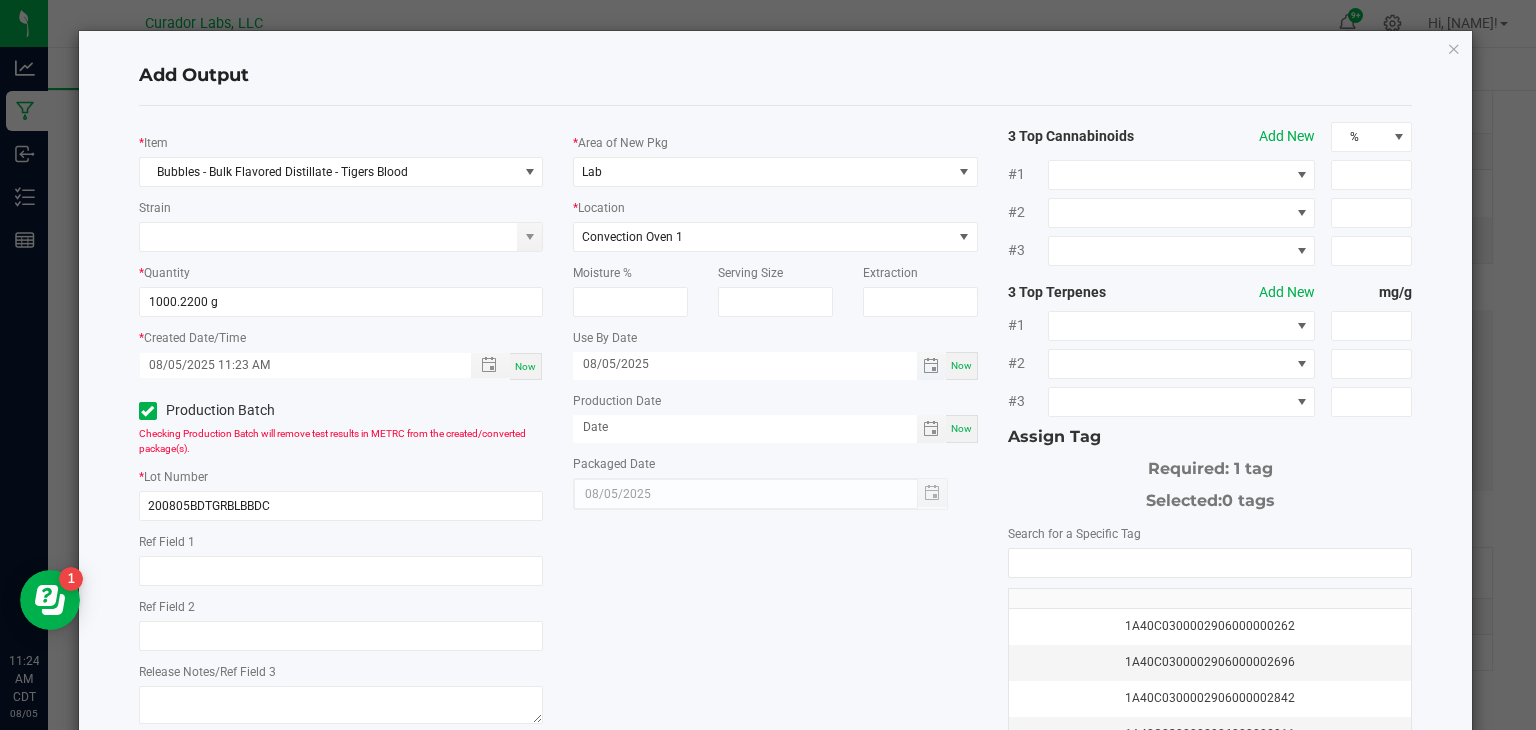 click on "08/05/2025" at bounding box center (745, 364) 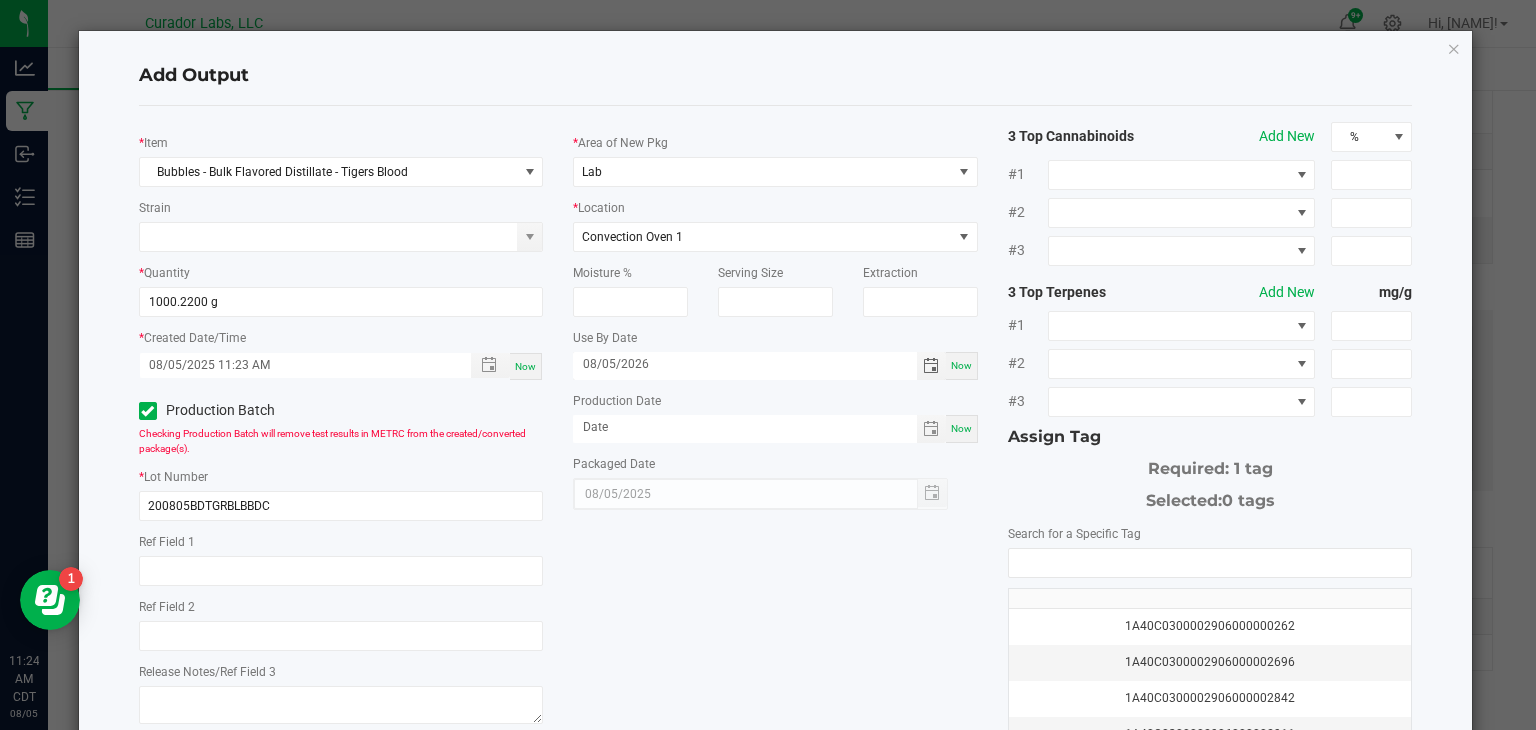 type on "08/05/2026" 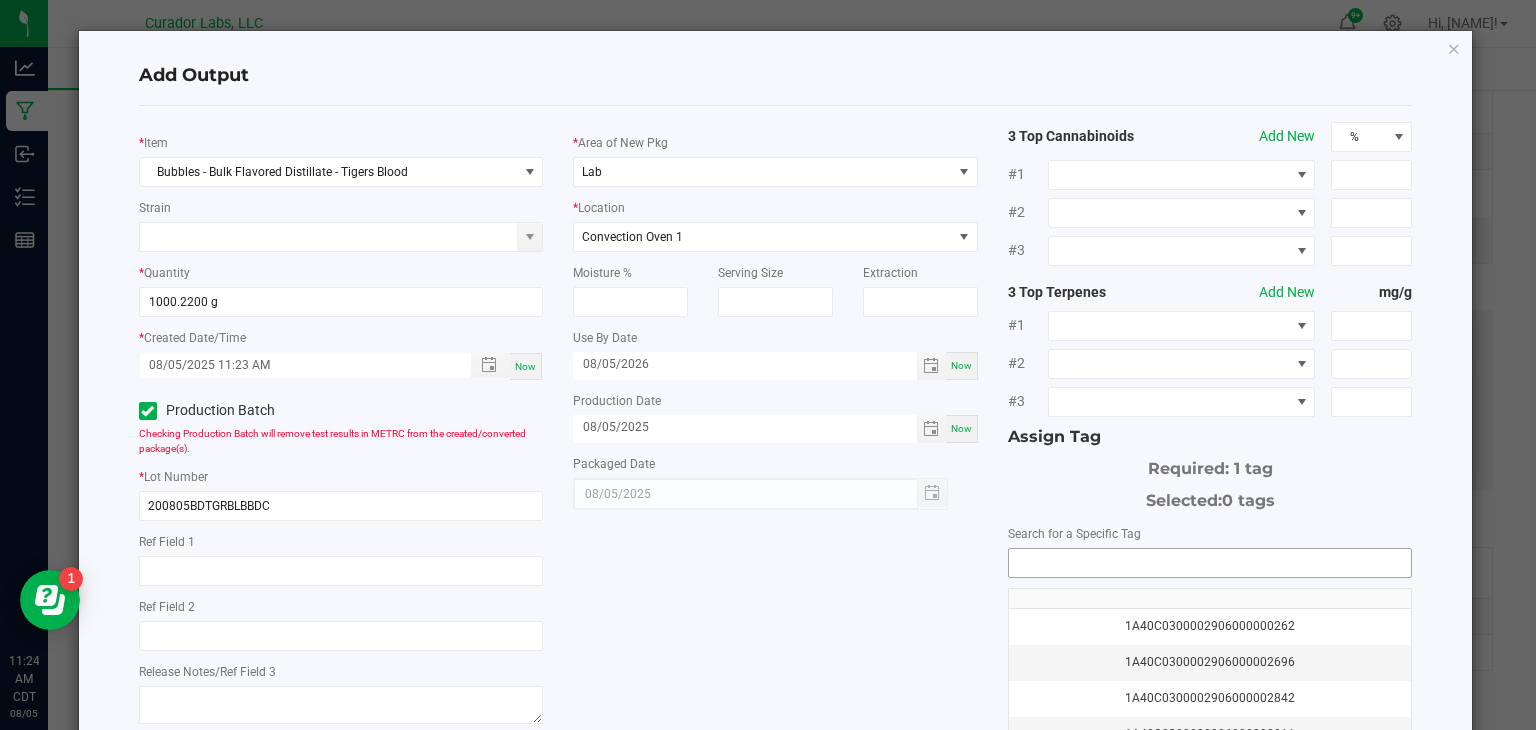 click at bounding box center [1210, 563] 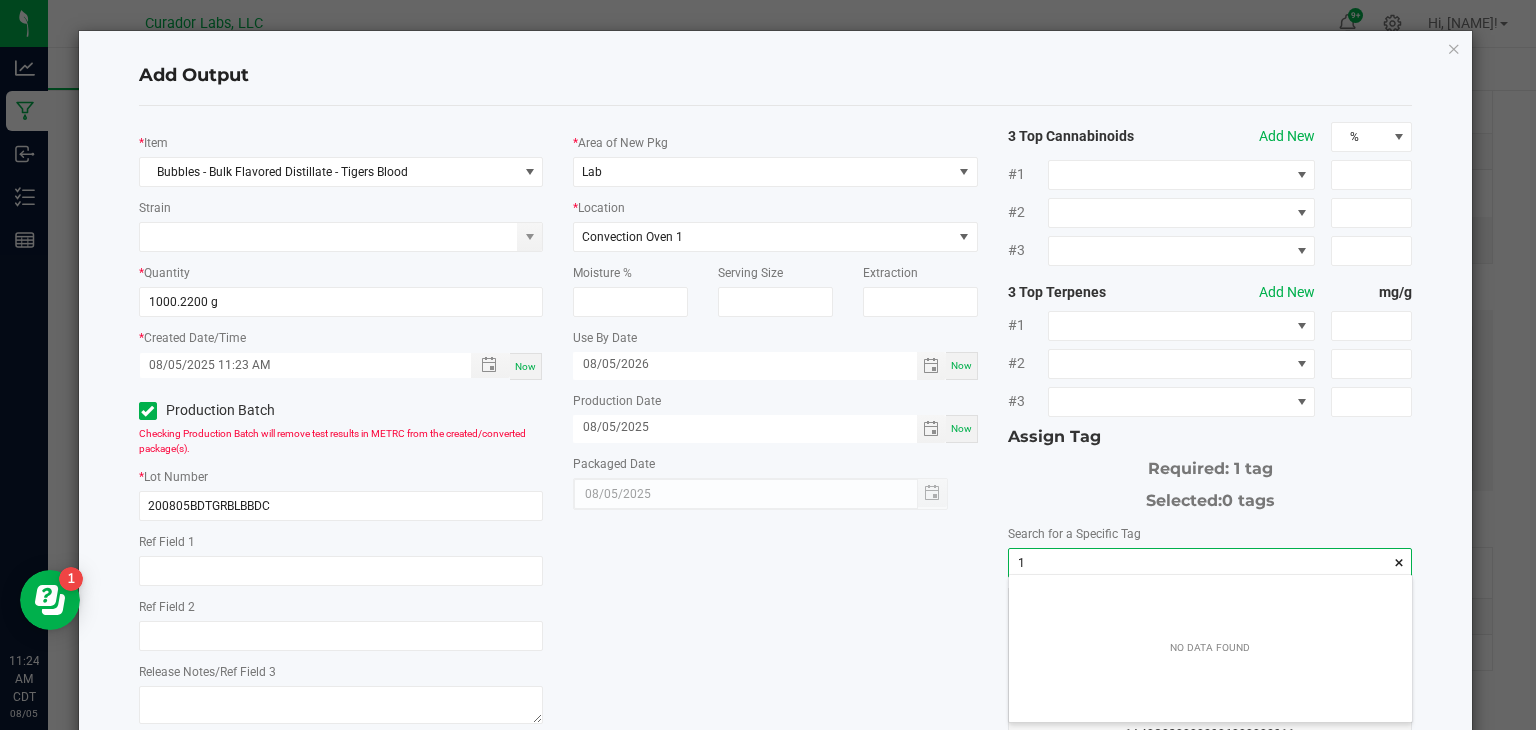 scroll, scrollTop: 99972, scrollLeft: 99596, axis: both 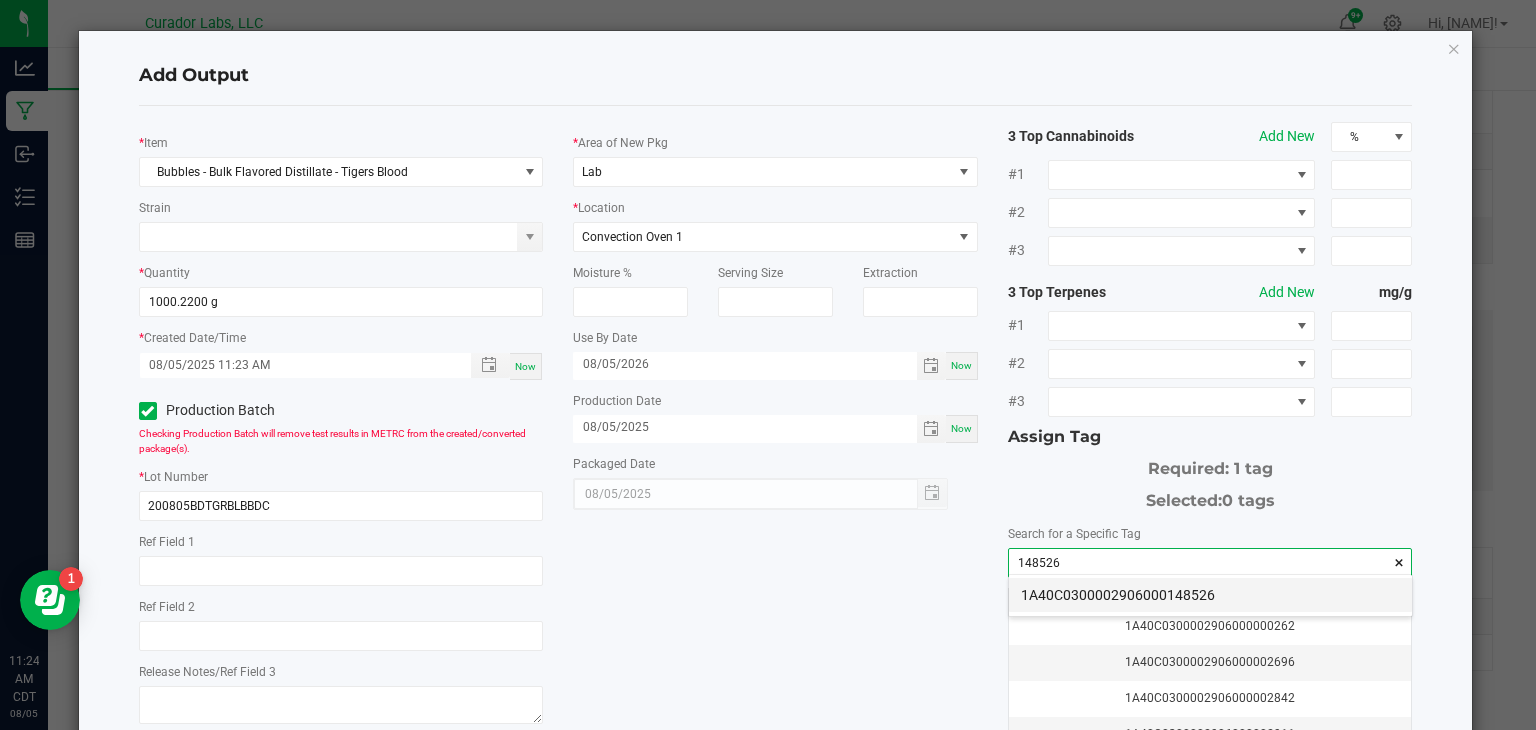 click on "1A40C0300002906000148526" at bounding box center [1210, 595] 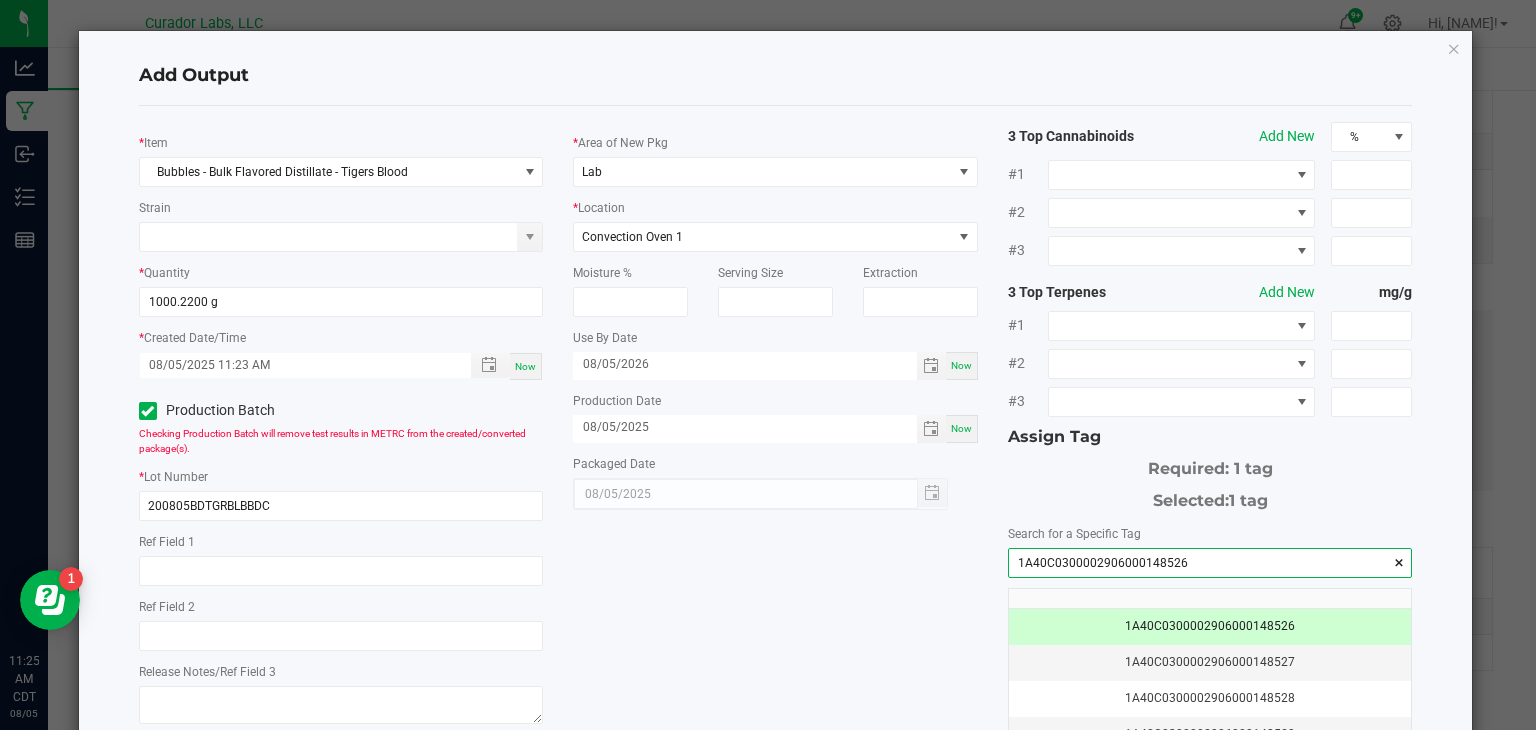 type on "1A40C0300002906000148526" 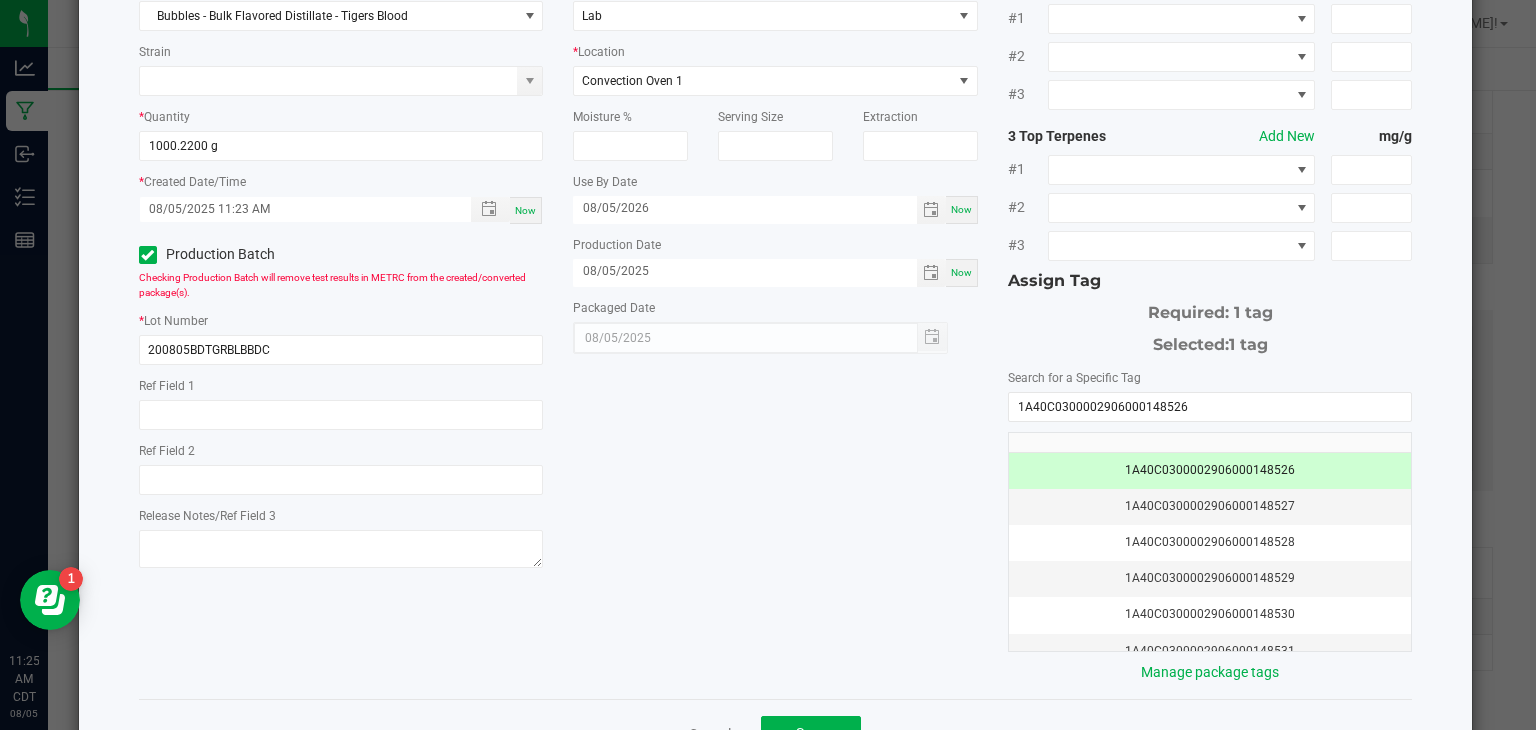 scroll, scrollTop: 220, scrollLeft: 0, axis: vertical 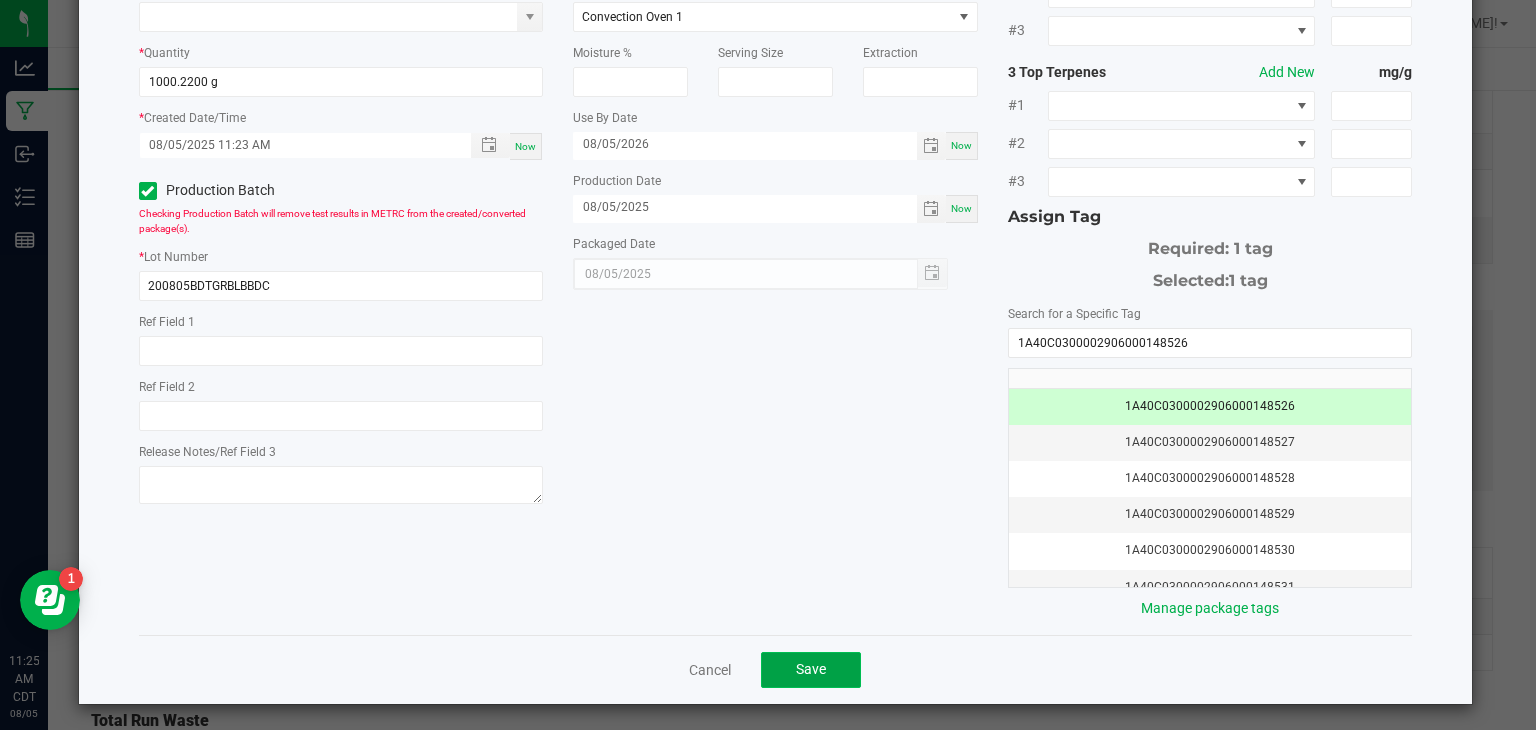 click on "Save" 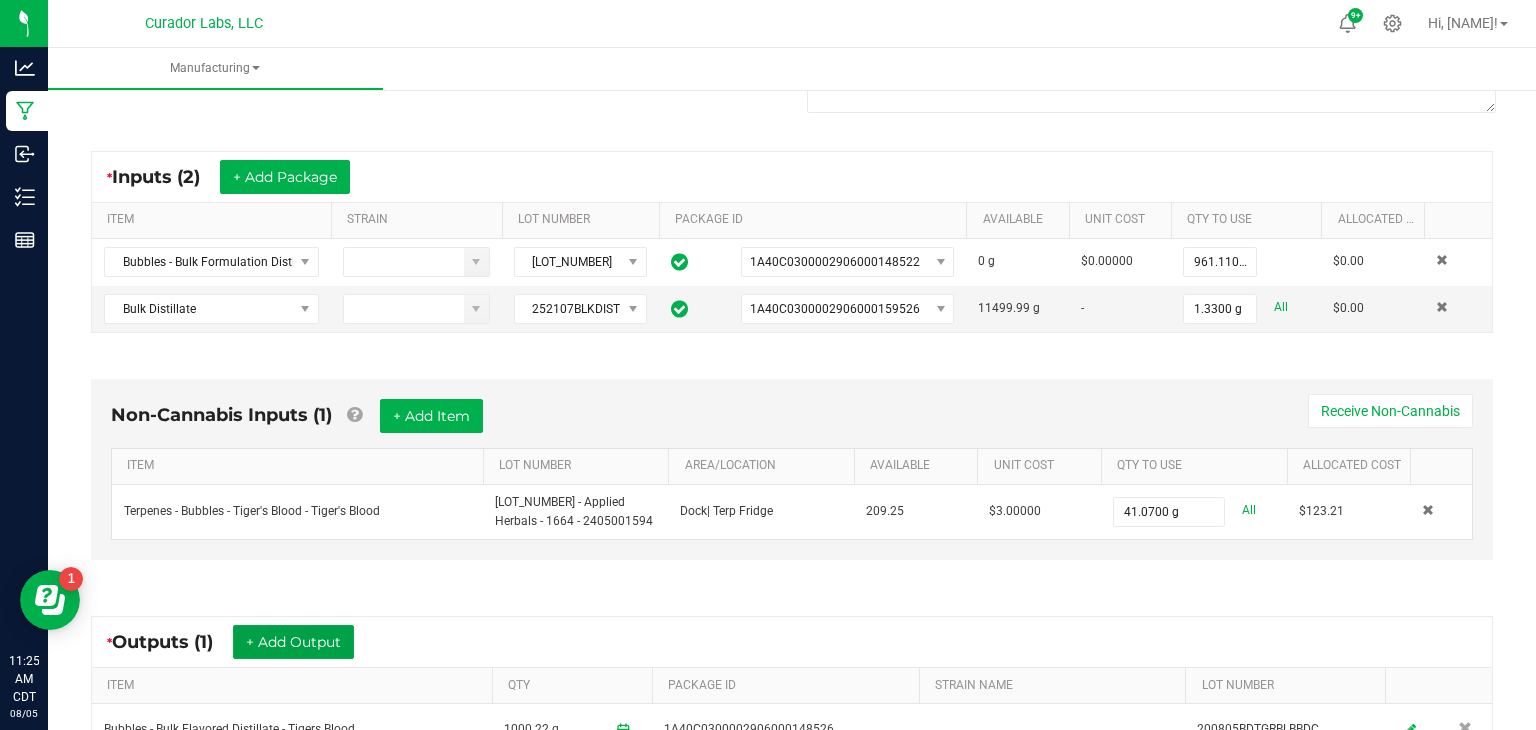 scroll, scrollTop: 0, scrollLeft: 0, axis: both 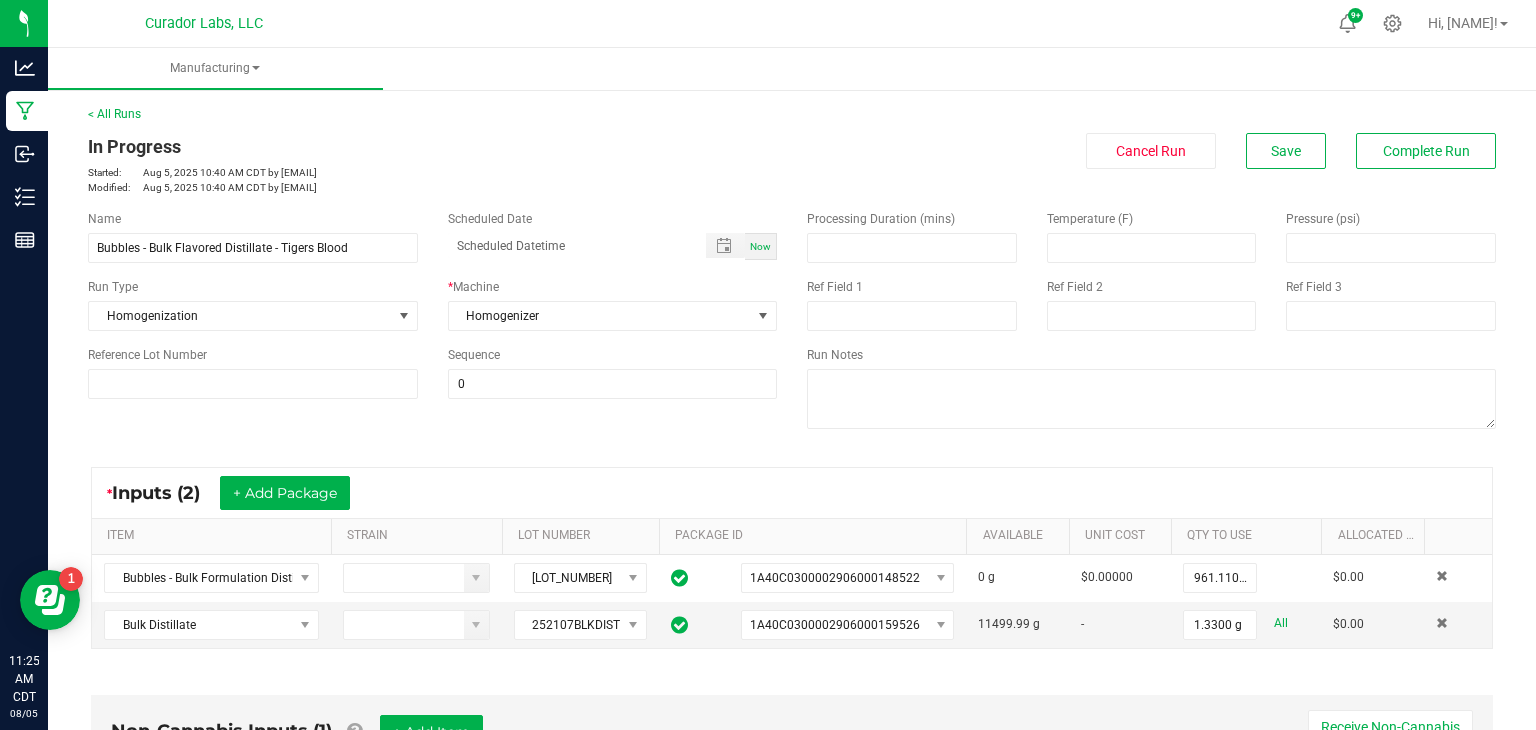 click on "In Progress  Started:  Aug 5, 2025 10:40 AM CDT by [EMAIL]   Modified:   Aug 5, 2025 10:40 AM CDT by [EMAIL]   Cancel Run   Save   Complete Run" at bounding box center [792, 164] 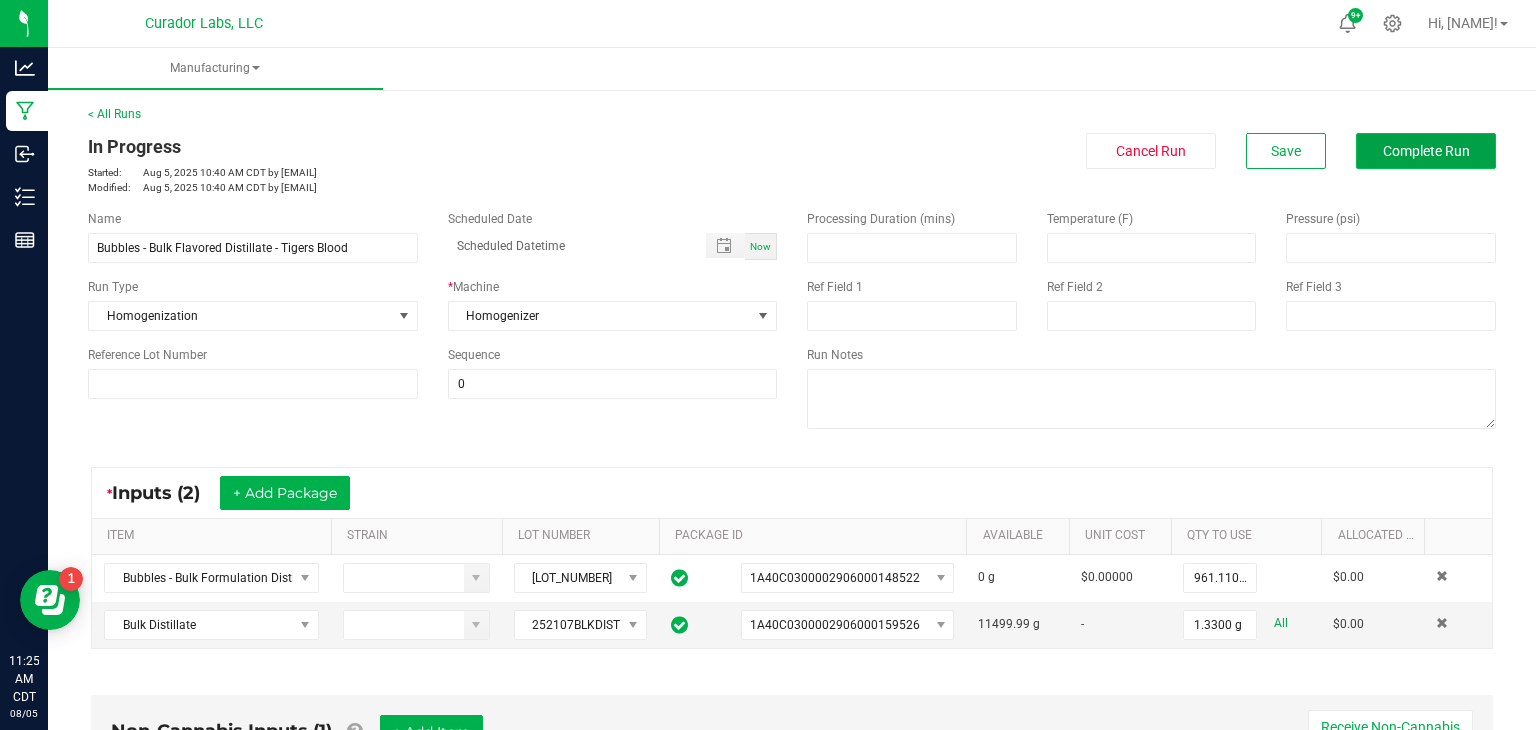 click on "Complete Run" at bounding box center (1426, 151) 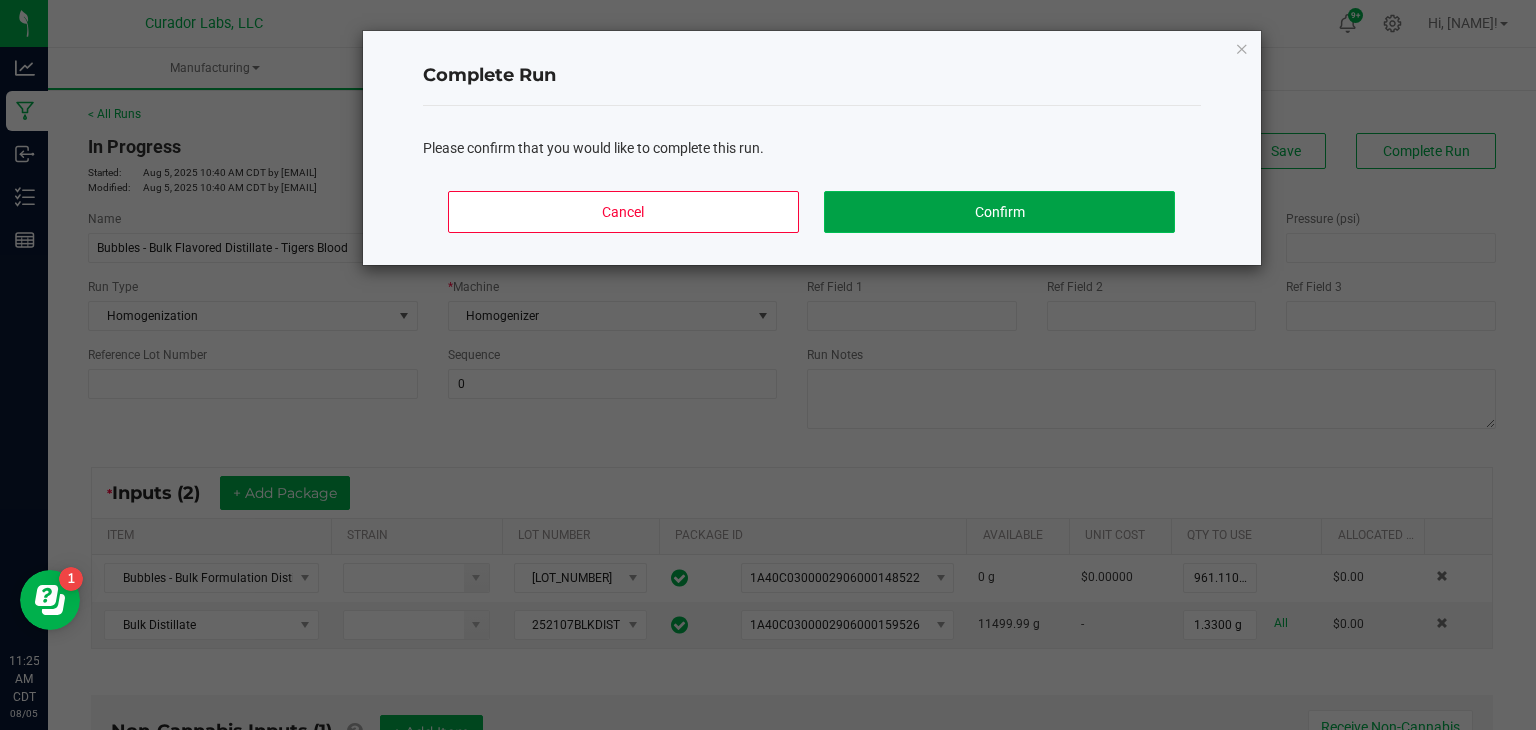 click on "Confirm" 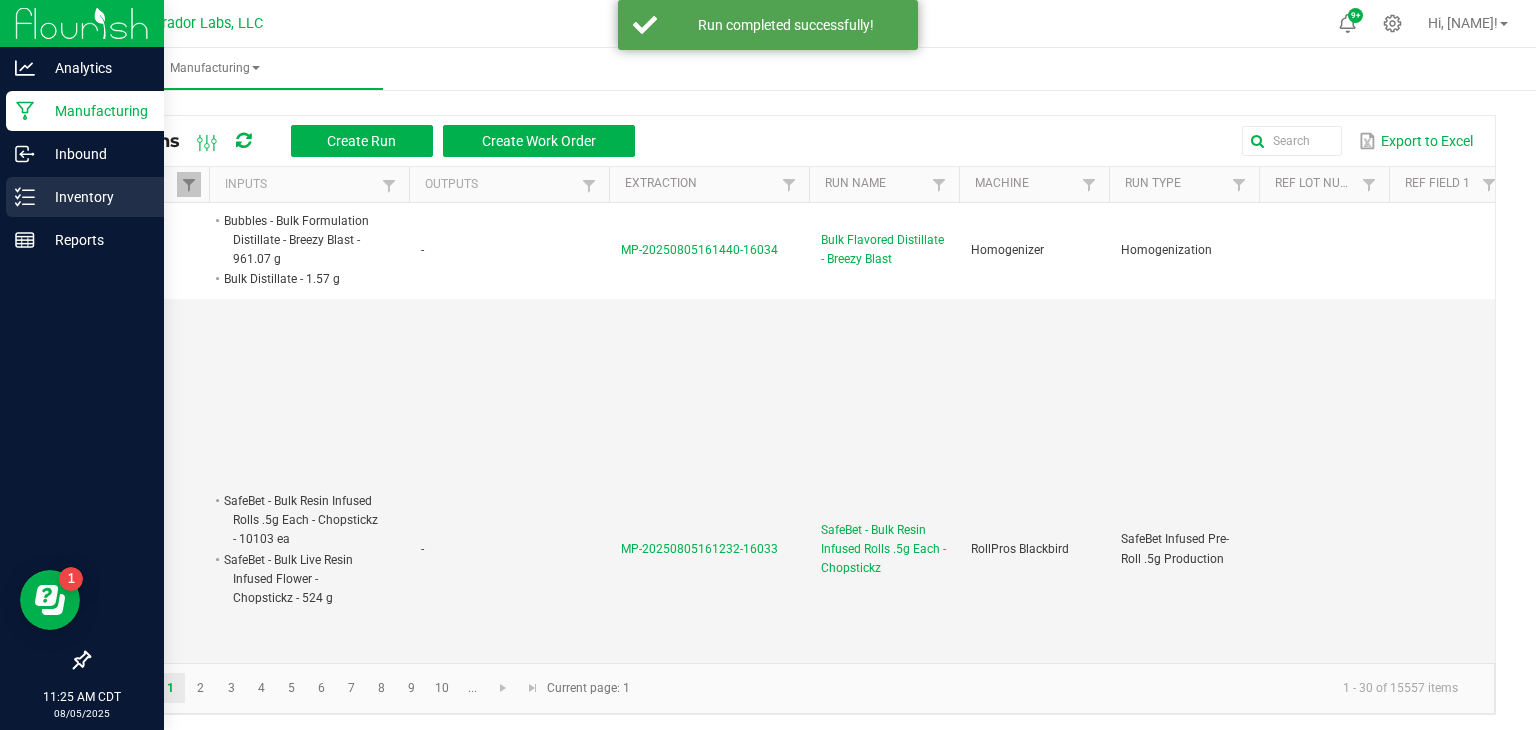 click 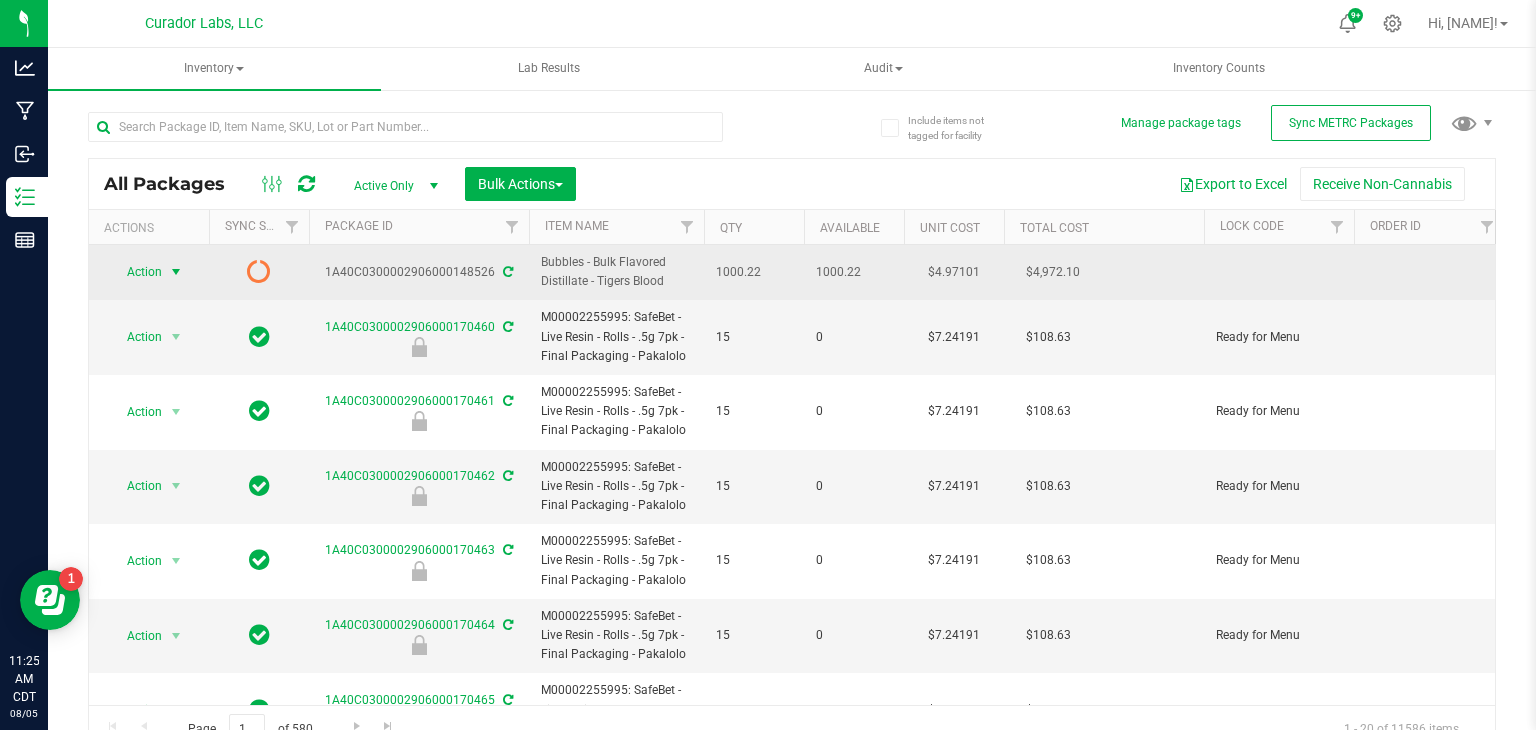 click at bounding box center (176, 272) 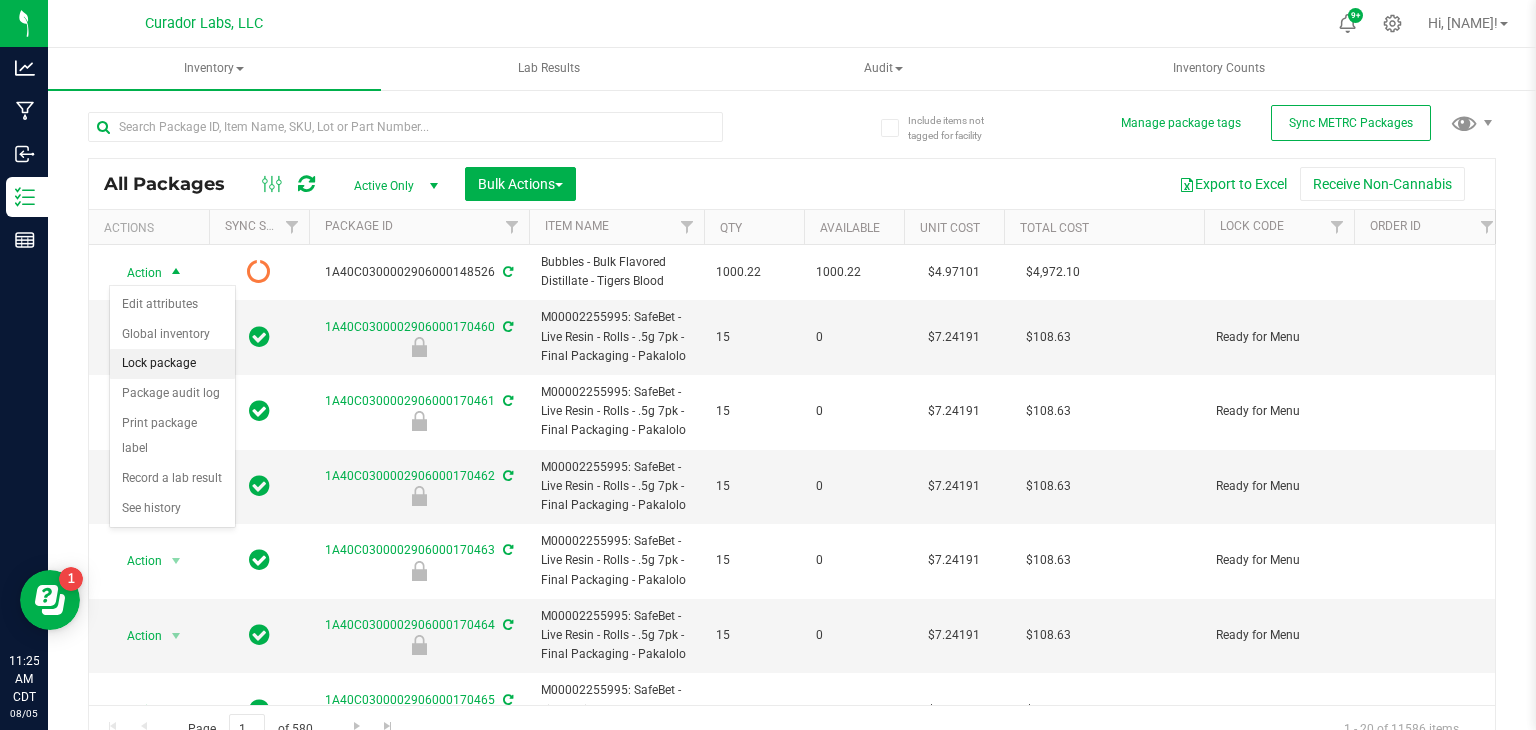 click on "Lock package" at bounding box center (172, 364) 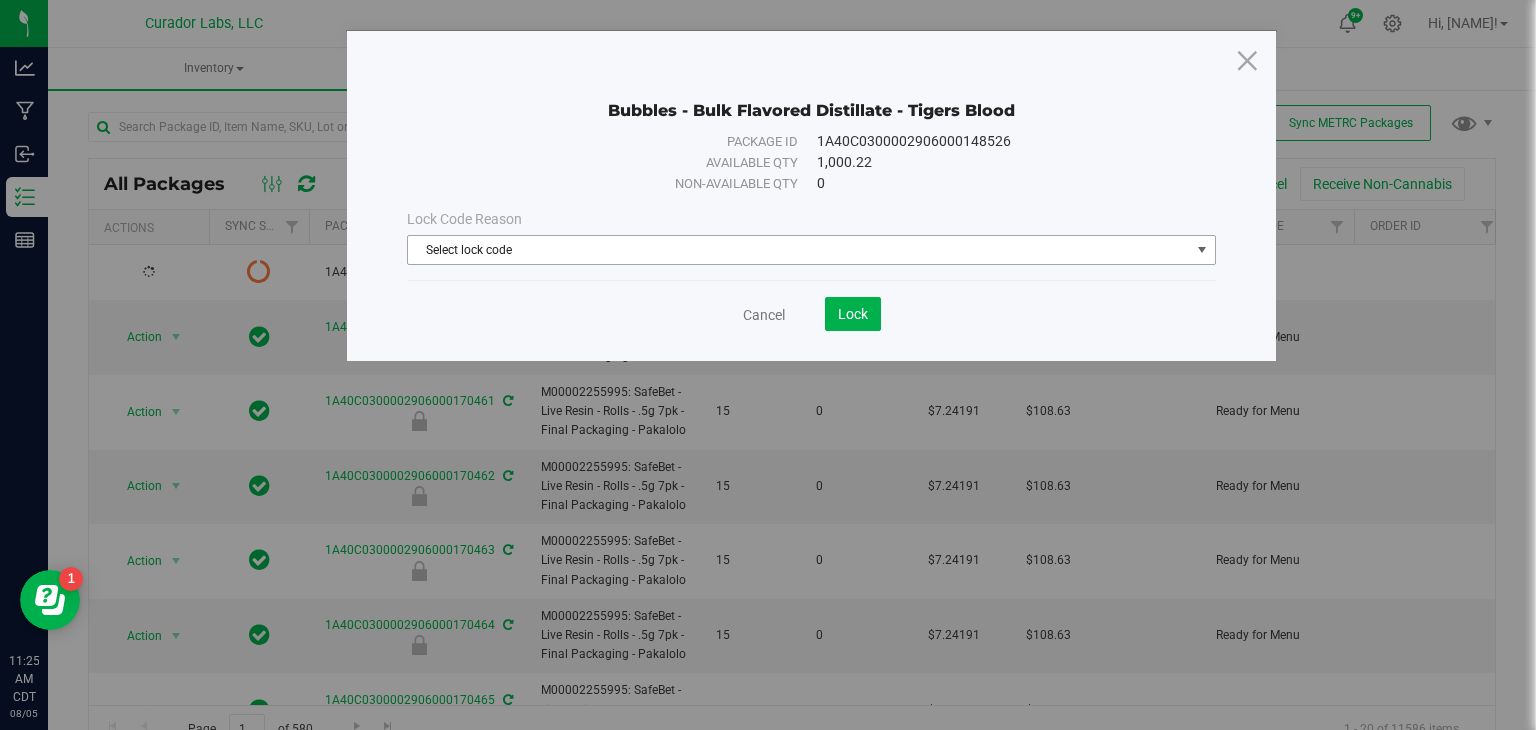 click on "Select lock code" at bounding box center (799, 250) 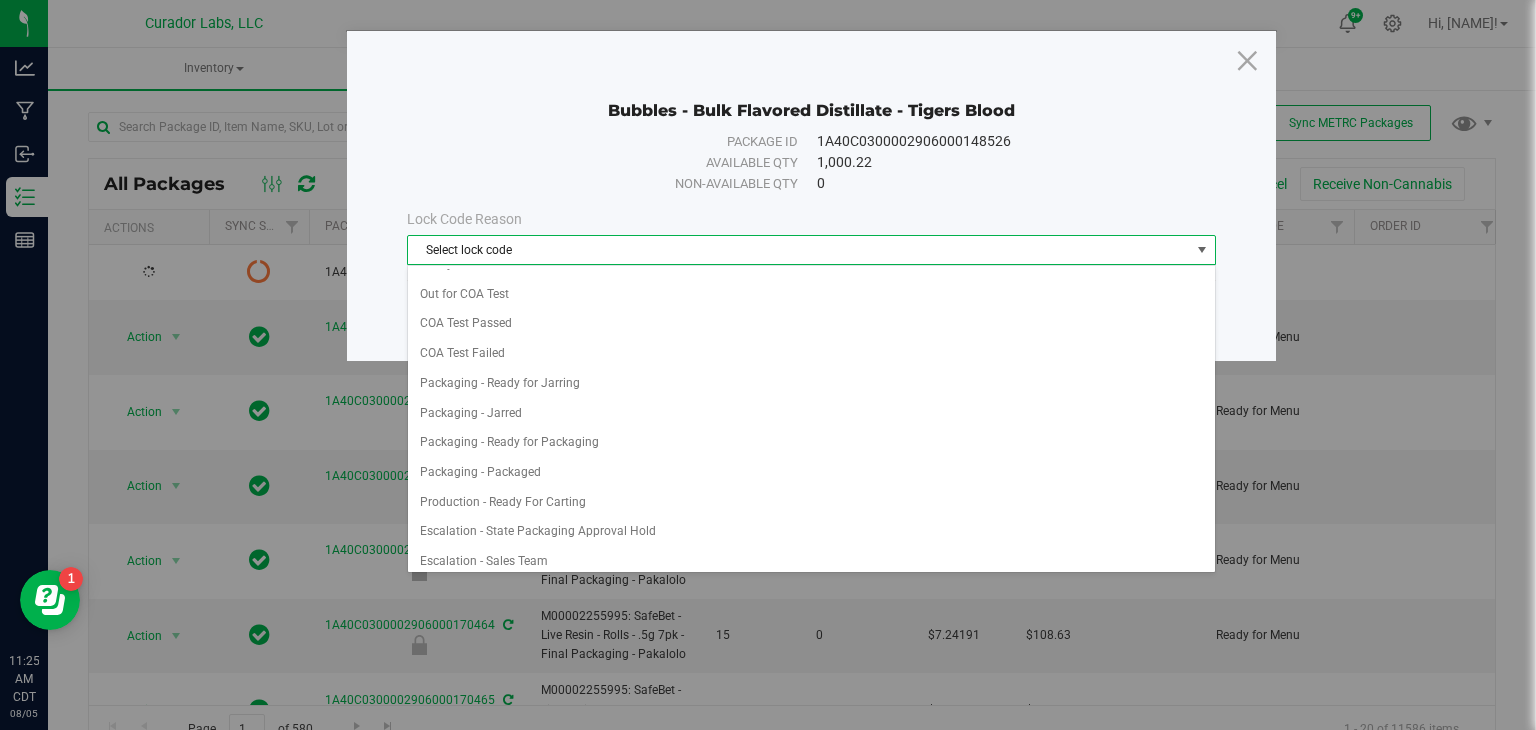 scroll, scrollTop: 800, scrollLeft: 0, axis: vertical 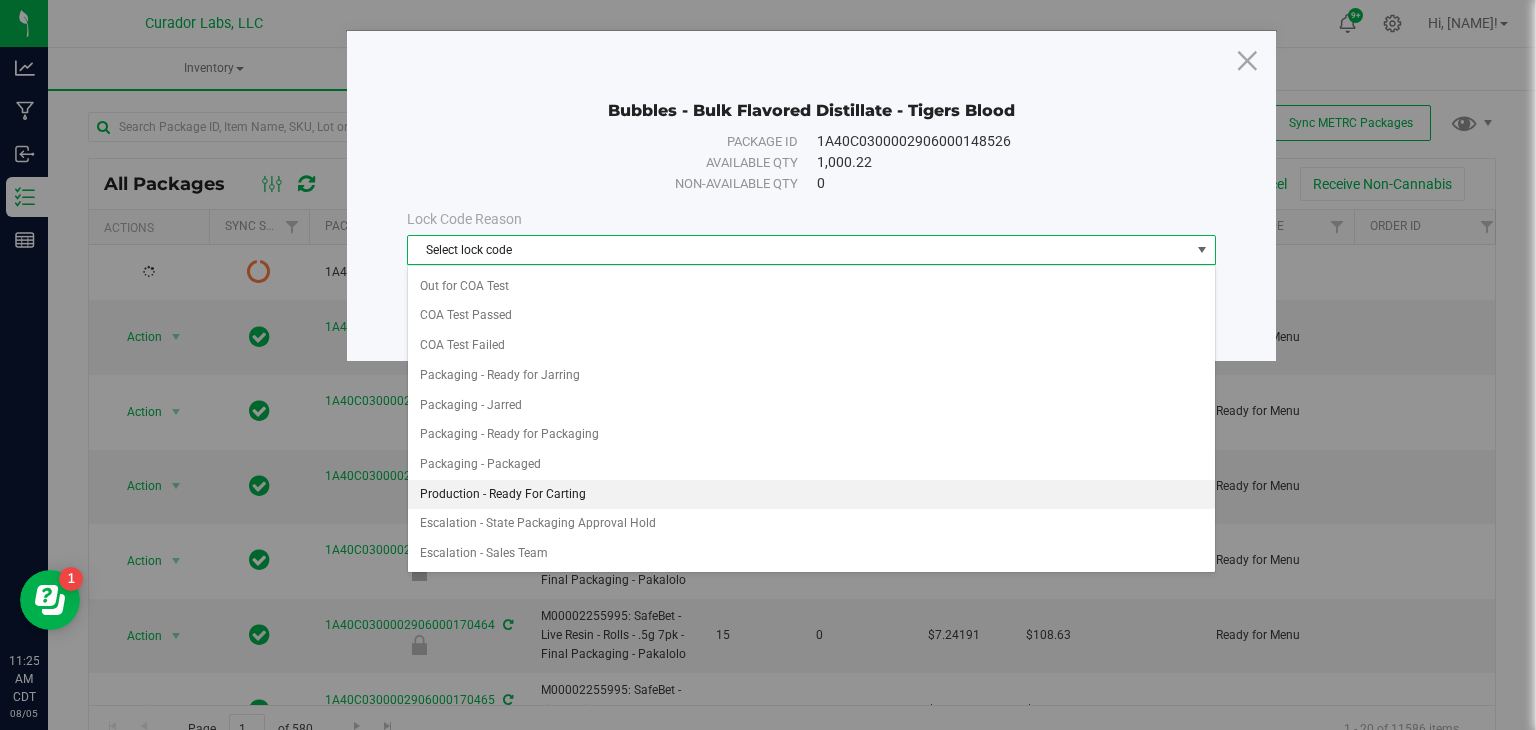 click on "Production - Ready For Carting" at bounding box center [811, 495] 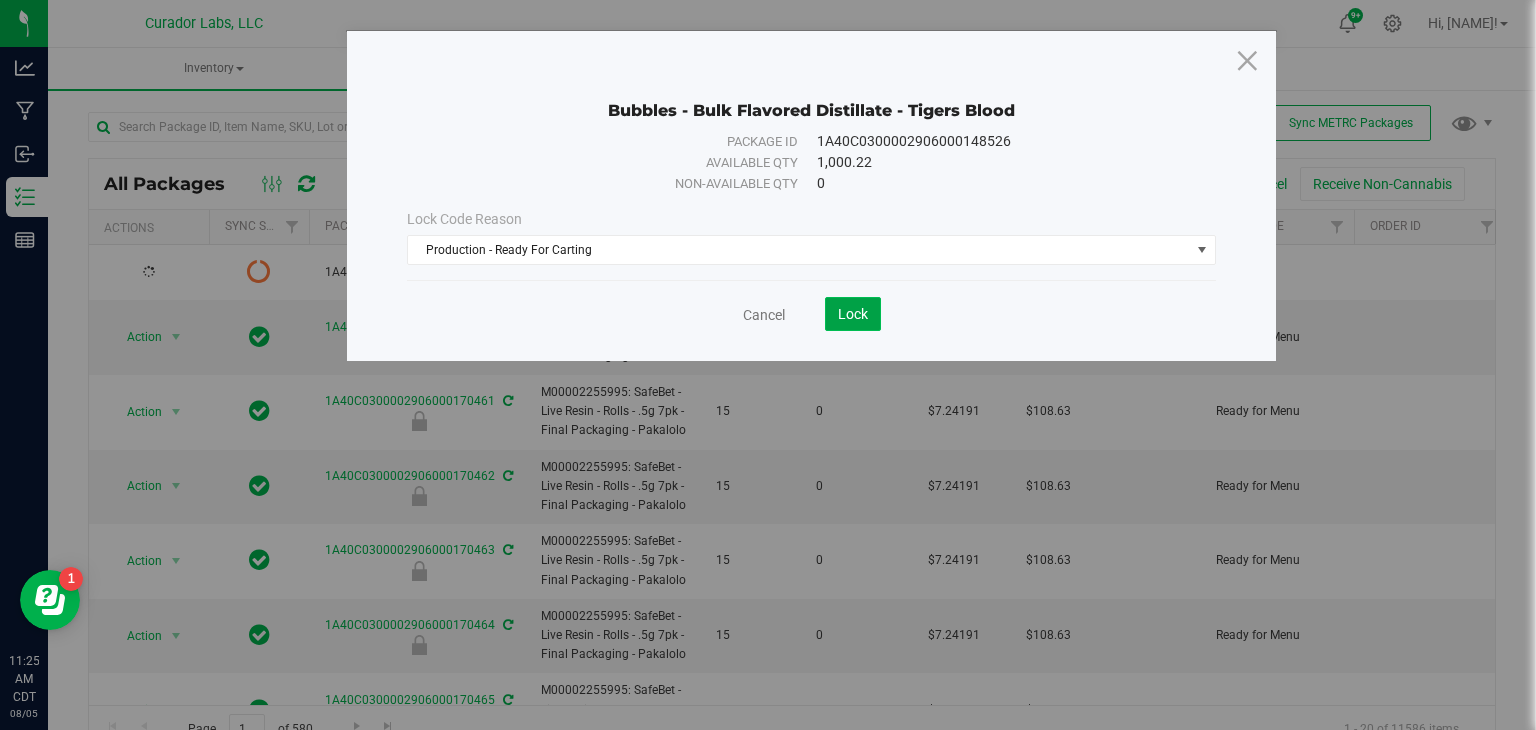 click on "Lock" 